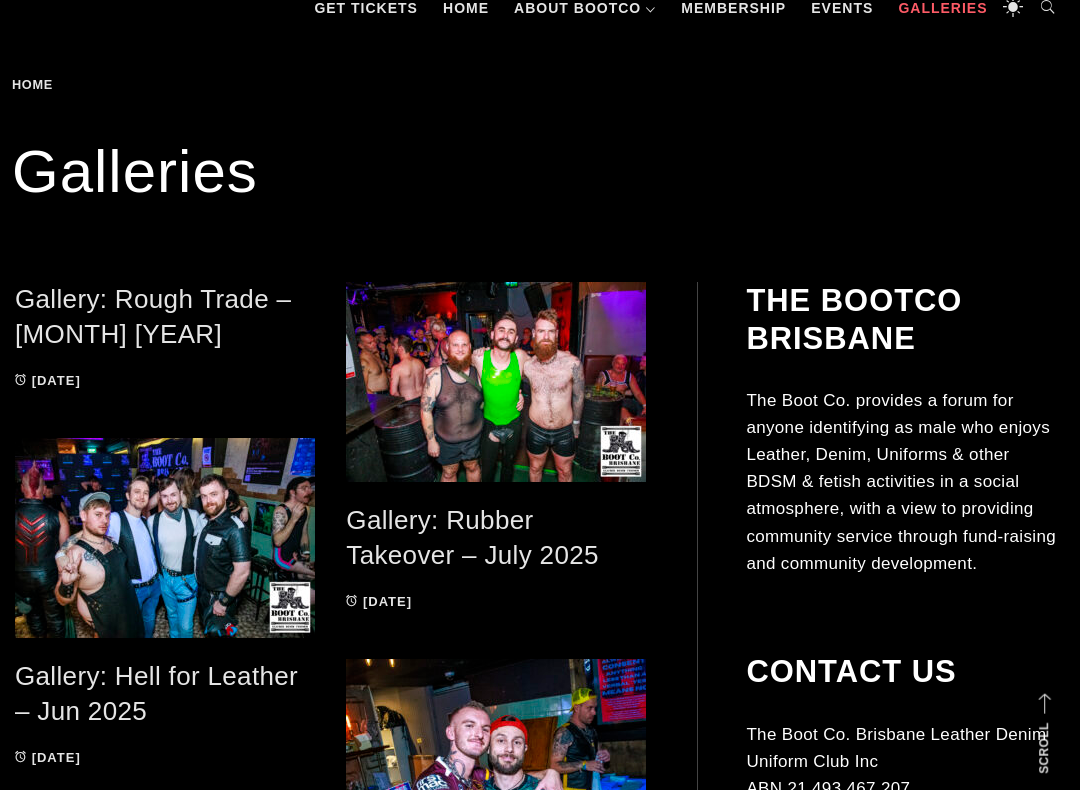 scroll, scrollTop: 302, scrollLeft: 0, axis: vertical 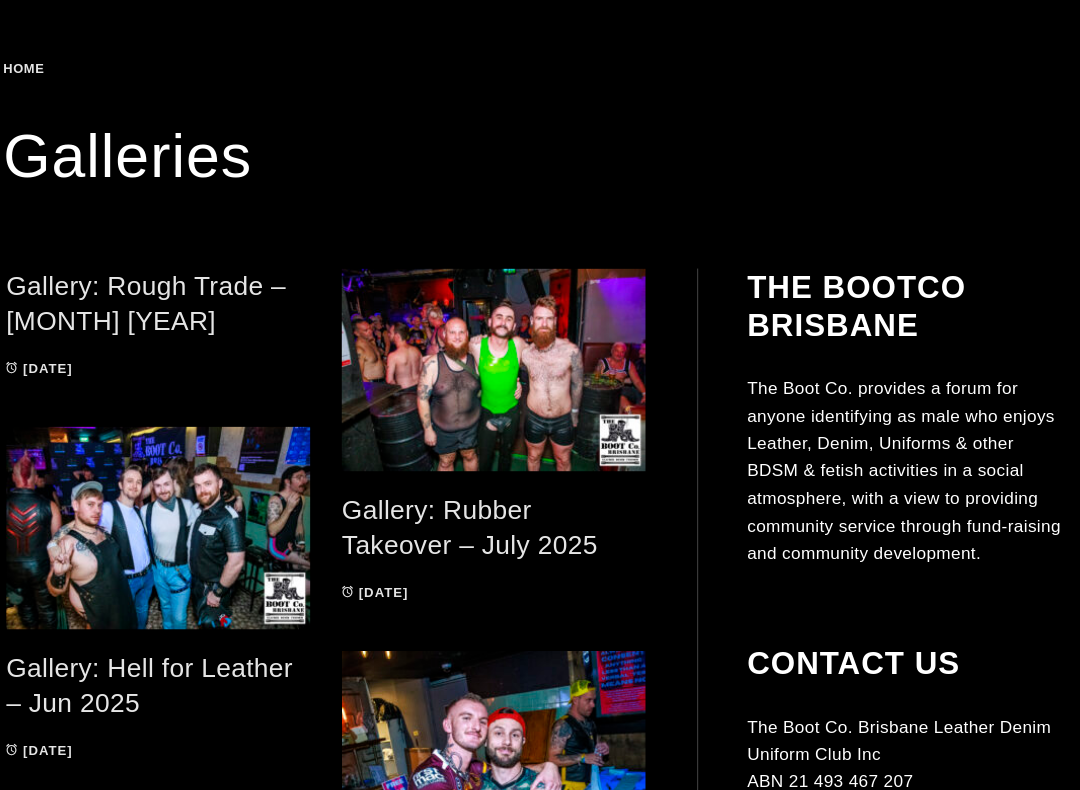 click on "Gallery: Rough Trade – [MONTH] [YEAR]" at bounding box center (153, 309) 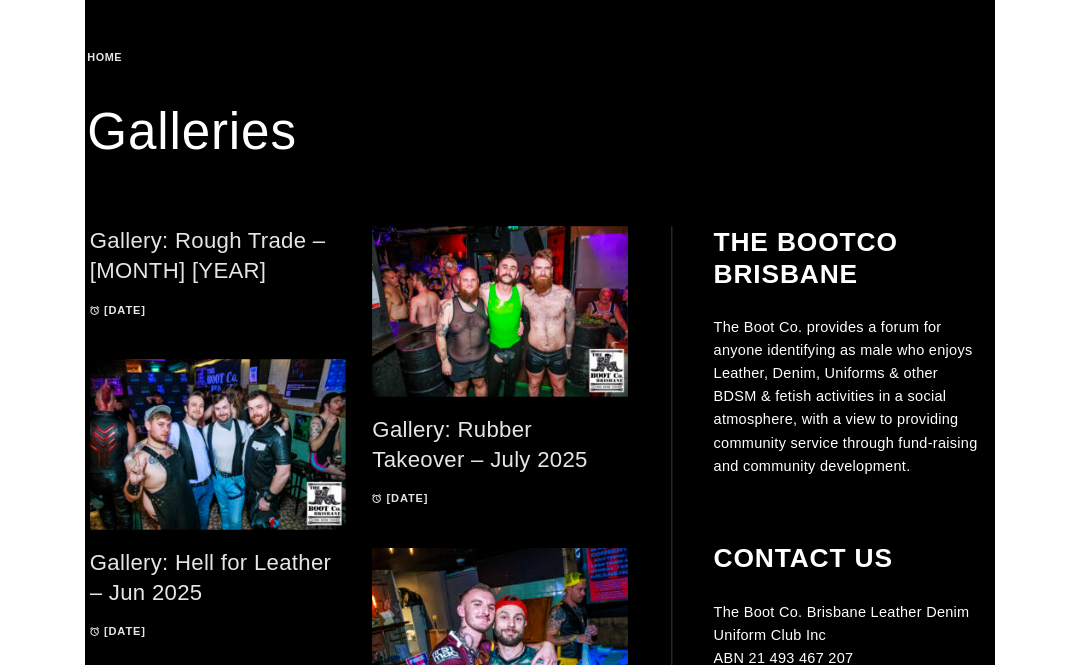 scroll, scrollTop: 304, scrollLeft: 0, axis: vertical 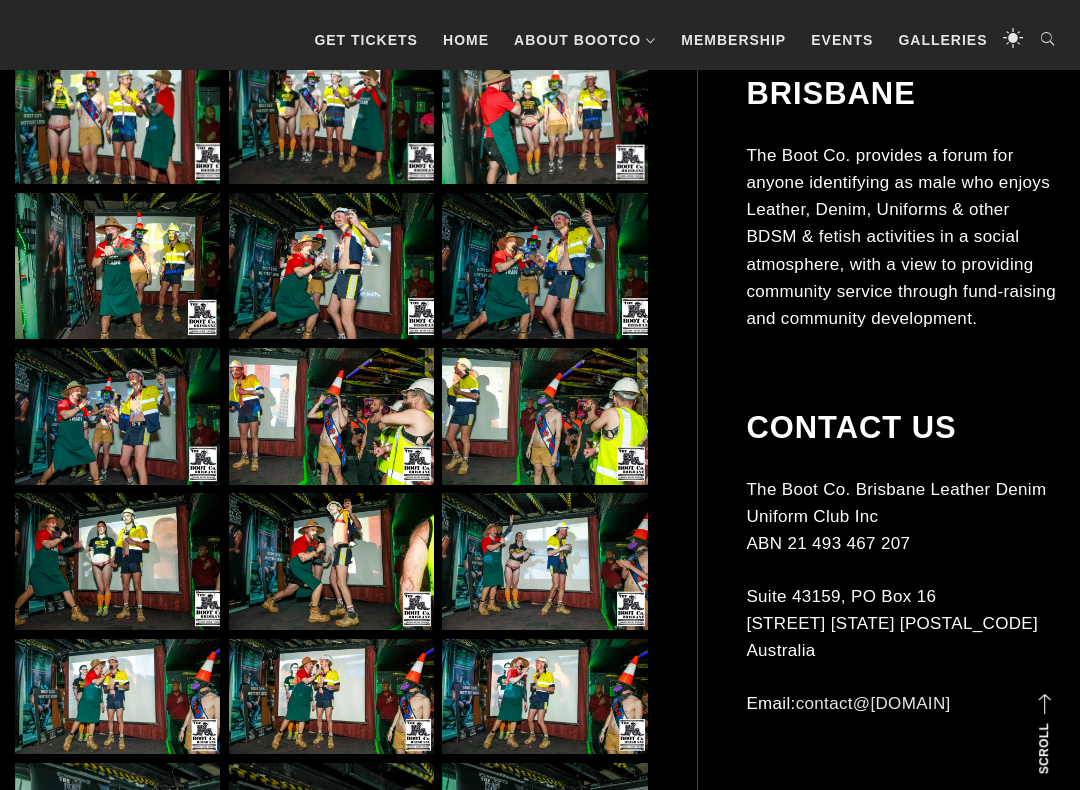 click at bounding box center [331, 416] 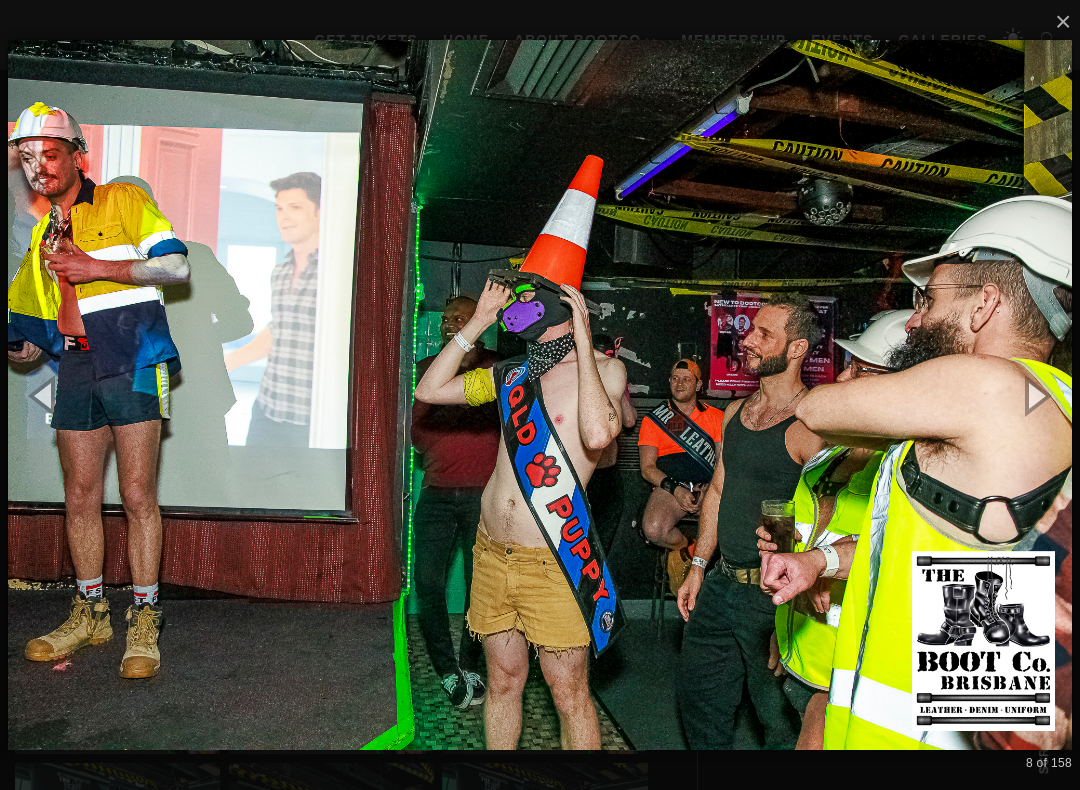 click at bounding box center [1035, 395] 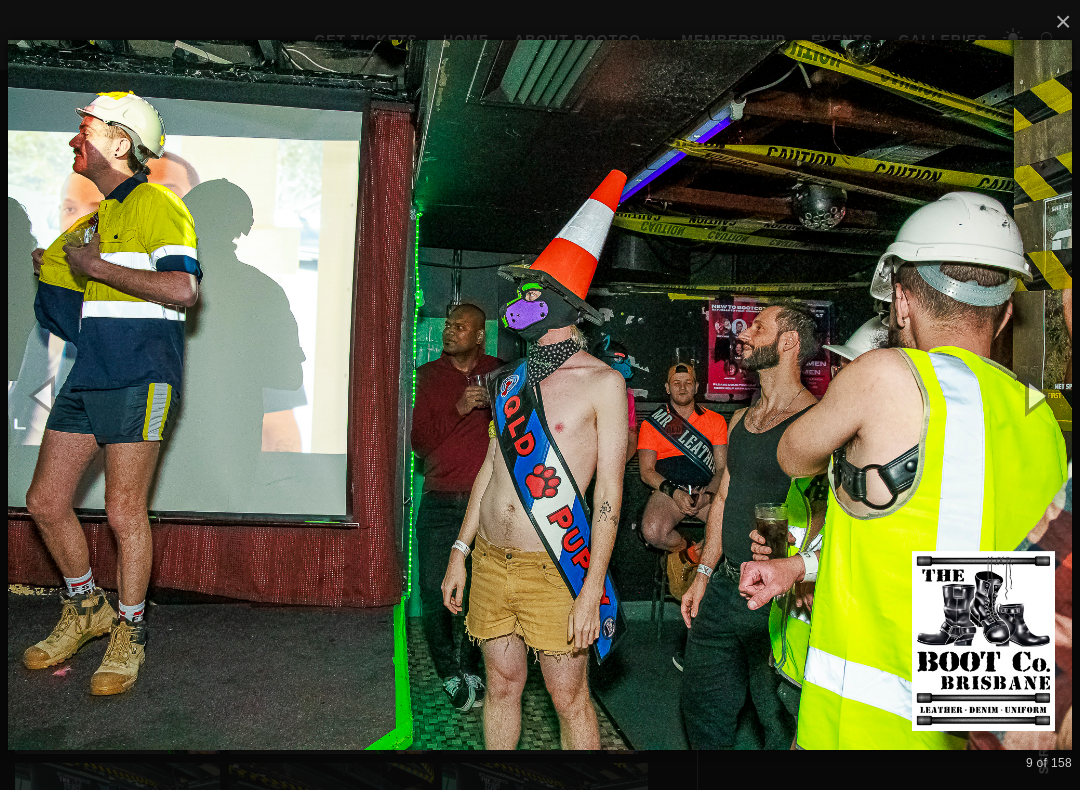 click at bounding box center (1035, 395) 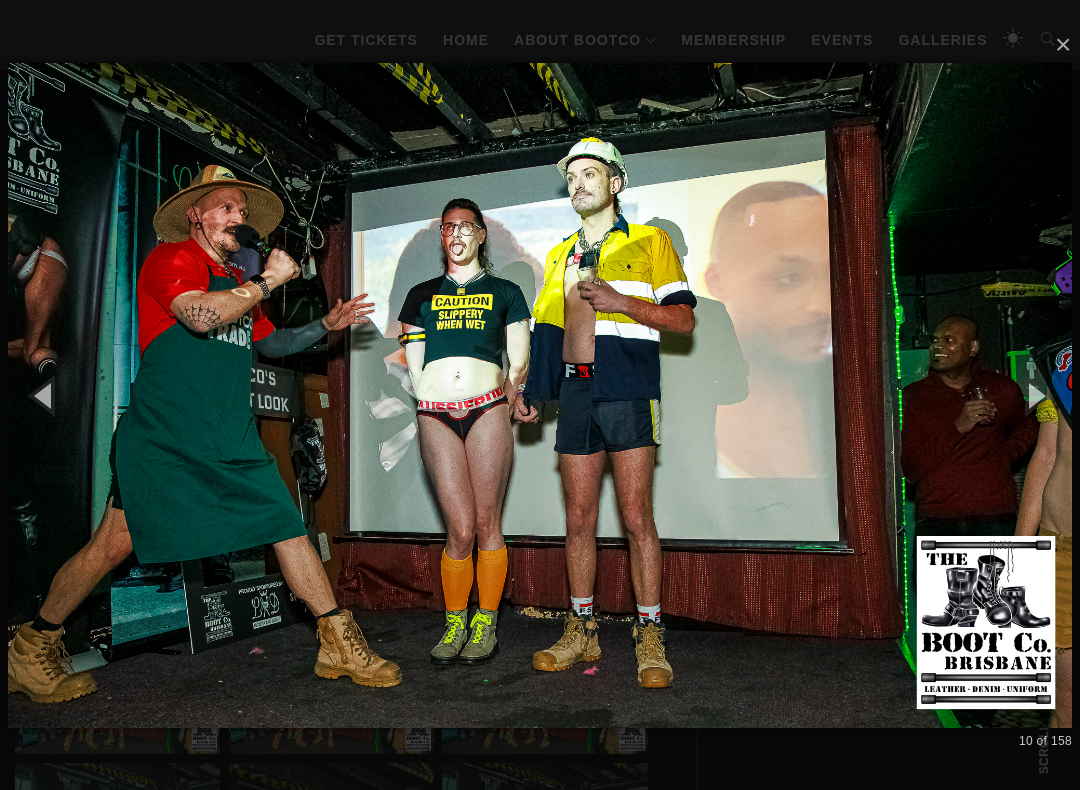 click at bounding box center (1035, 395) 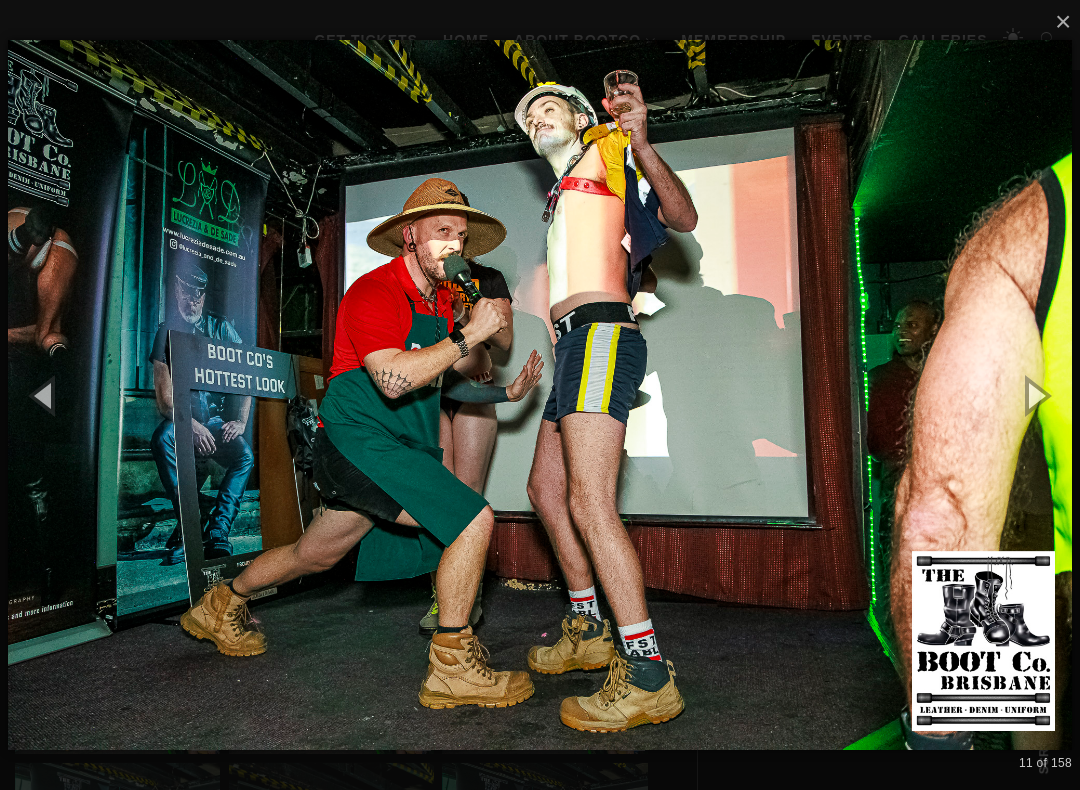 click at bounding box center [1035, 395] 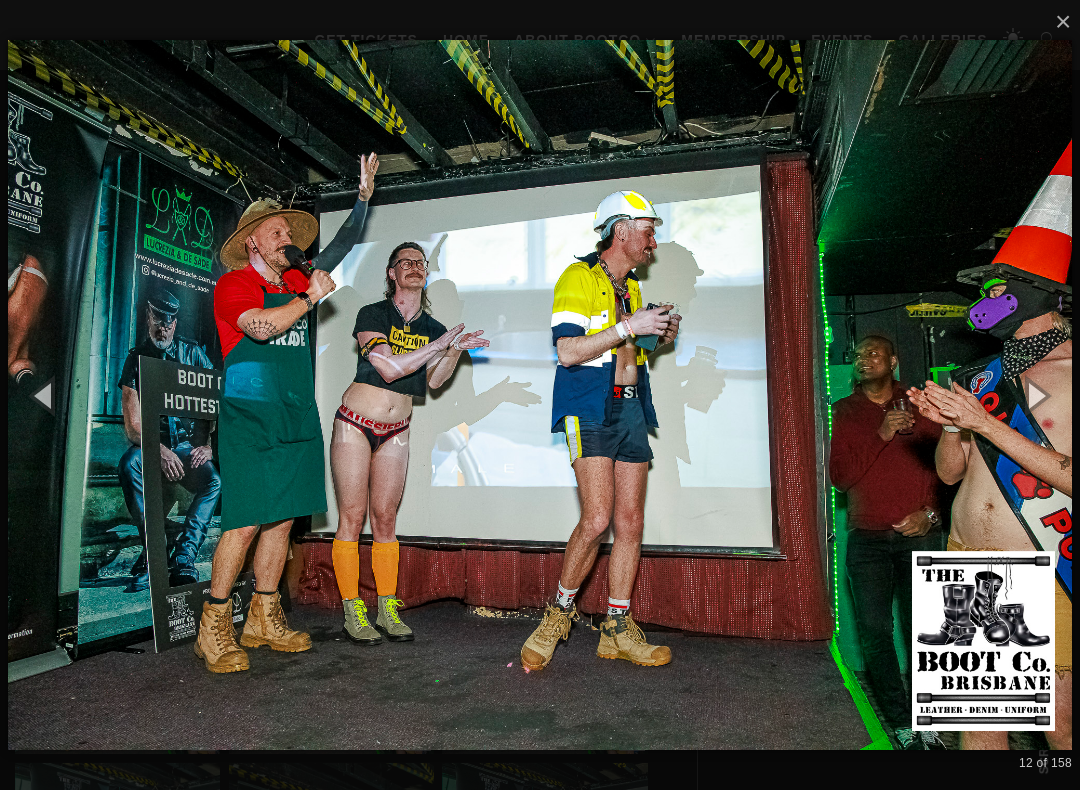 click at bounding box center (1035, 395) 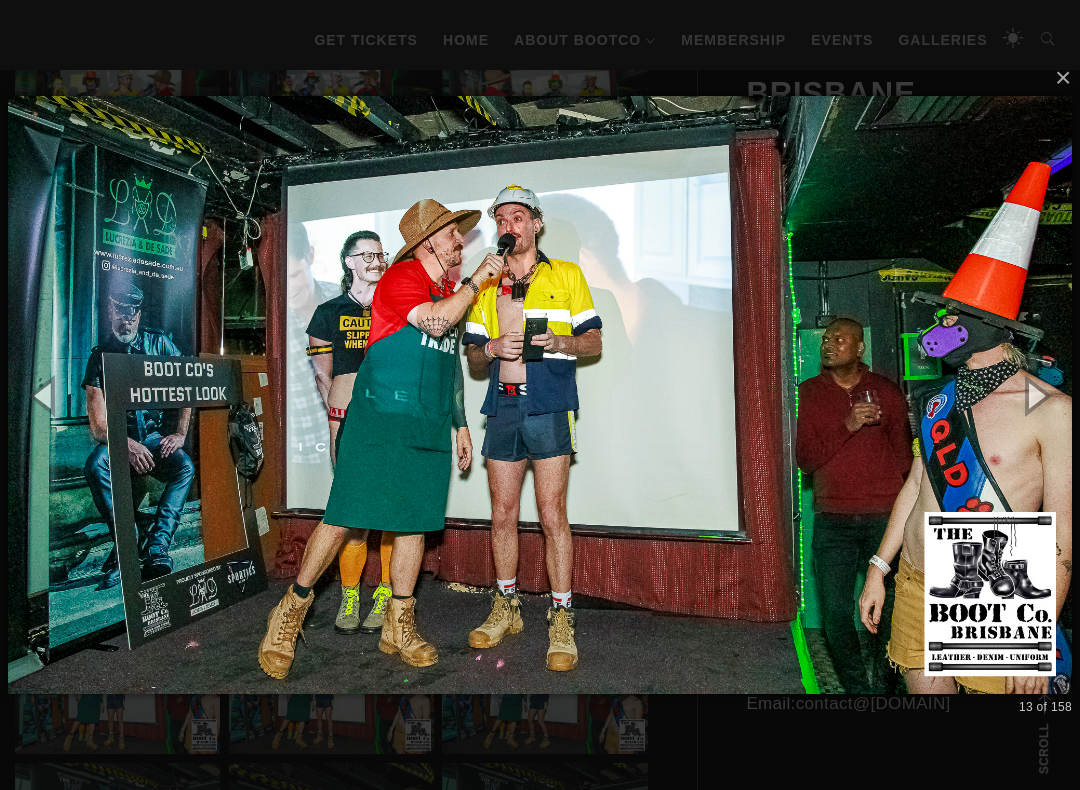 click at bounding box center [1035, 395] 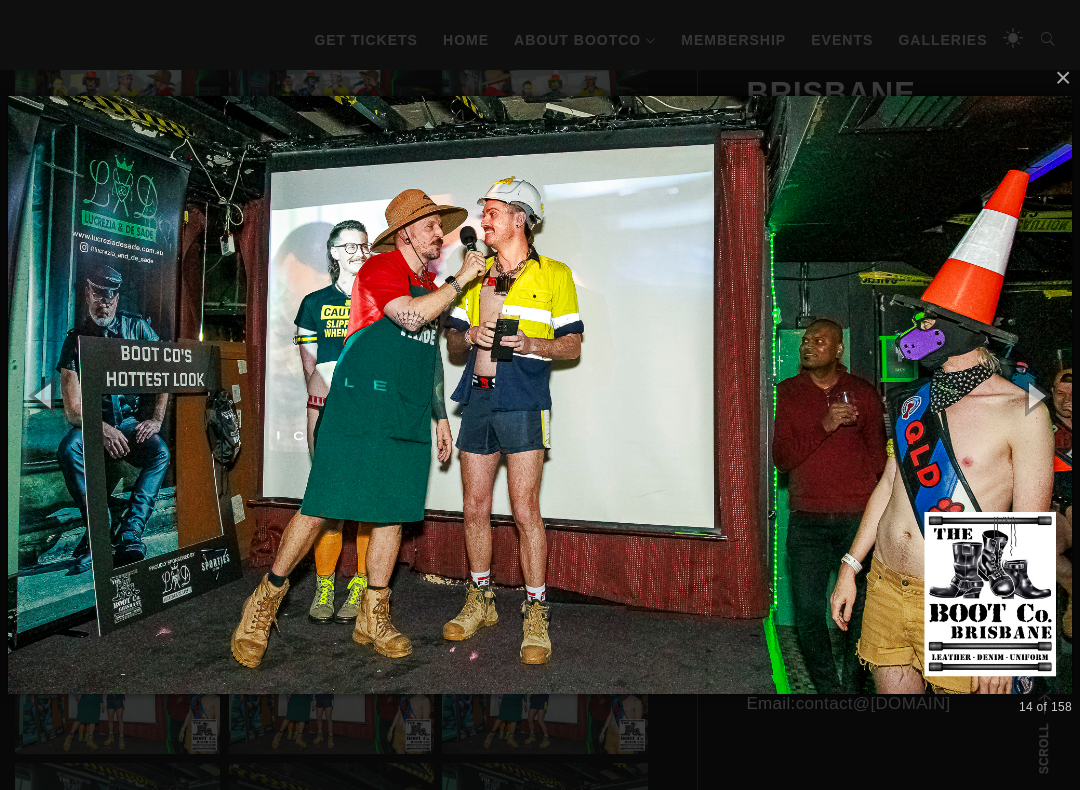 click at bounding box center (1035, 395) 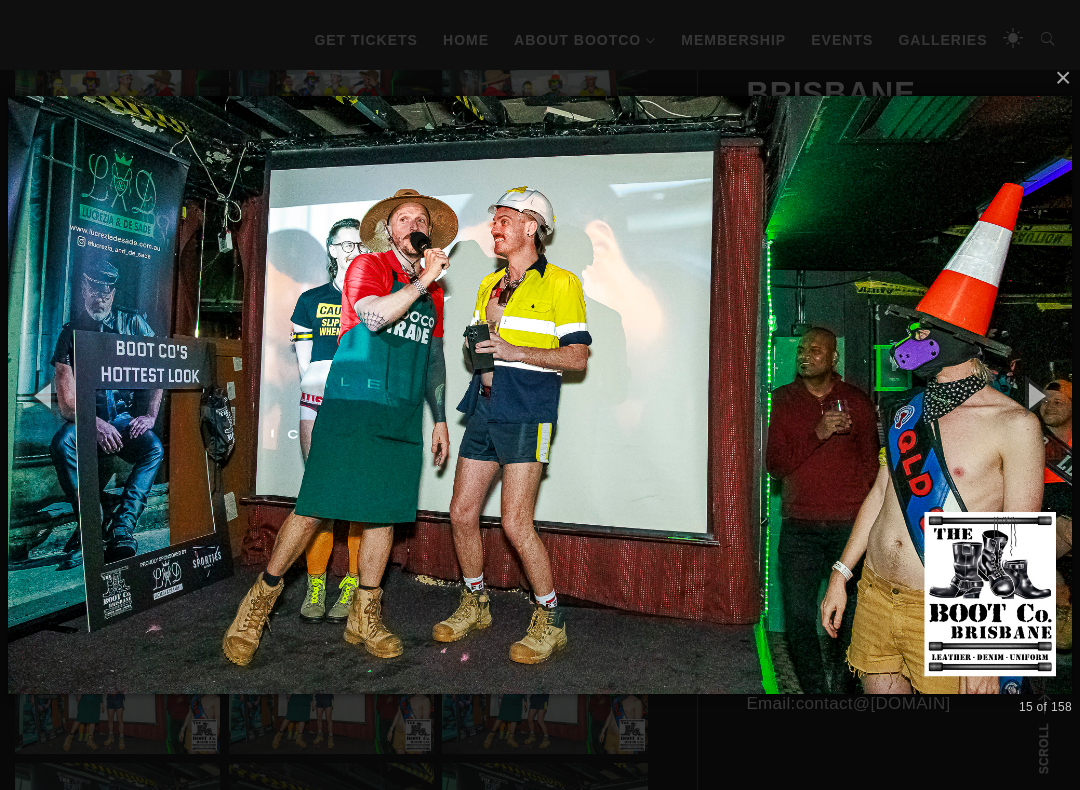 click at bounding box center [1035, 395] 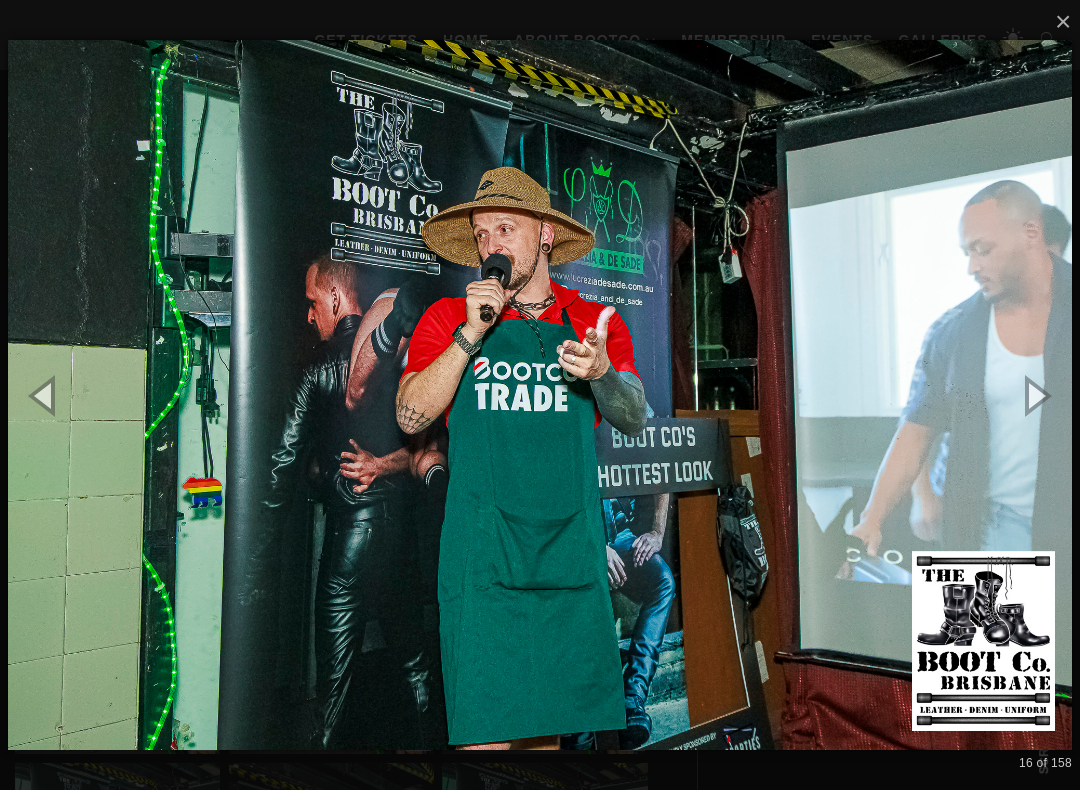 click at bounding box center (1035, 395) 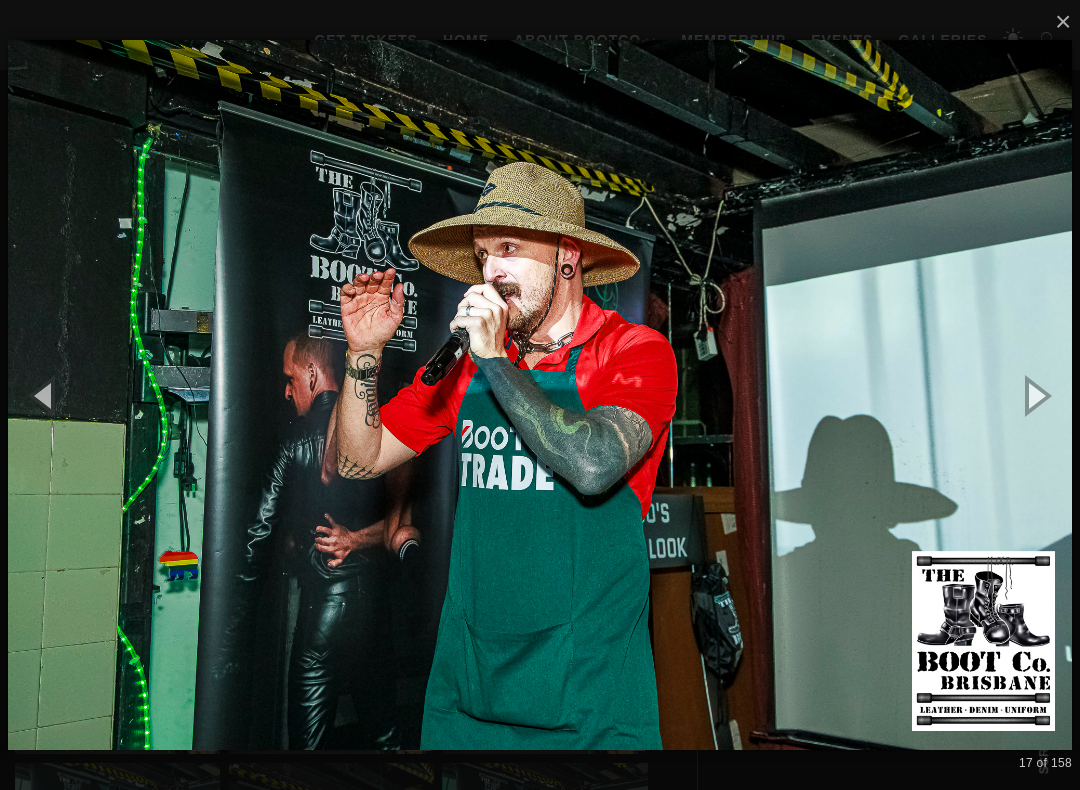 click at bounding box center (1035, 395) 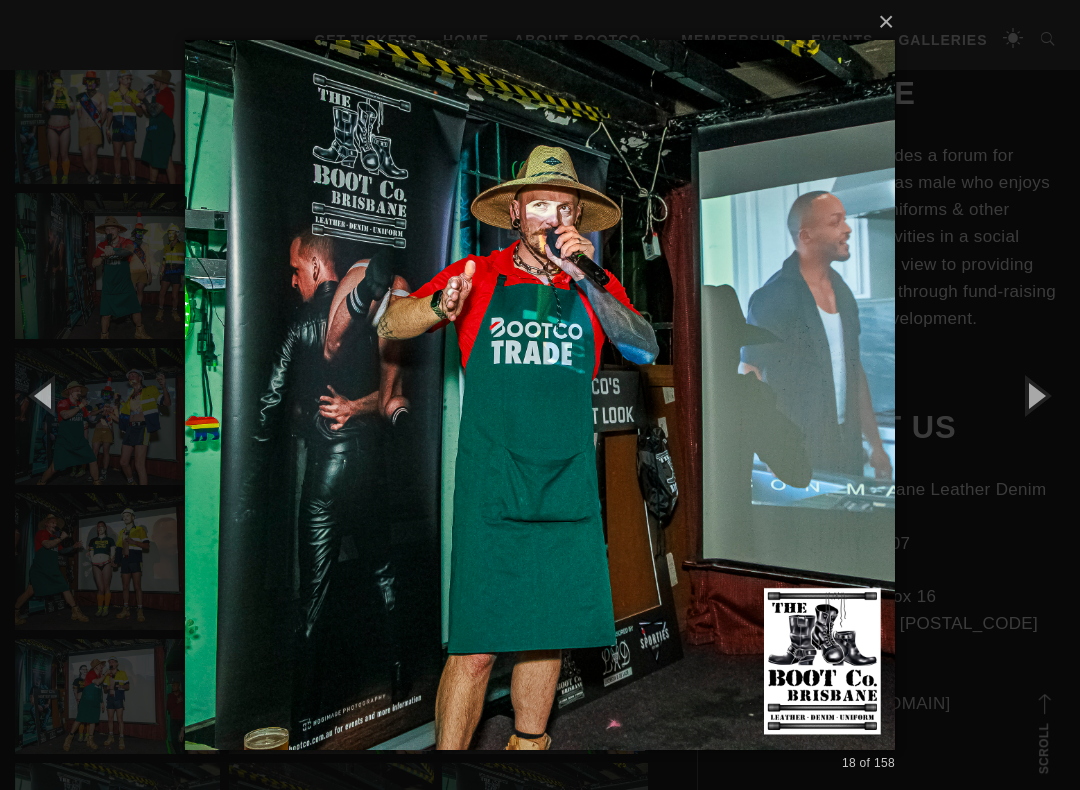 click at bounding box center [1035, 395] 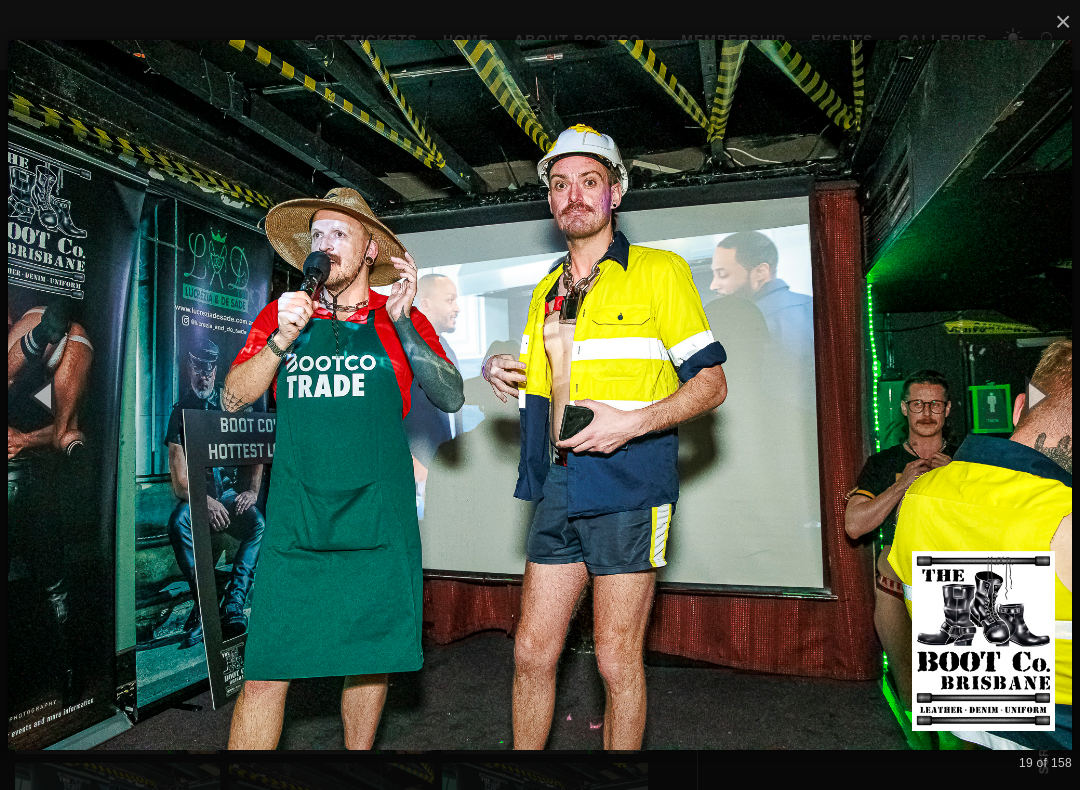 click at bounding box center [1035, 395] 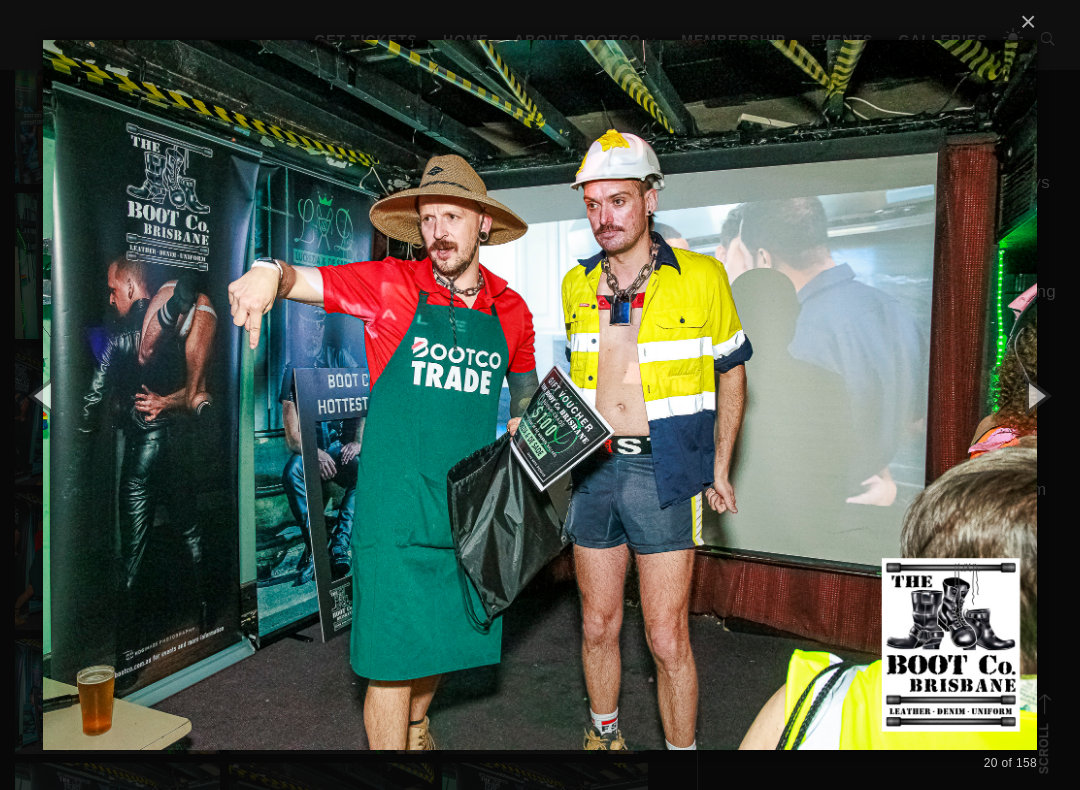 click at bounding box center (1035, 395) 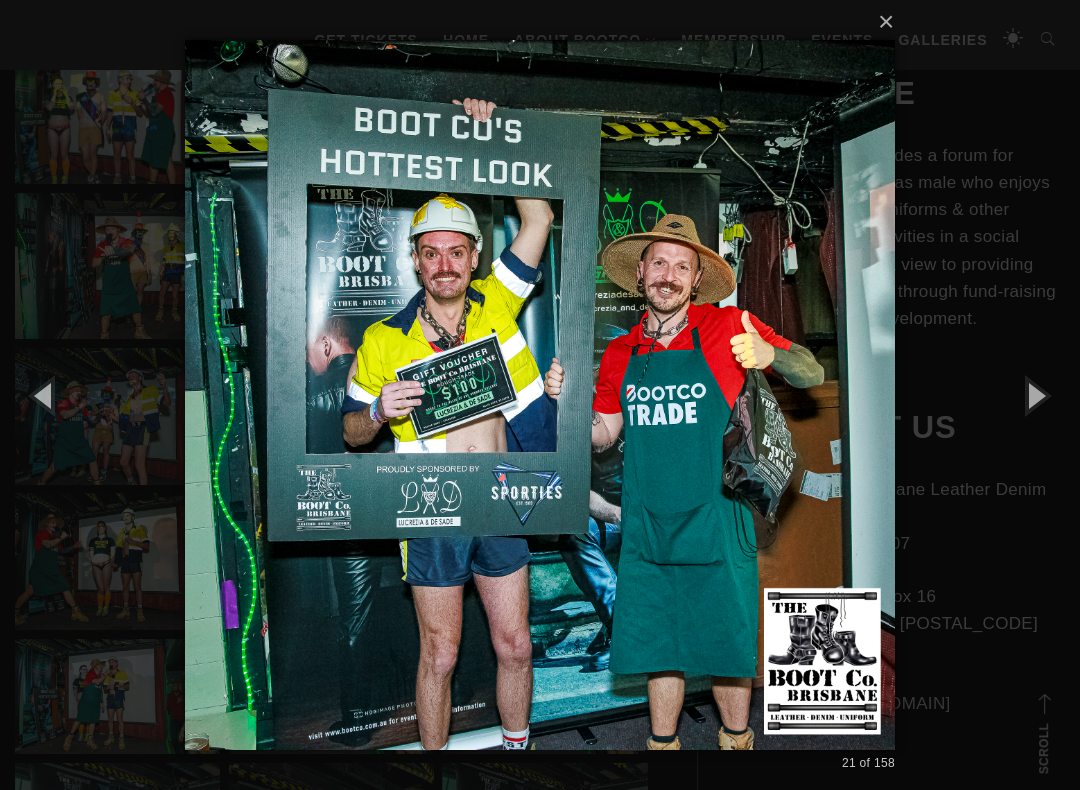 click at bounding box center [1035, 395] 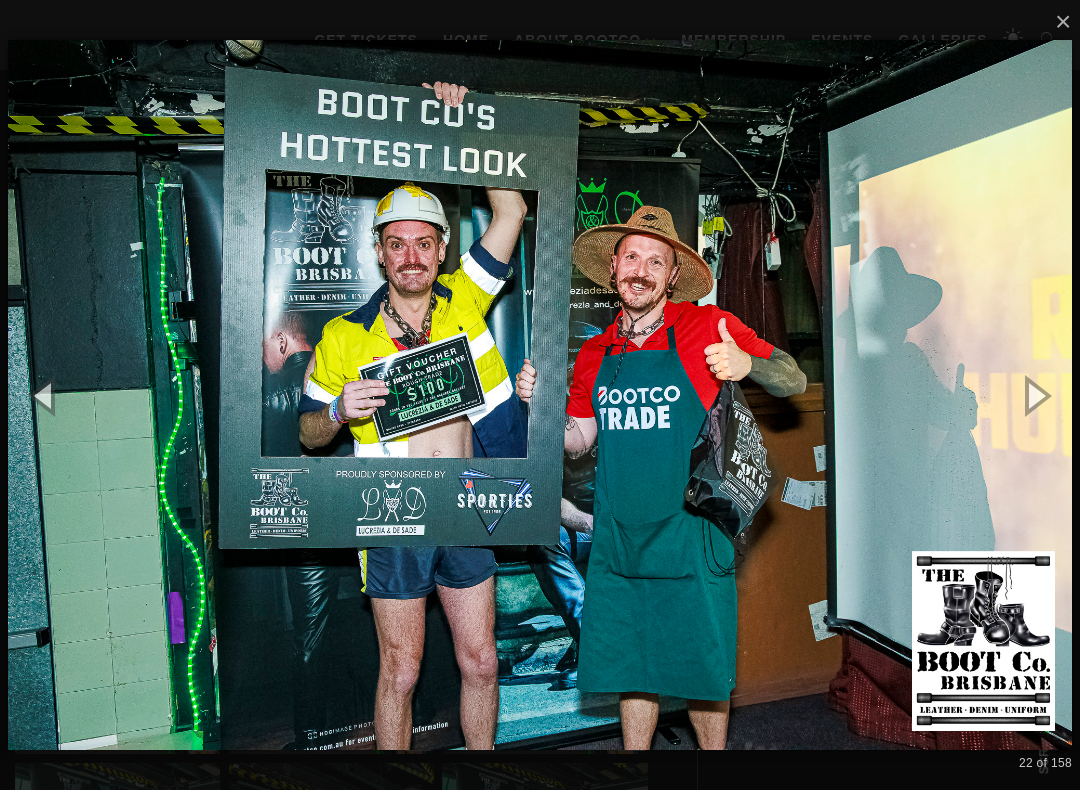 click at bounding box center (1035, 395) 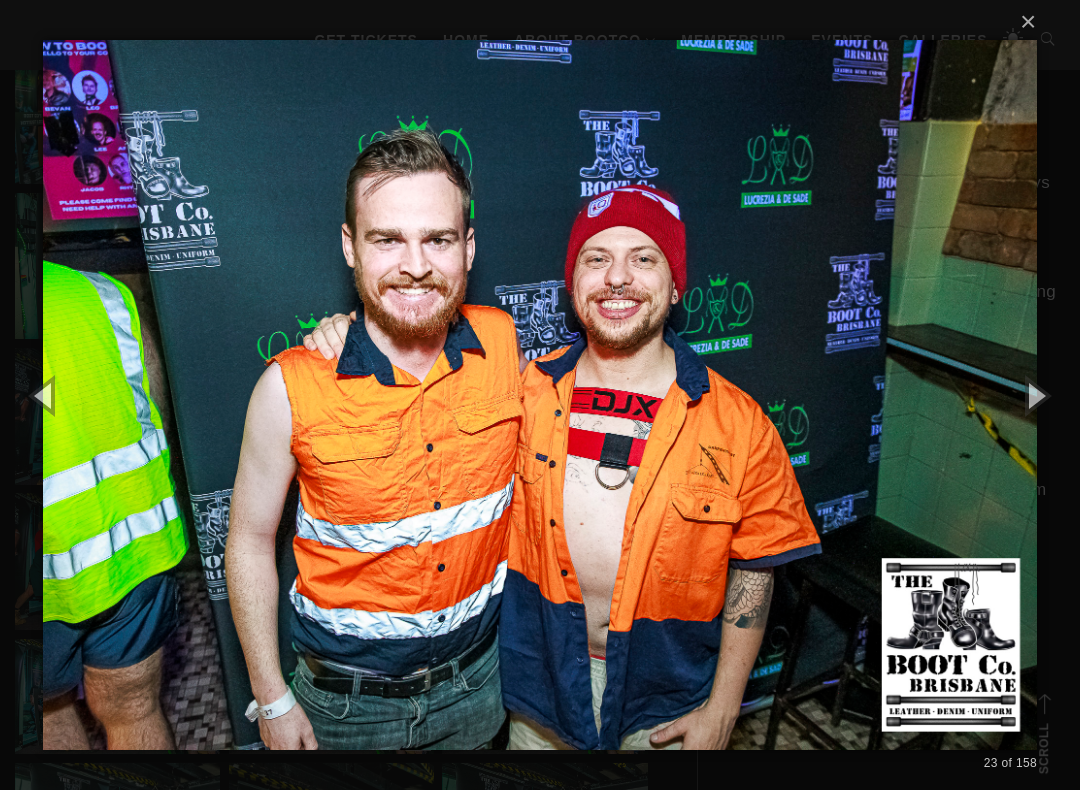 click at bounding box center (1035, 395) 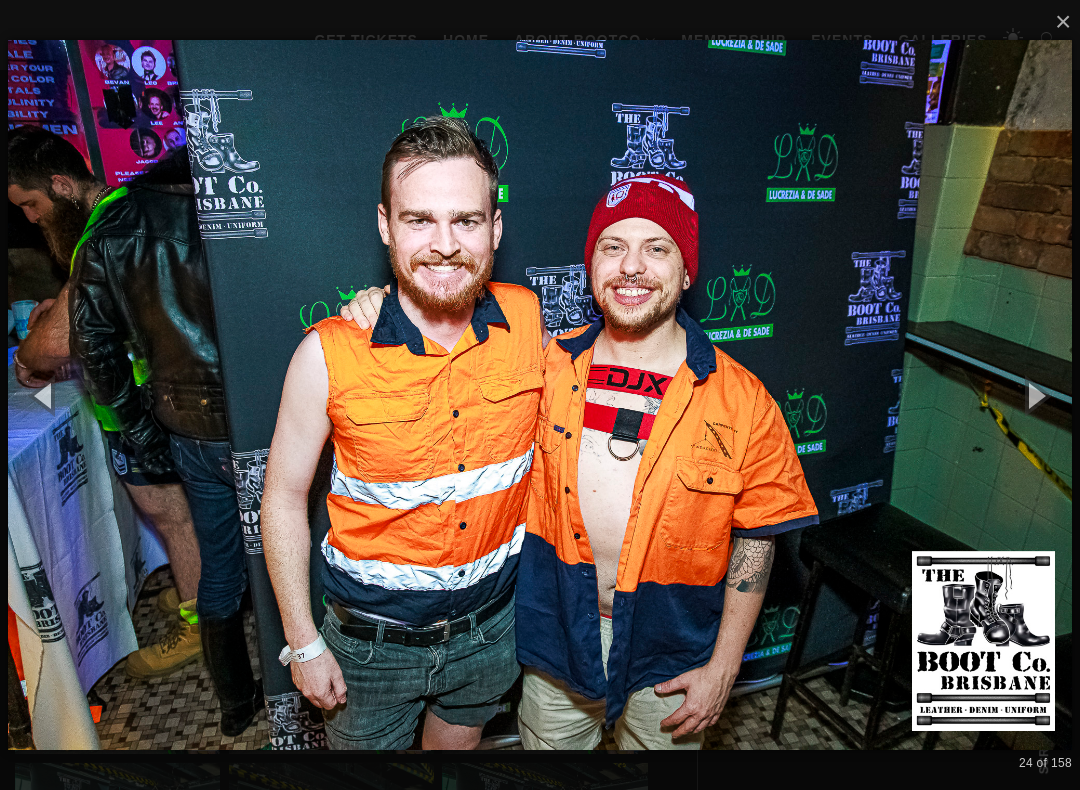 click at bounding box center (1035, 395) 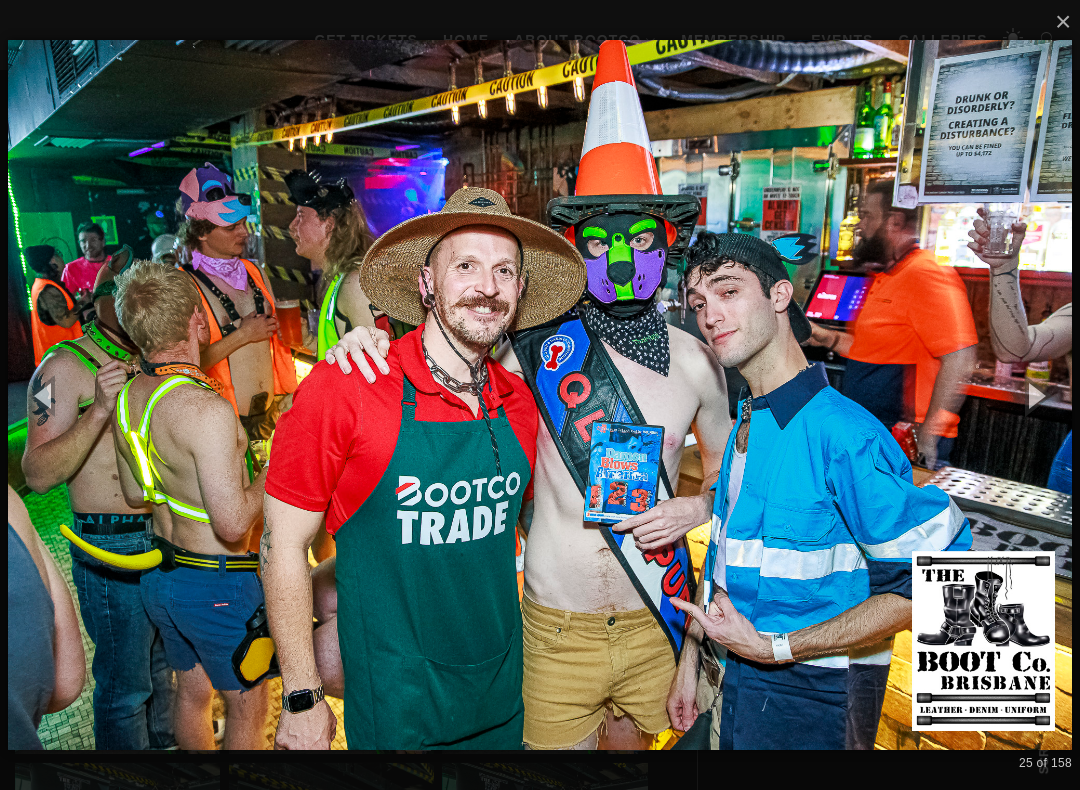 click at bounding box center [1035, 395] 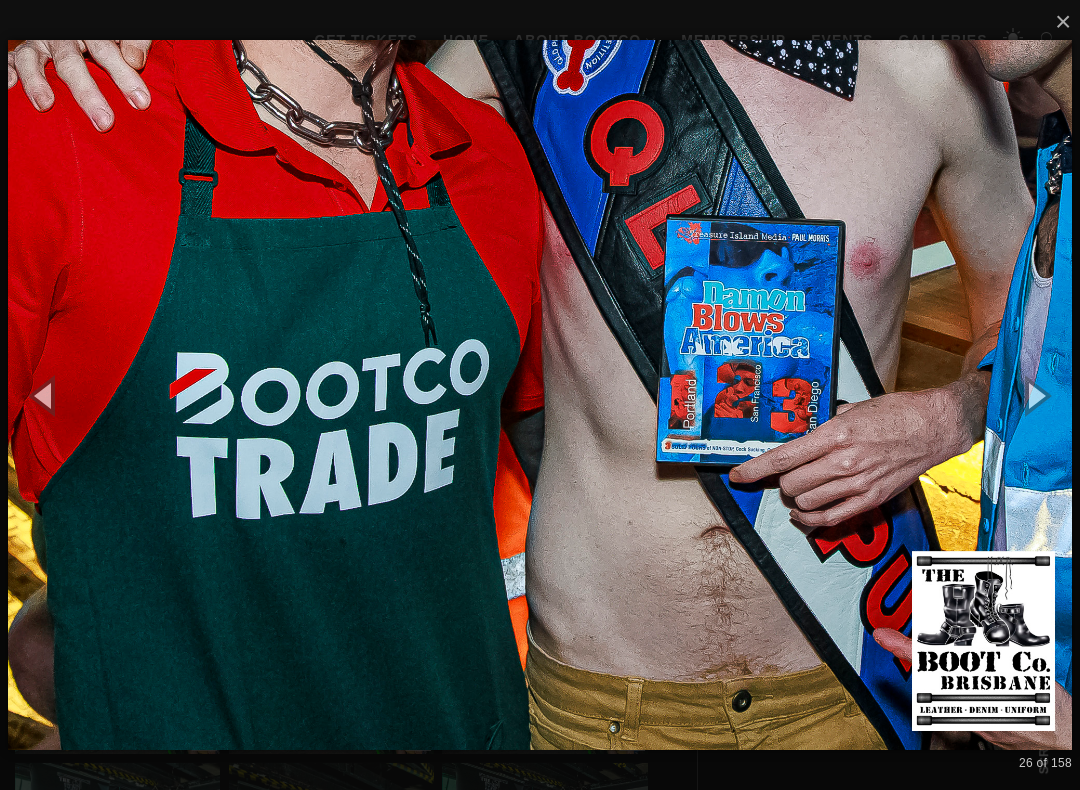 click at bounding box center (1035, 395) 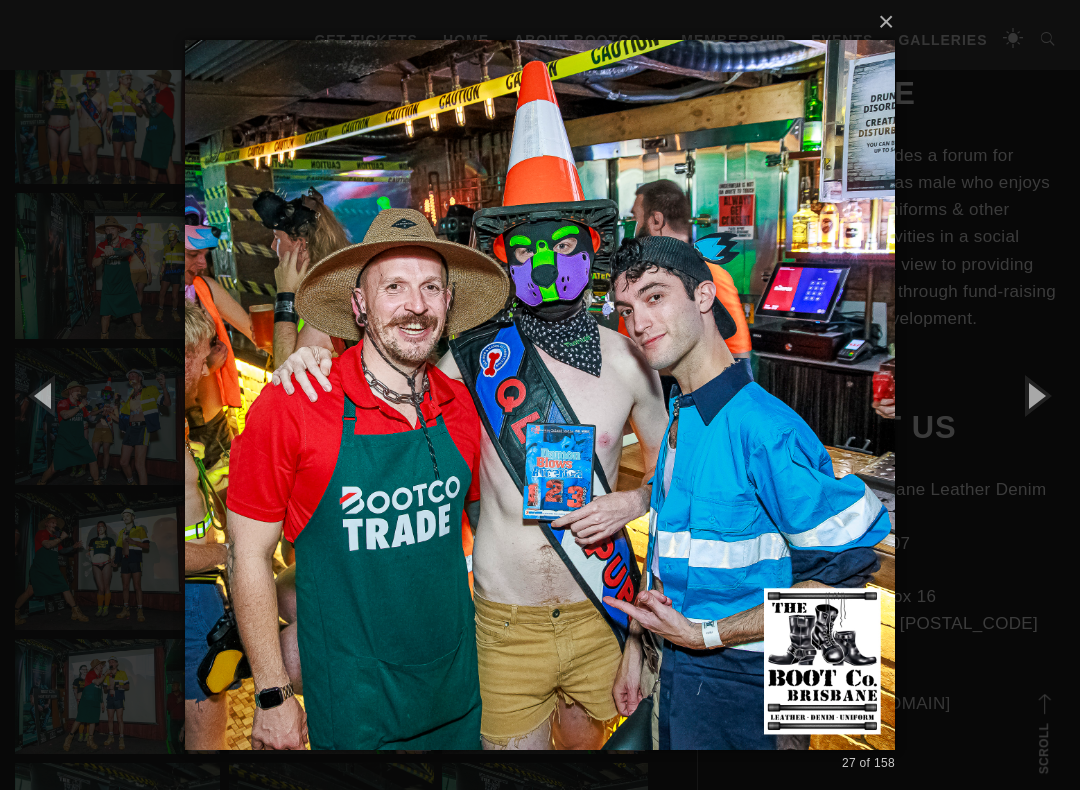 click at bounding box center [1035, 395] 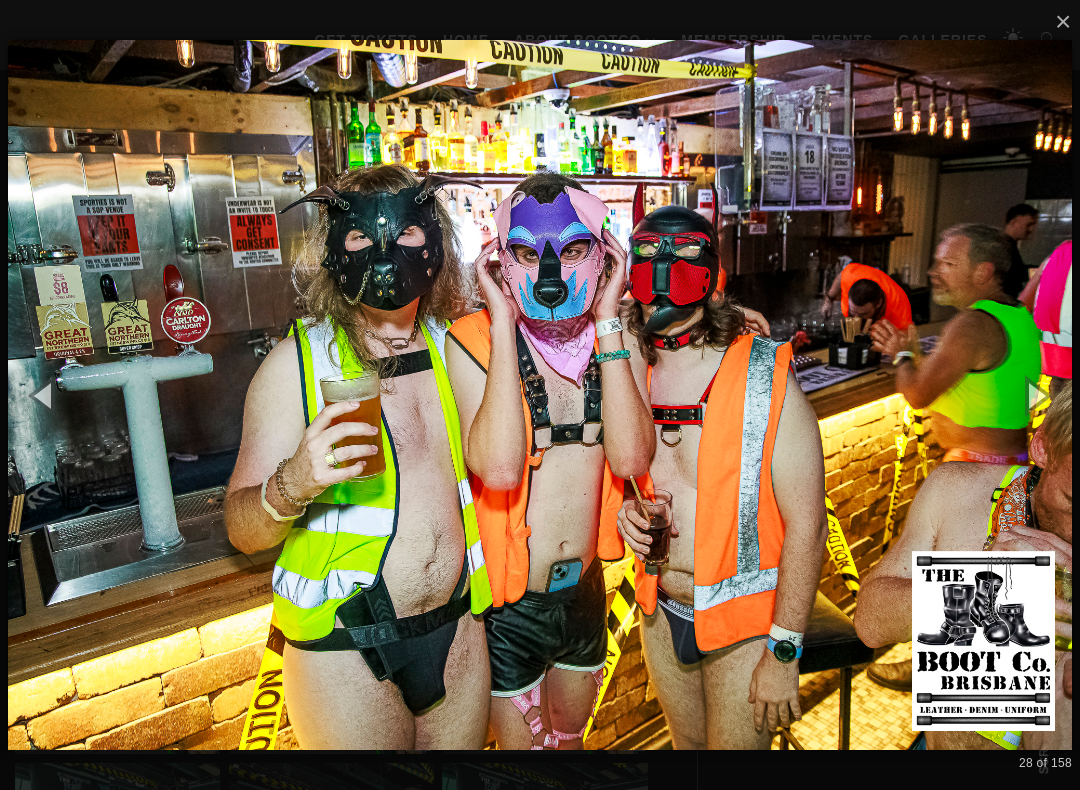 click at bounding box center [1035, 395] 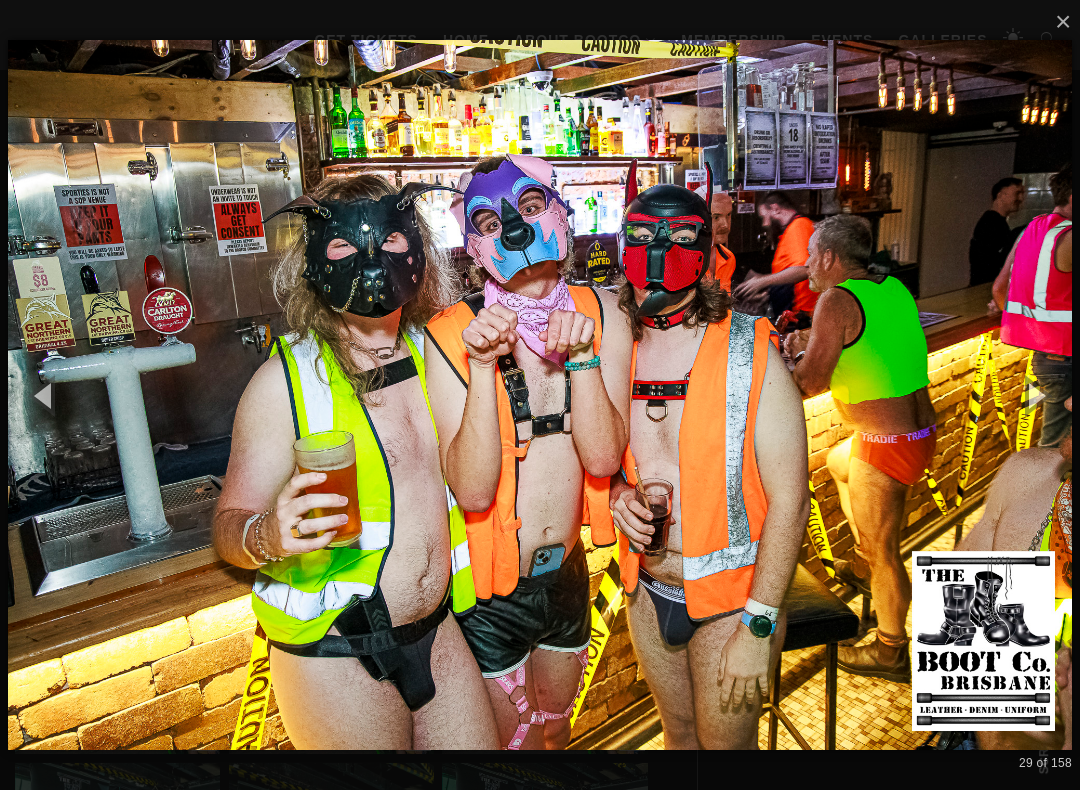click at bounding box center (540, 394) 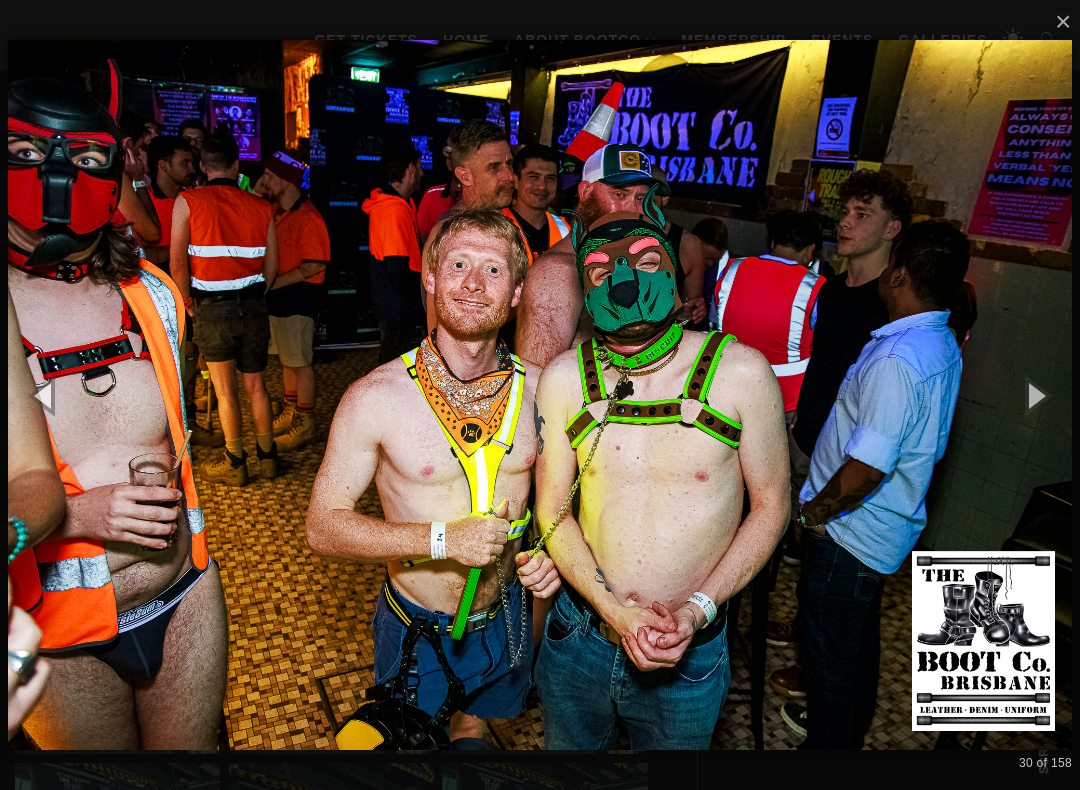 click at bounding box center [1035, 395] 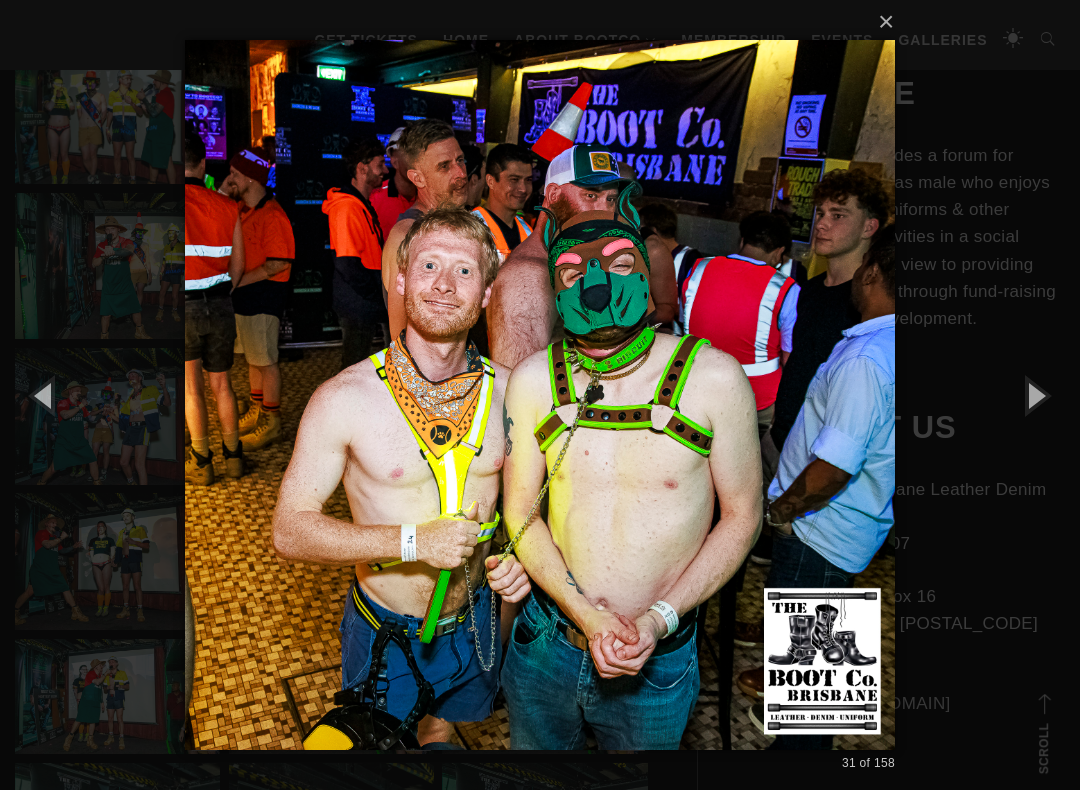 click at bounding box center (1035, 395) 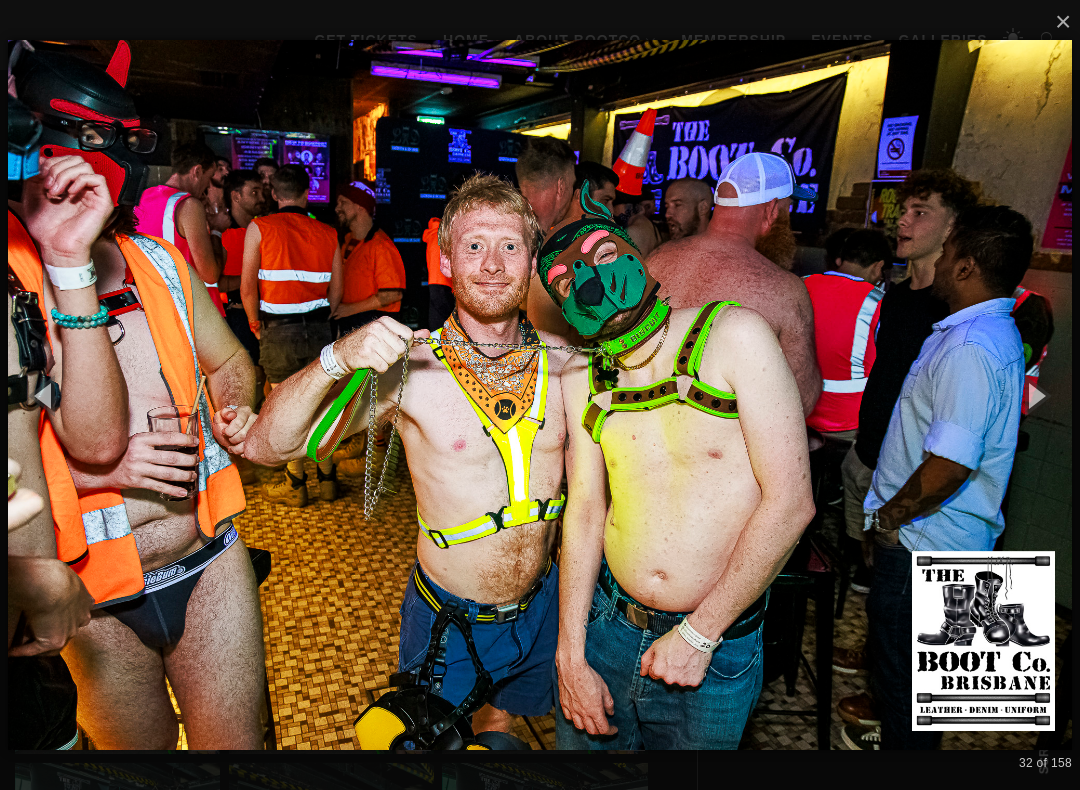 click at bounding box center (45, 395) 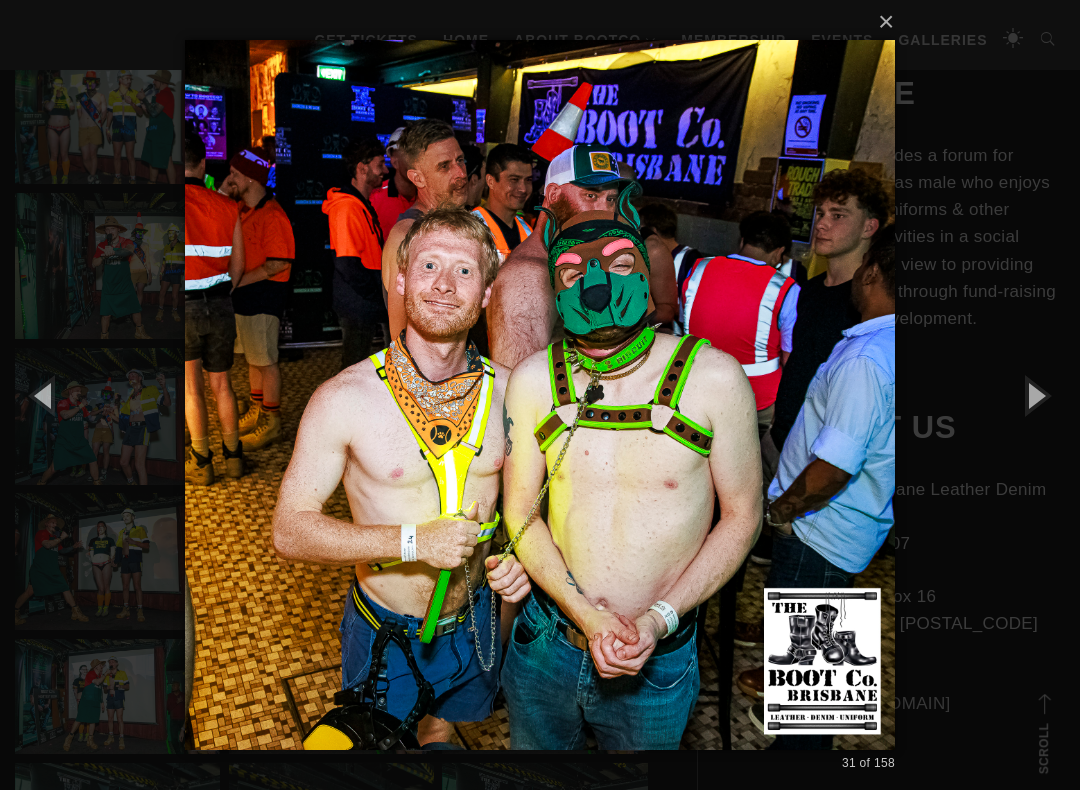 click at bounding box center (1035, 395) 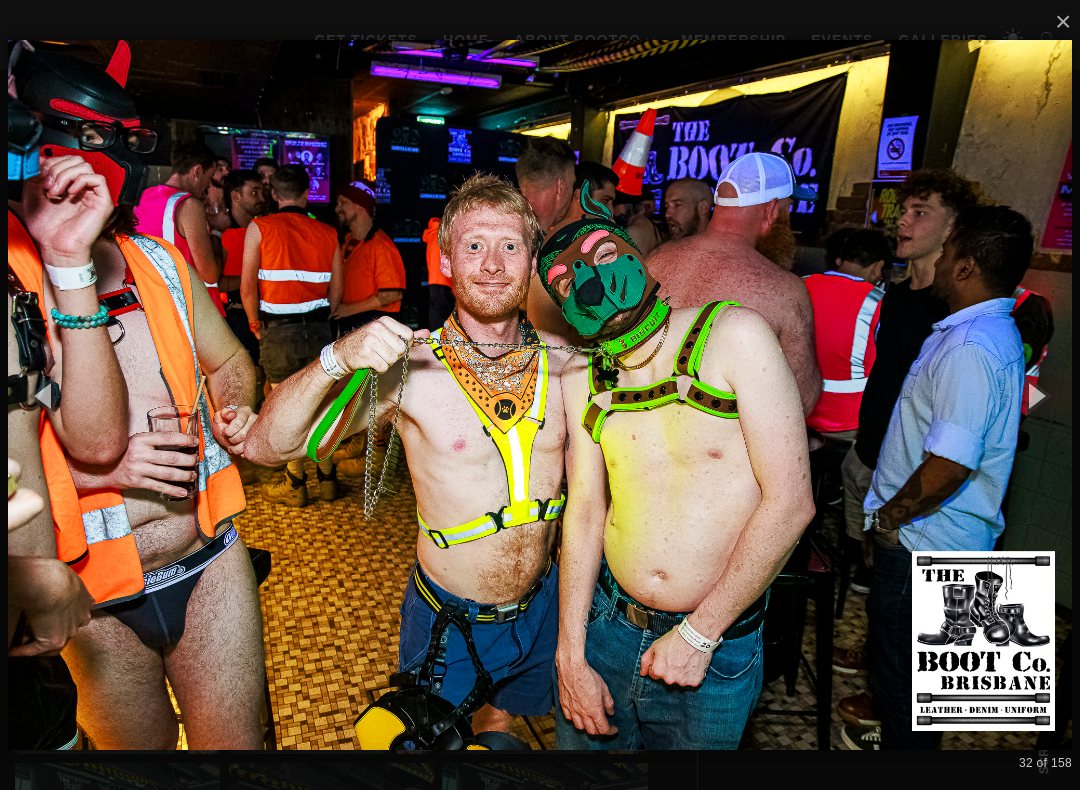 click at bounding box center [1035, 395] 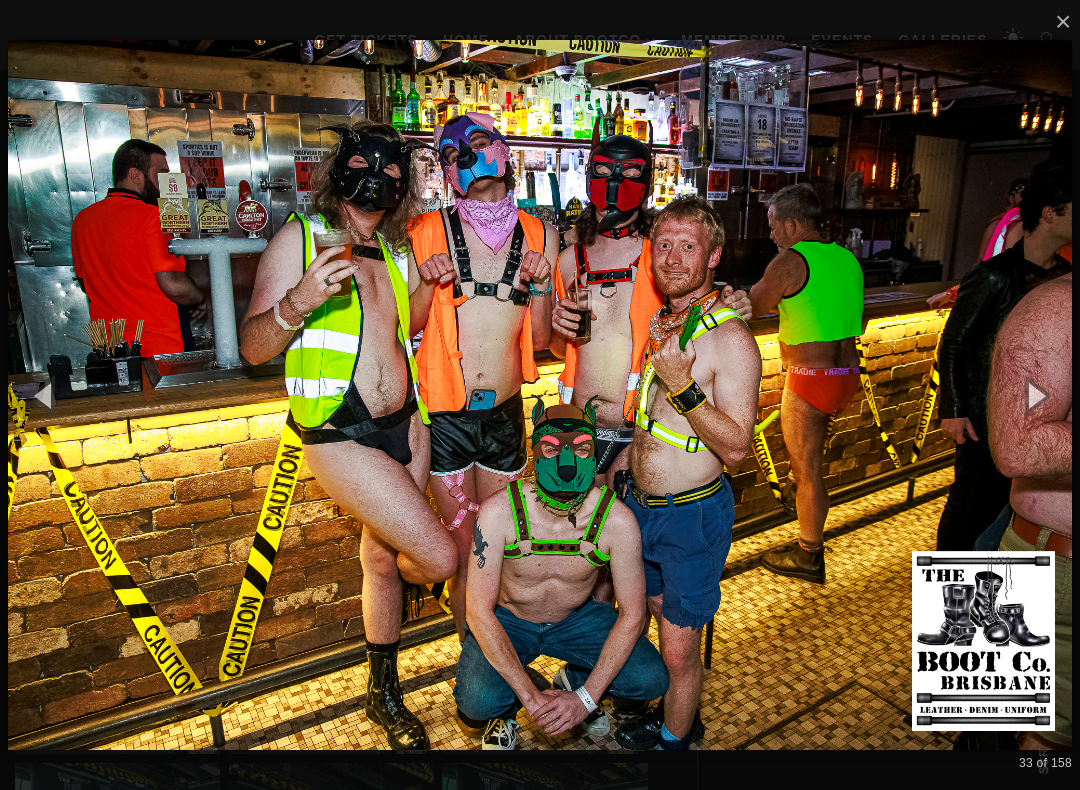 click at bounding box center (1035, 395) 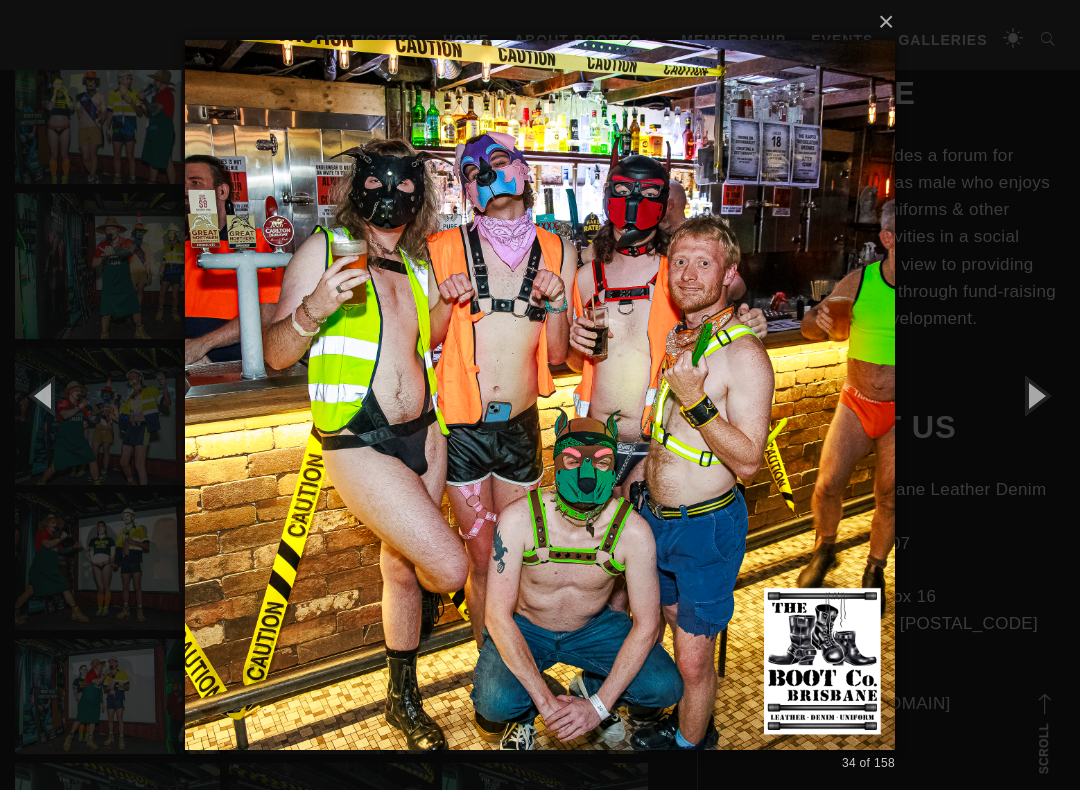 click at bounding box center [1035, 395] 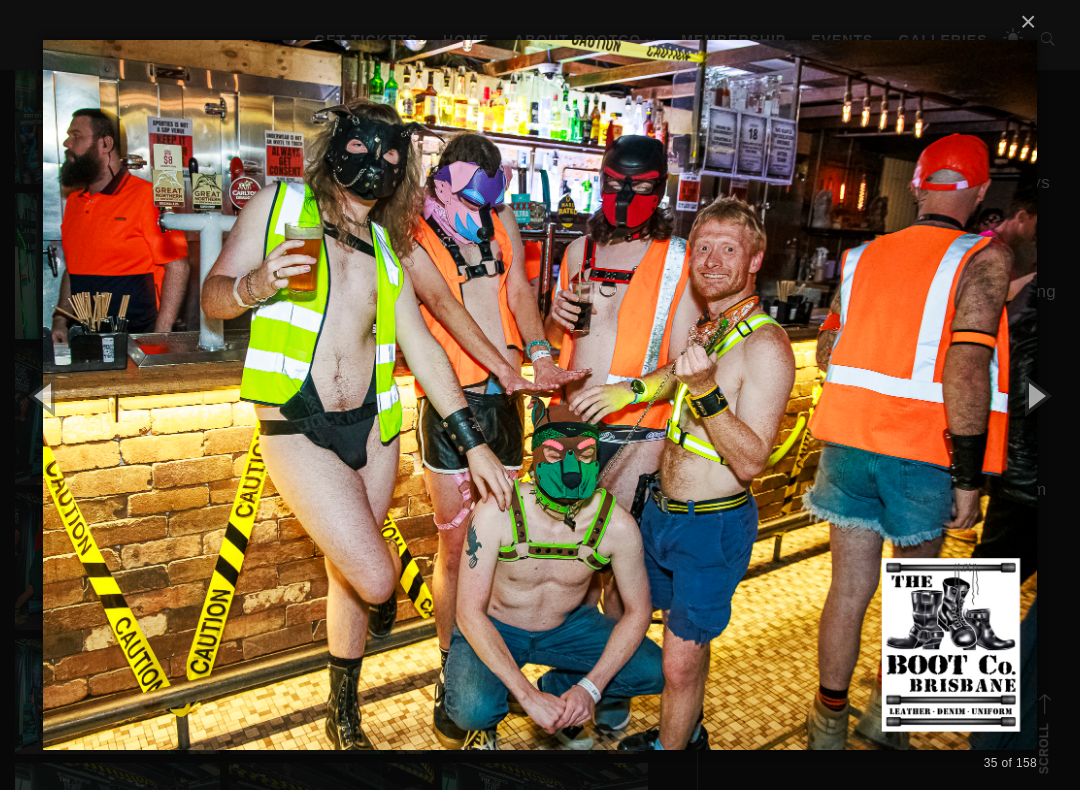 click at bounding box center [1035, 395] 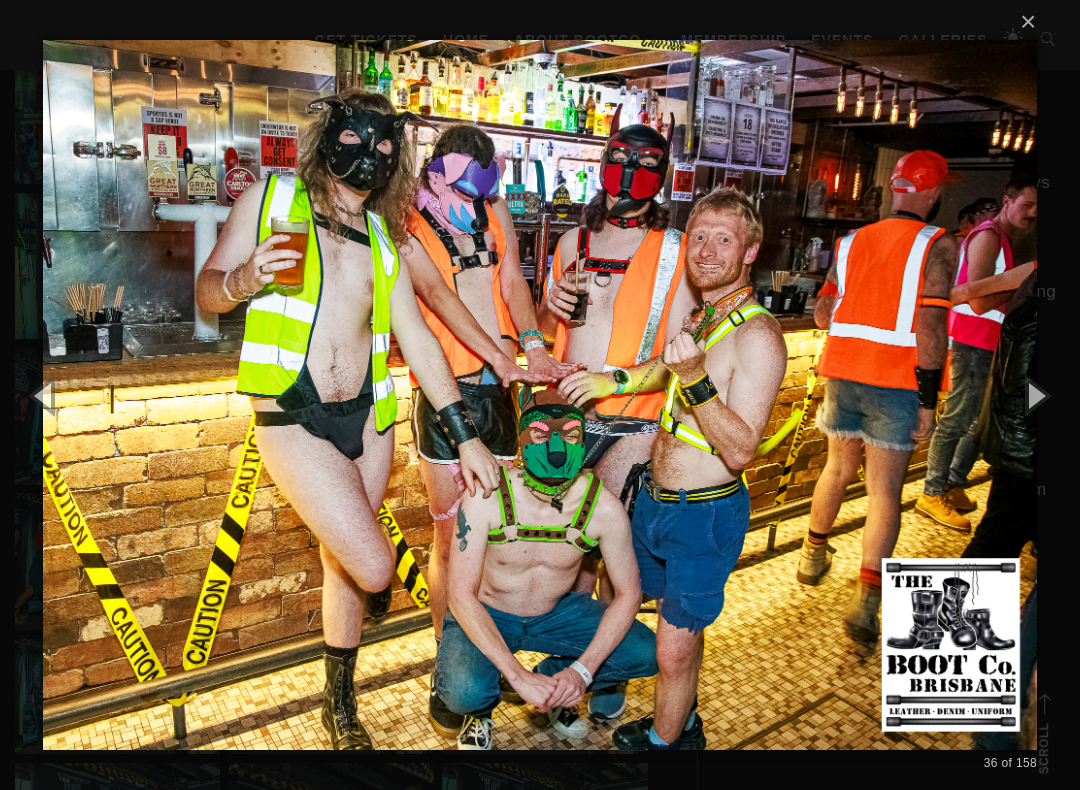 click at bounding box center (1035, 395) 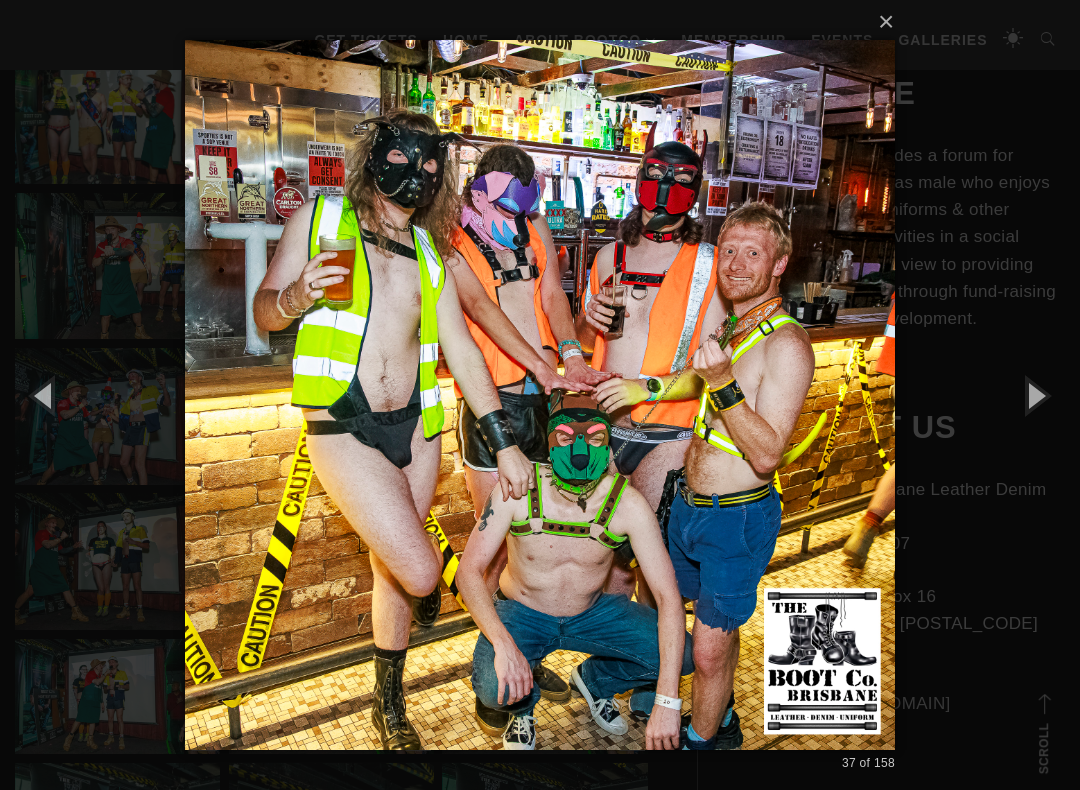 click at bounding box center (1035, 395) 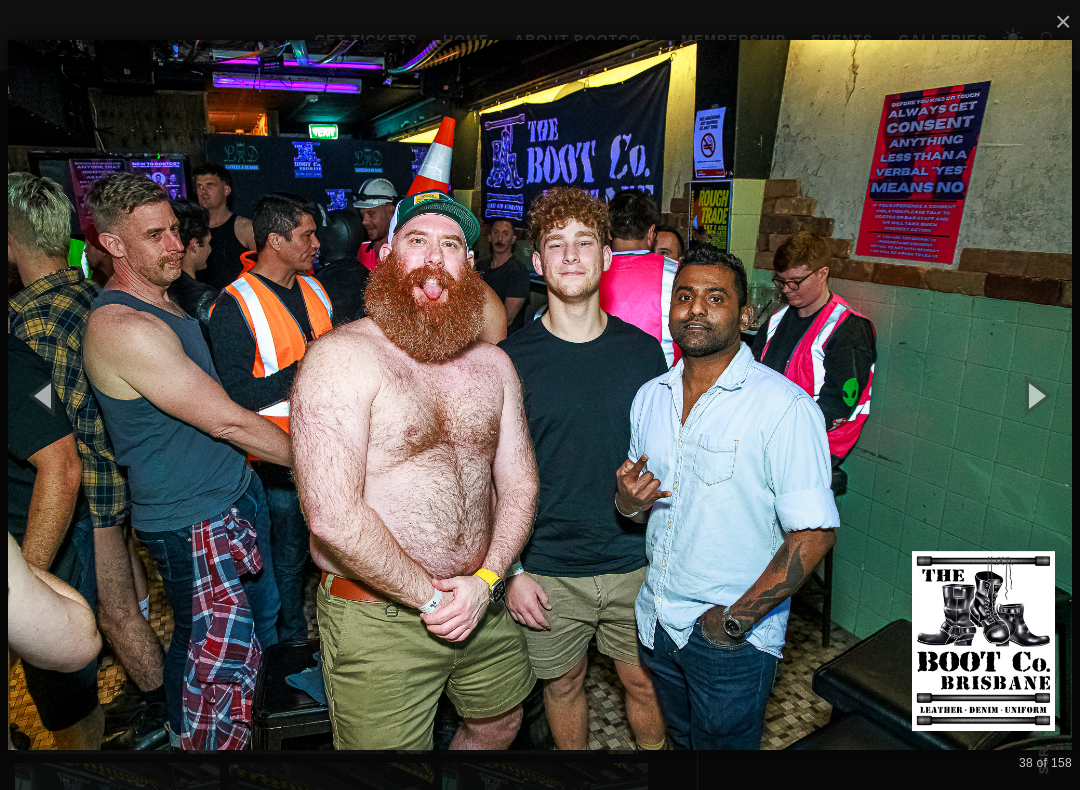 click at bounding box center (1035, 395) 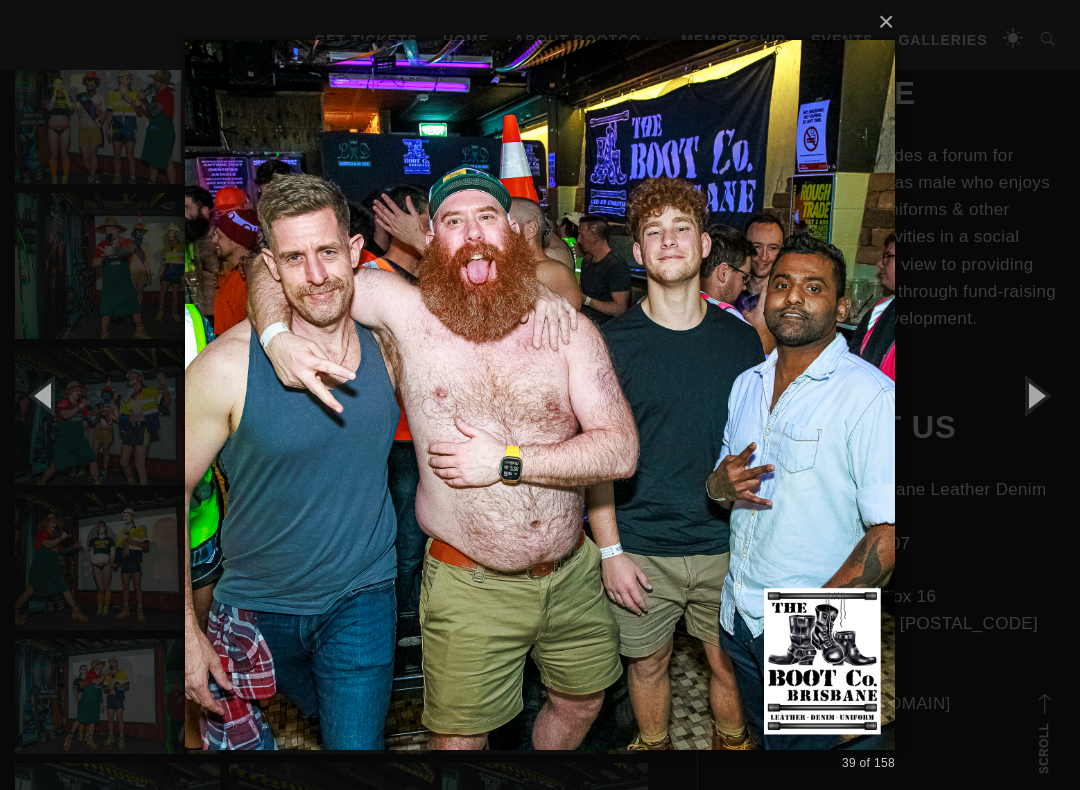 click at bounding box center (1035, 395) 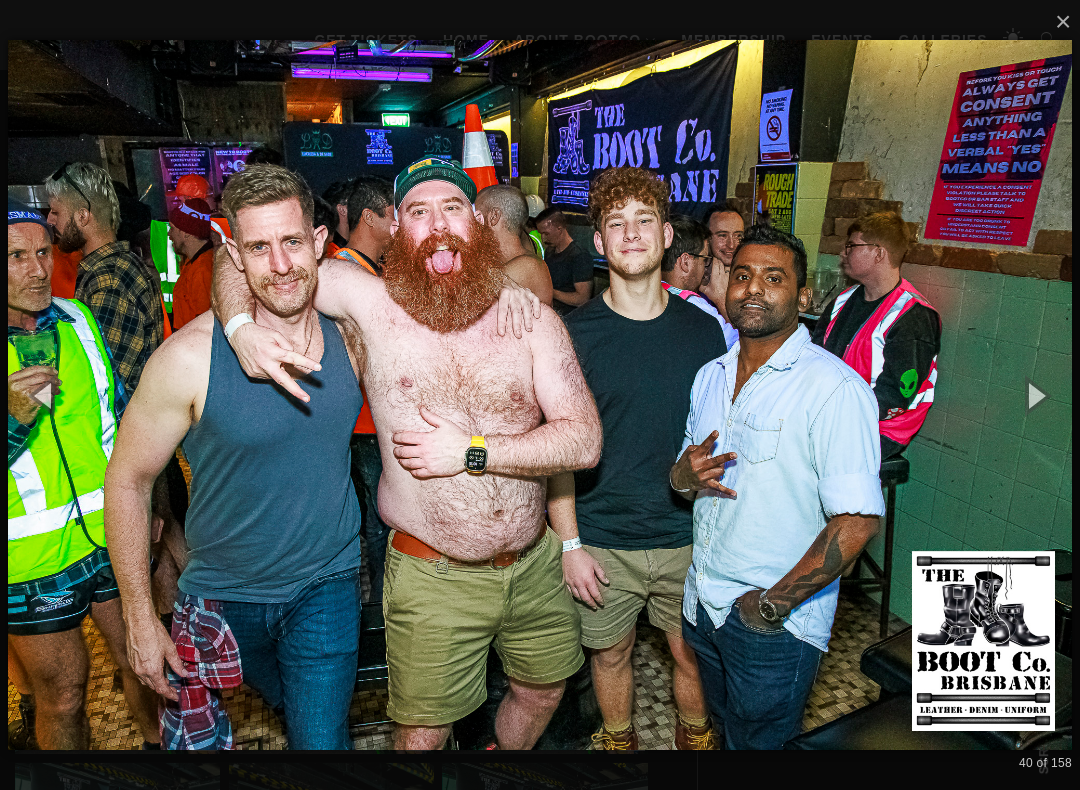 click at bounding box center (1035, 395) 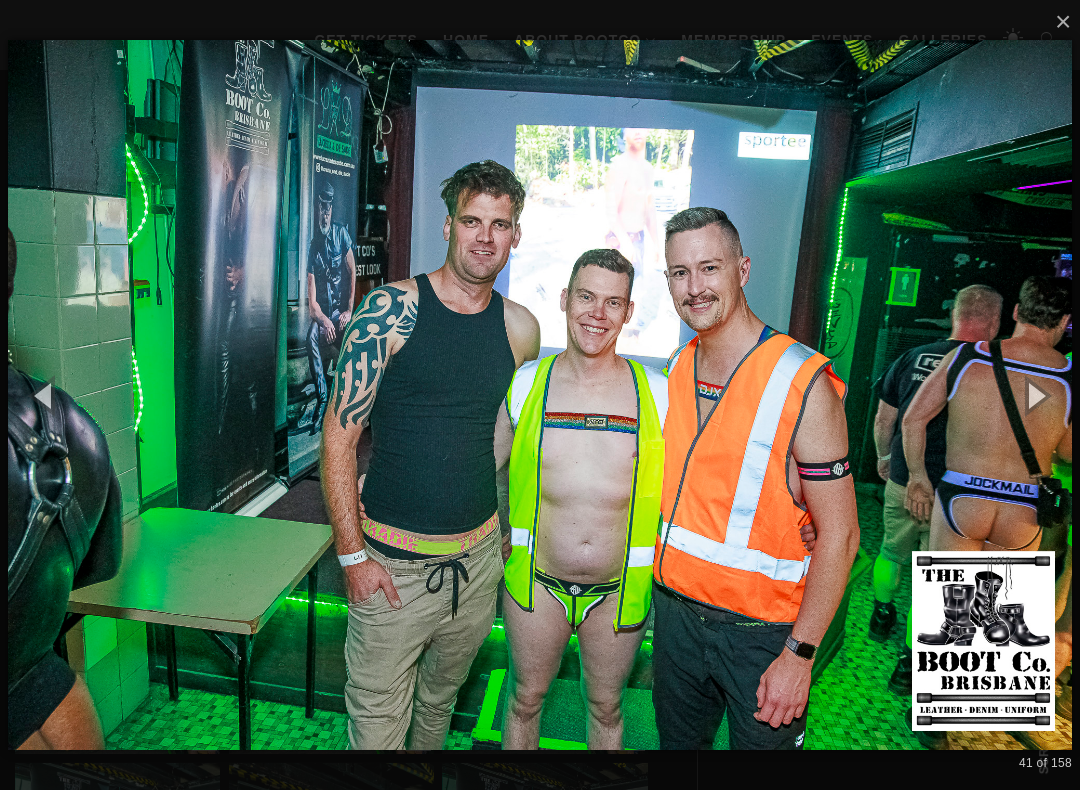 click at bounding box center (1035, 395) 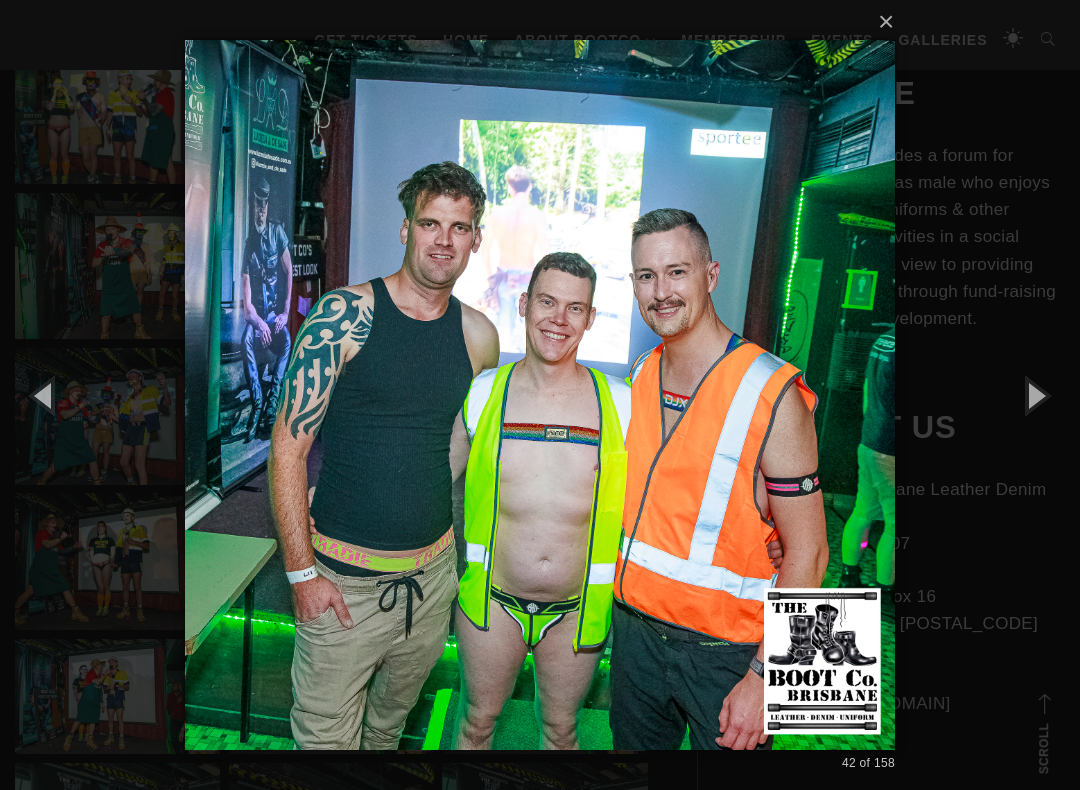 click at bounding box center [1035, 395] 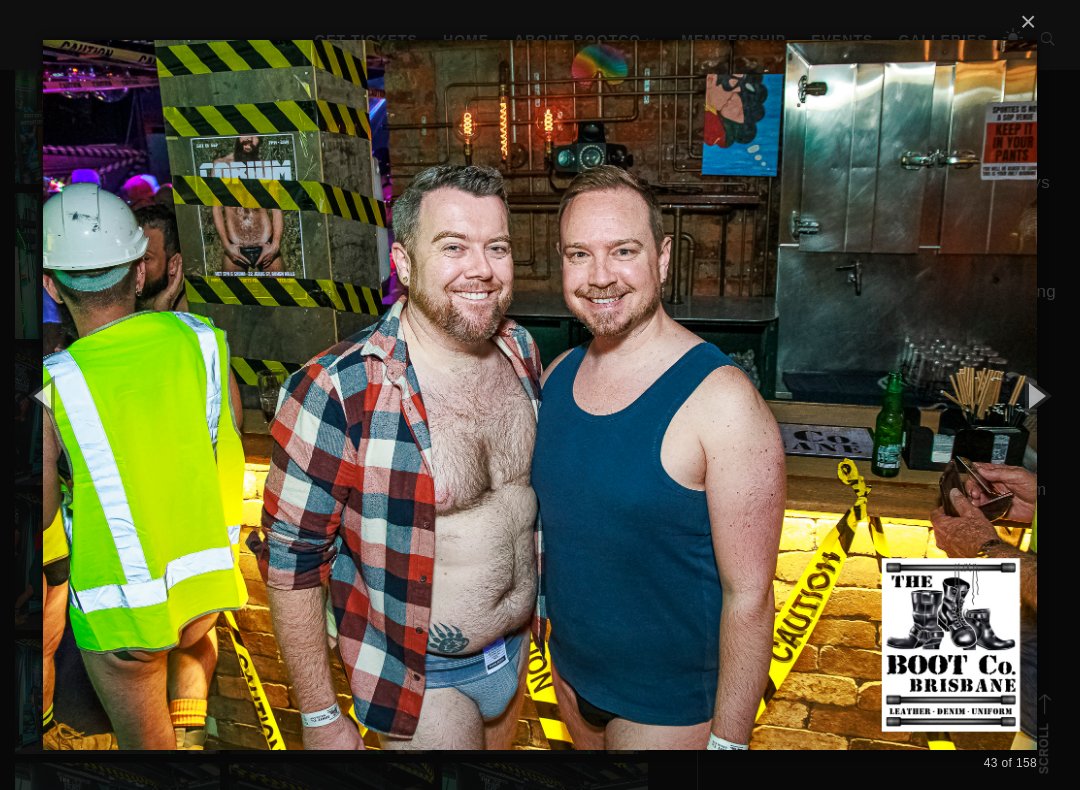 click at bounding box center (1035, 395) 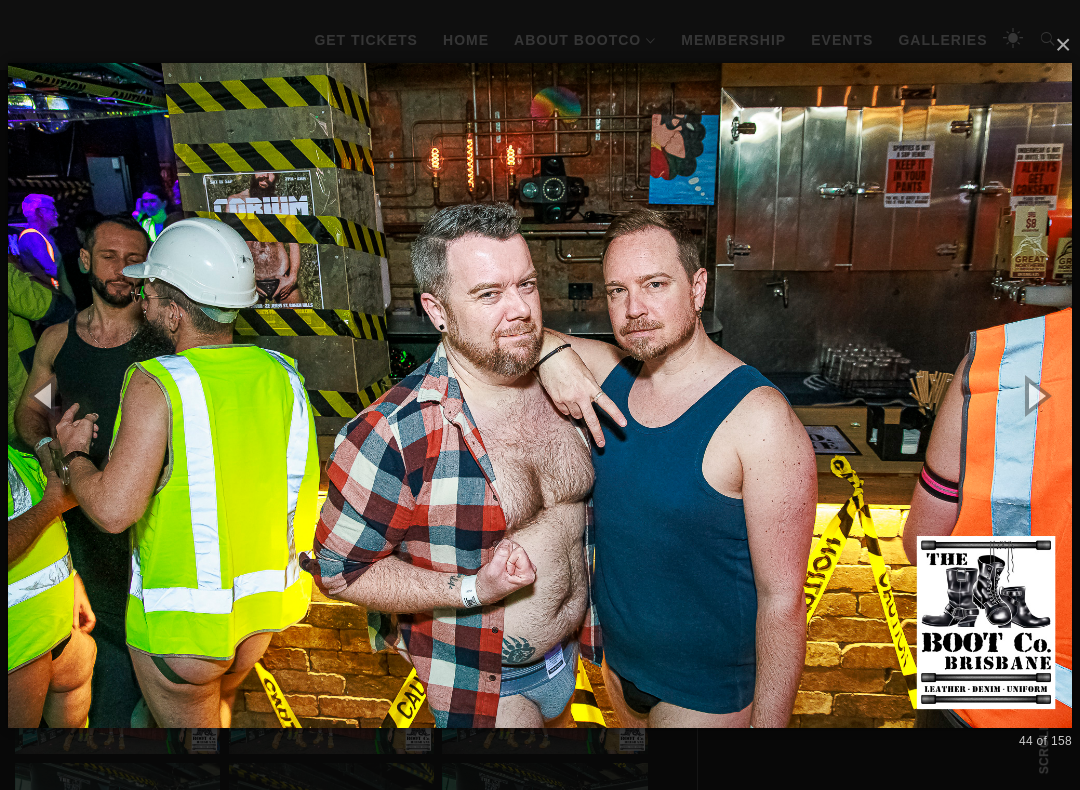 click at bounding box center [1035, 395] 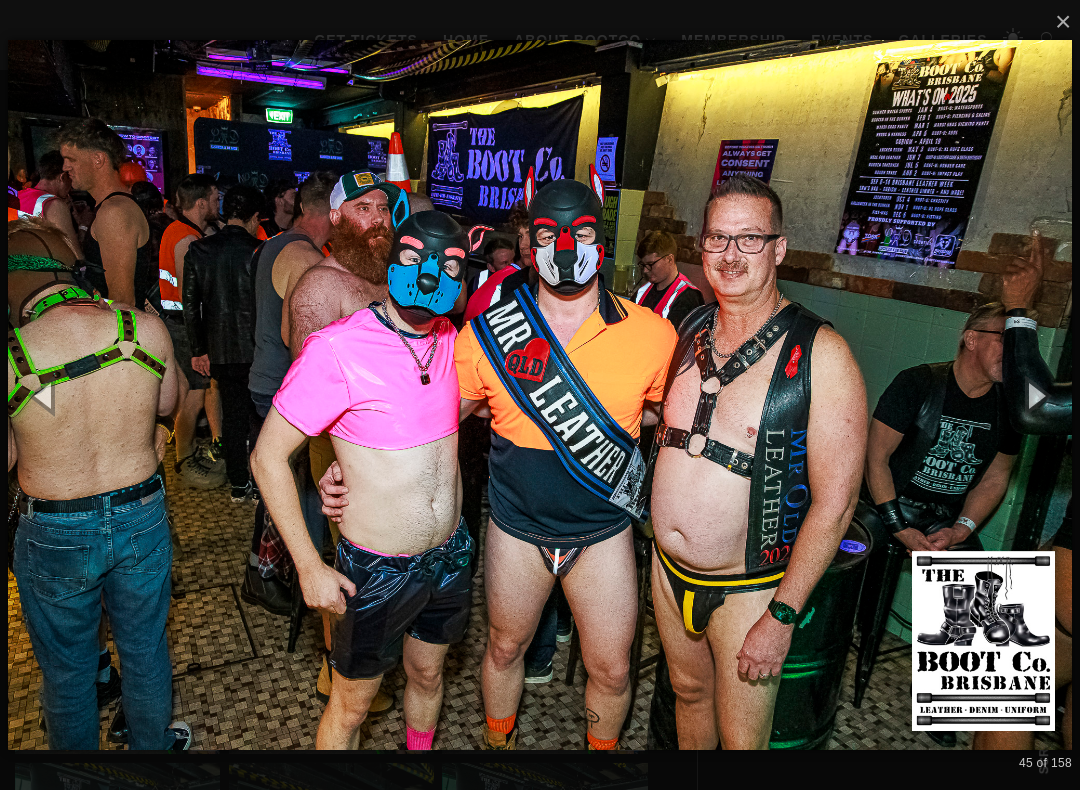 click at bounding box center [1035, 395] 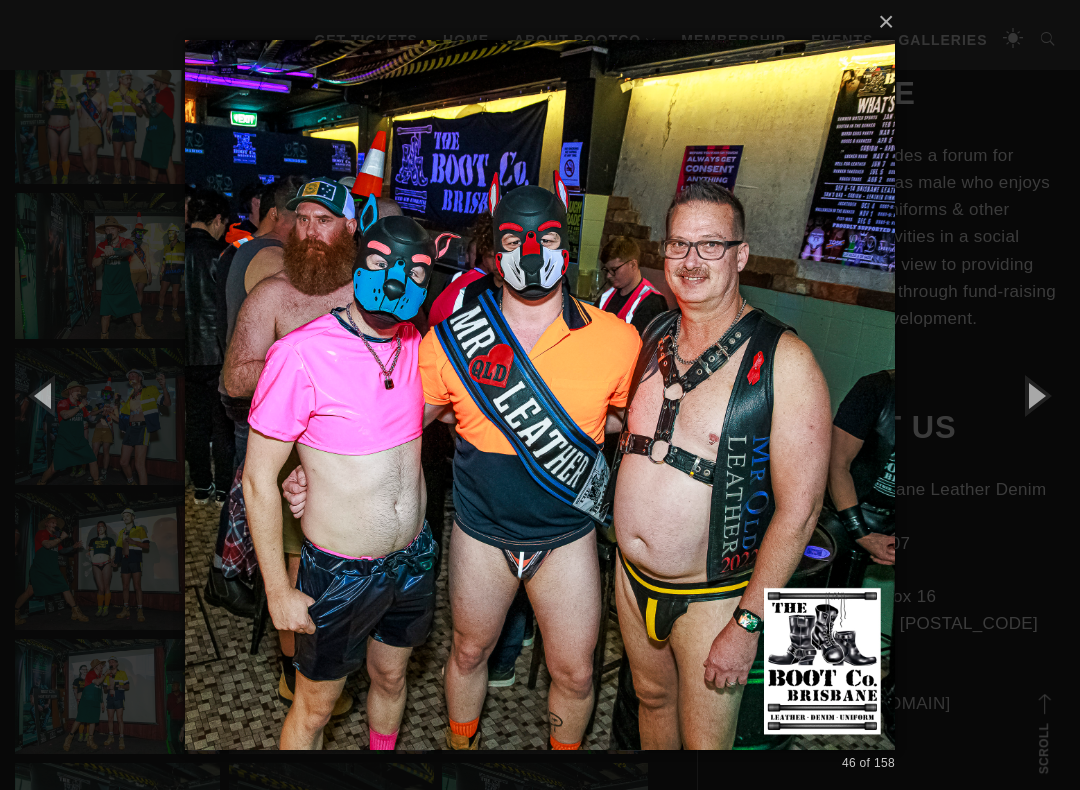 click at bounding box center [1035, 395] 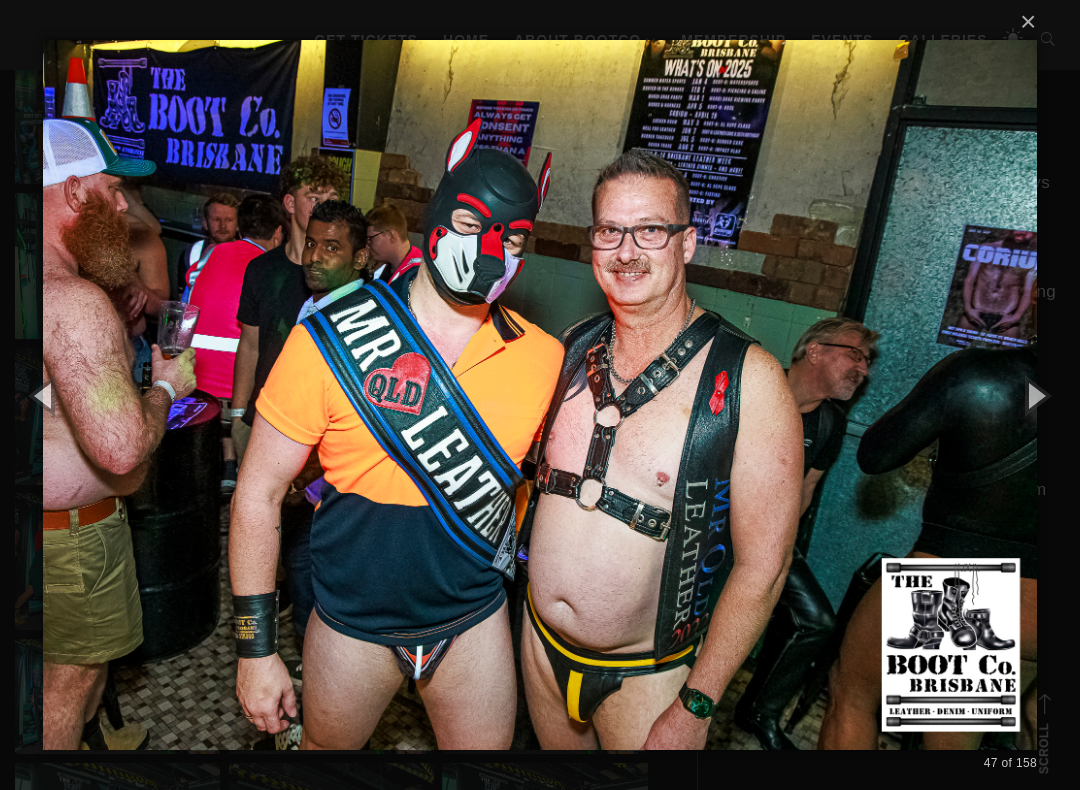 click at bounding box center [1035, 395] 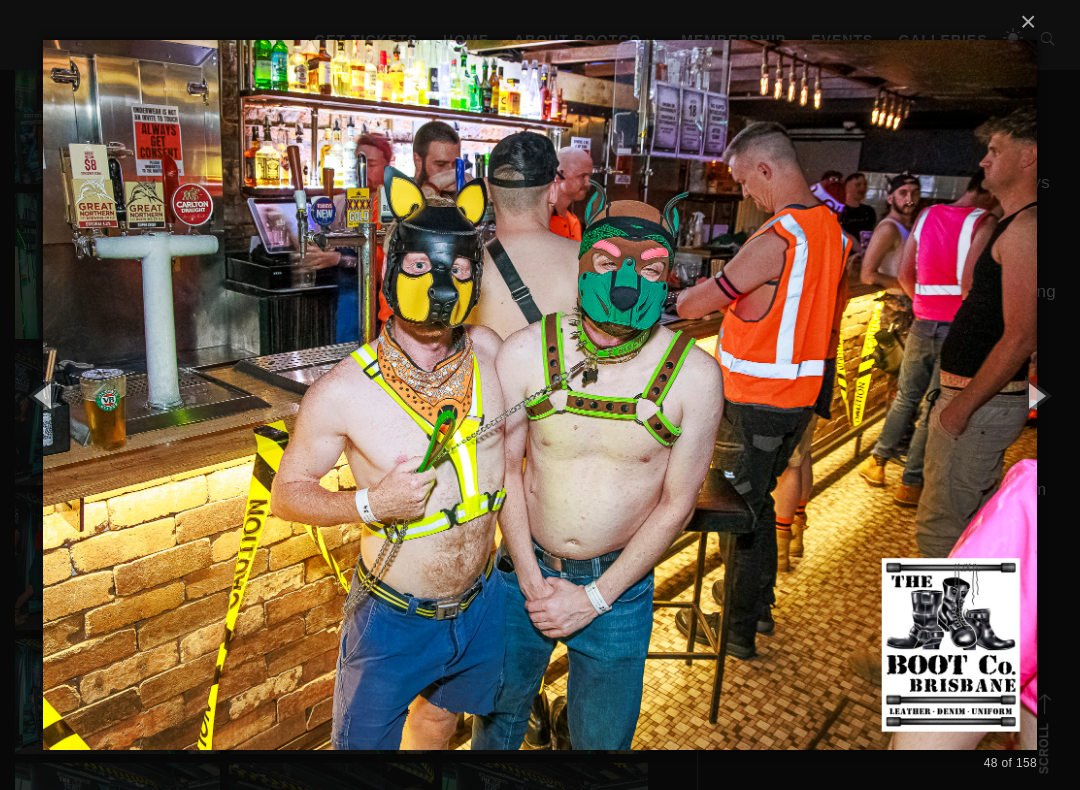 click at bounding box center [1035, 395] 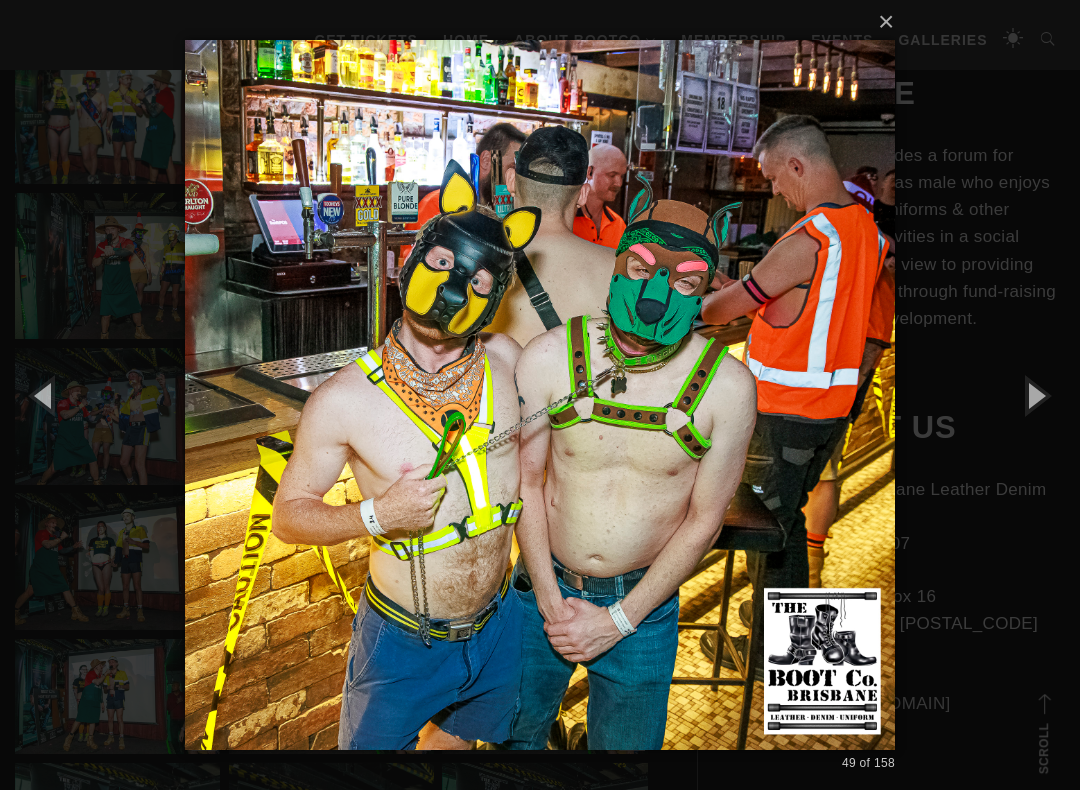click at bounding box center [1035, 395] 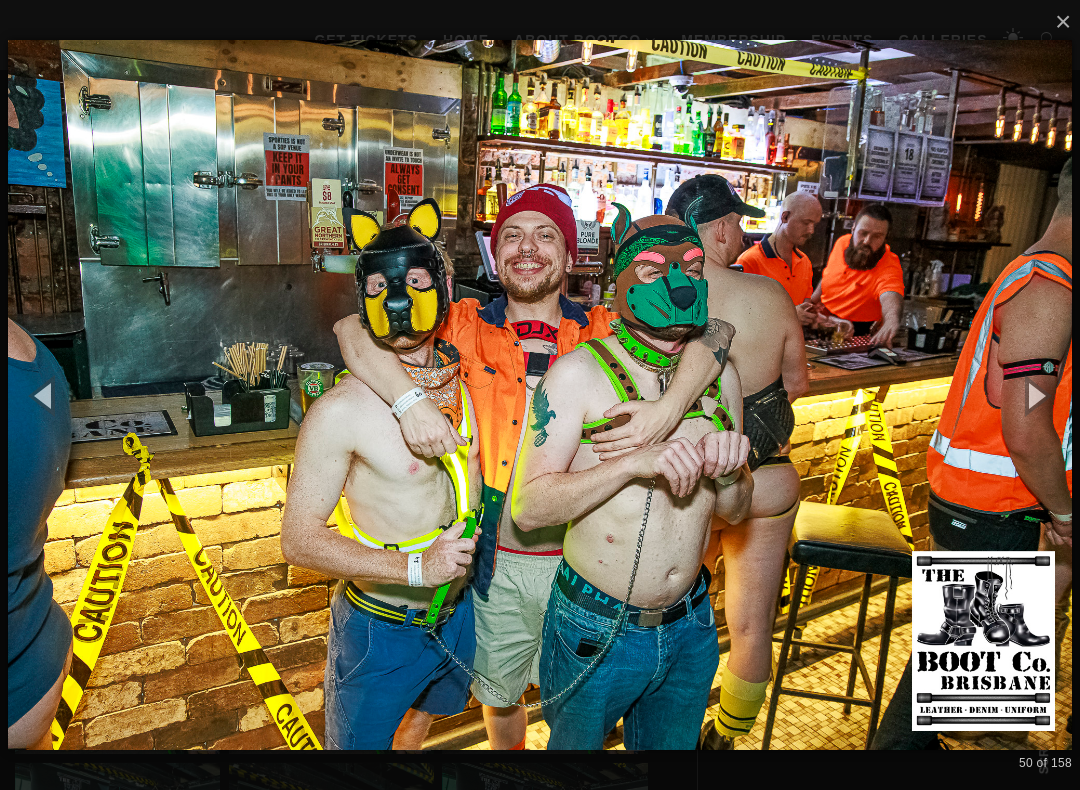 click at bounding box center [1035, 395] 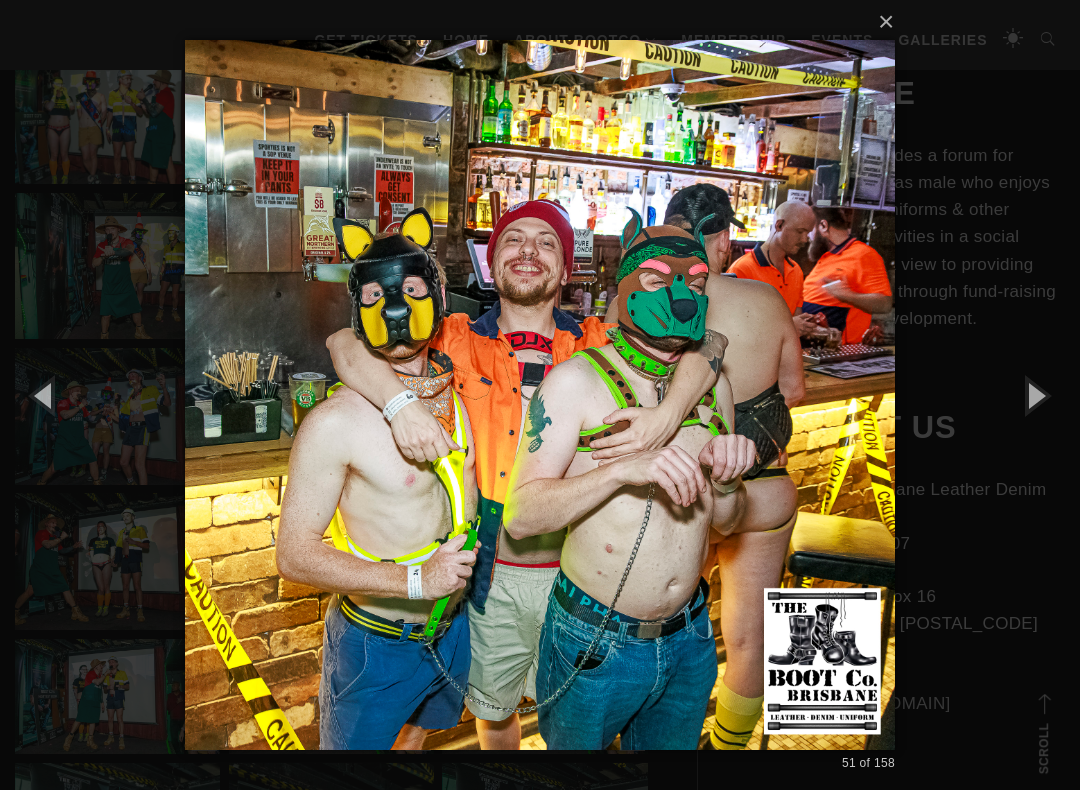 click at bounding box center [1035, 395] 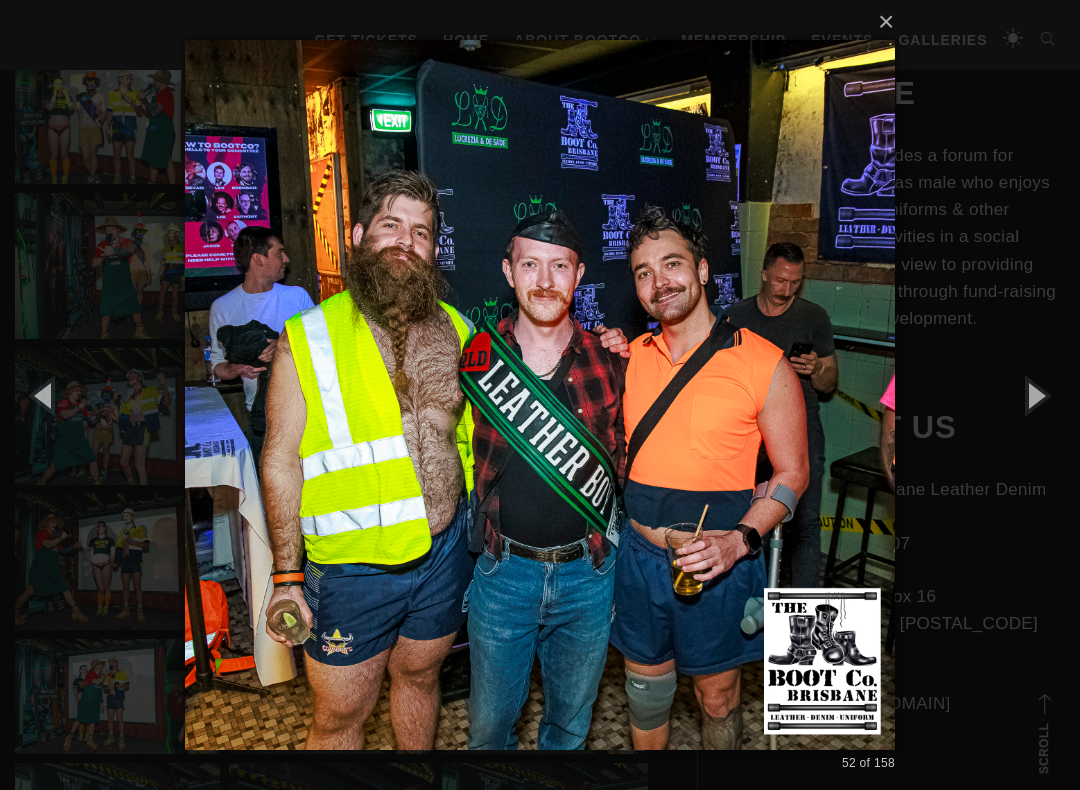 click at bounding box center [1035, 395] 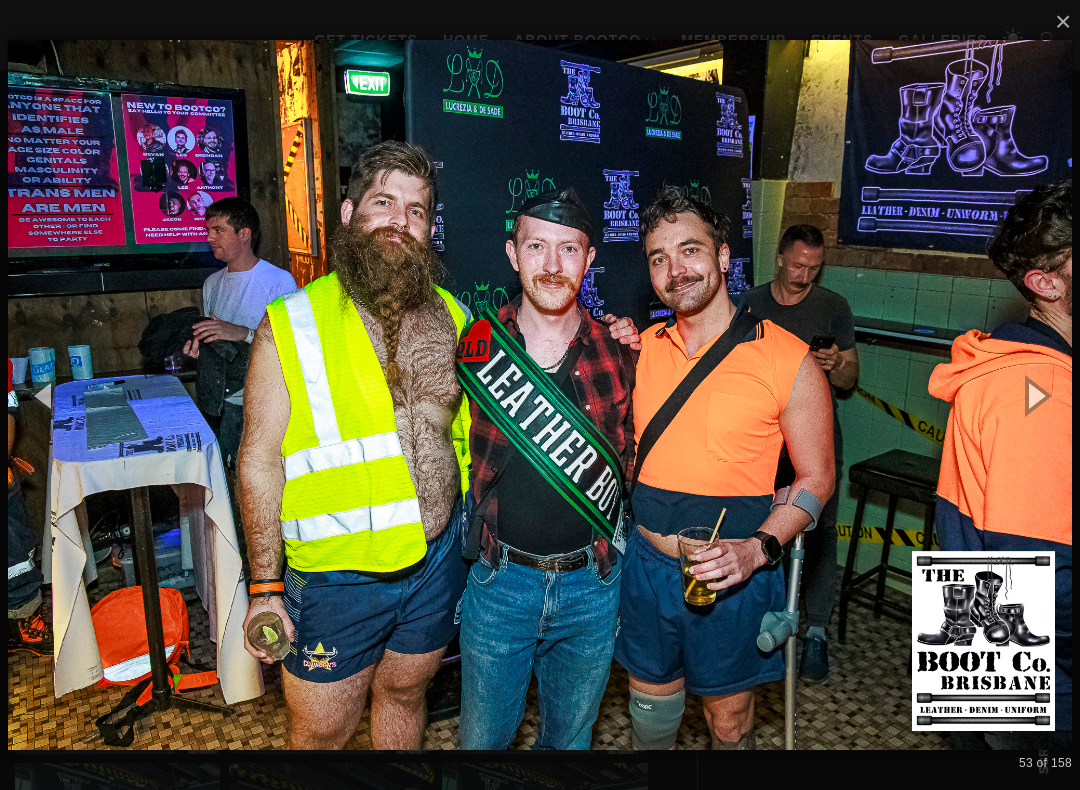 click at bounding box center (1035, 395) 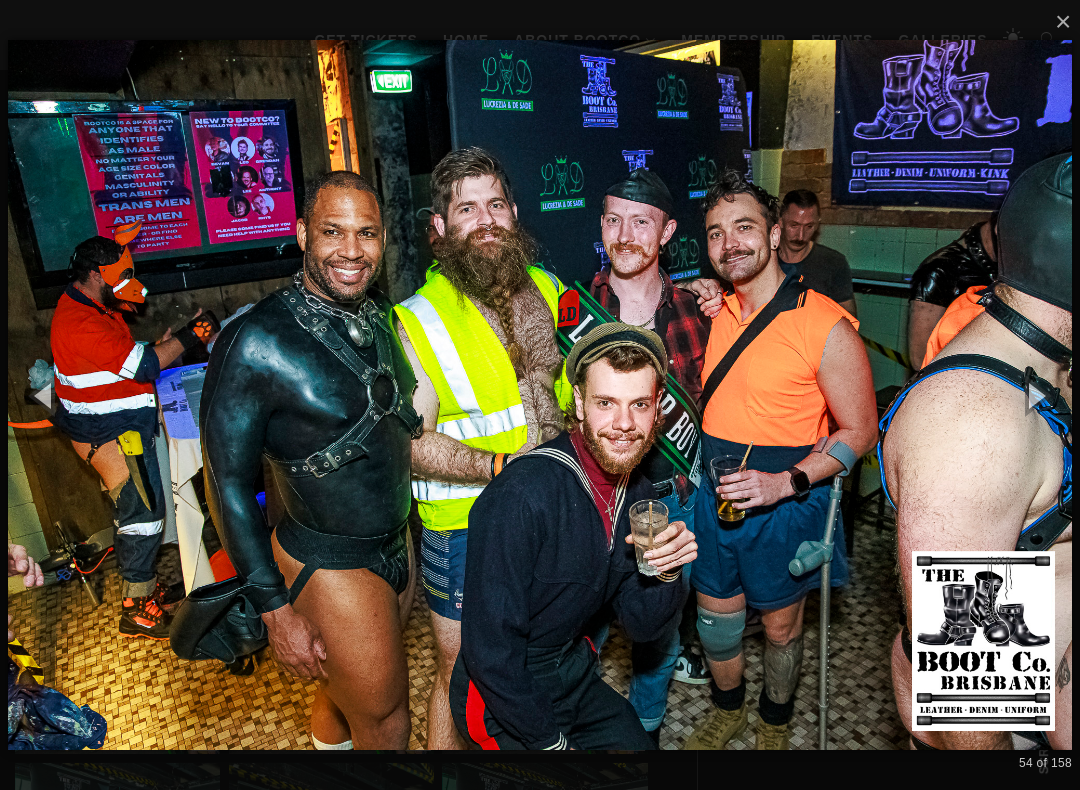 click at bounding box center [1035, 395] 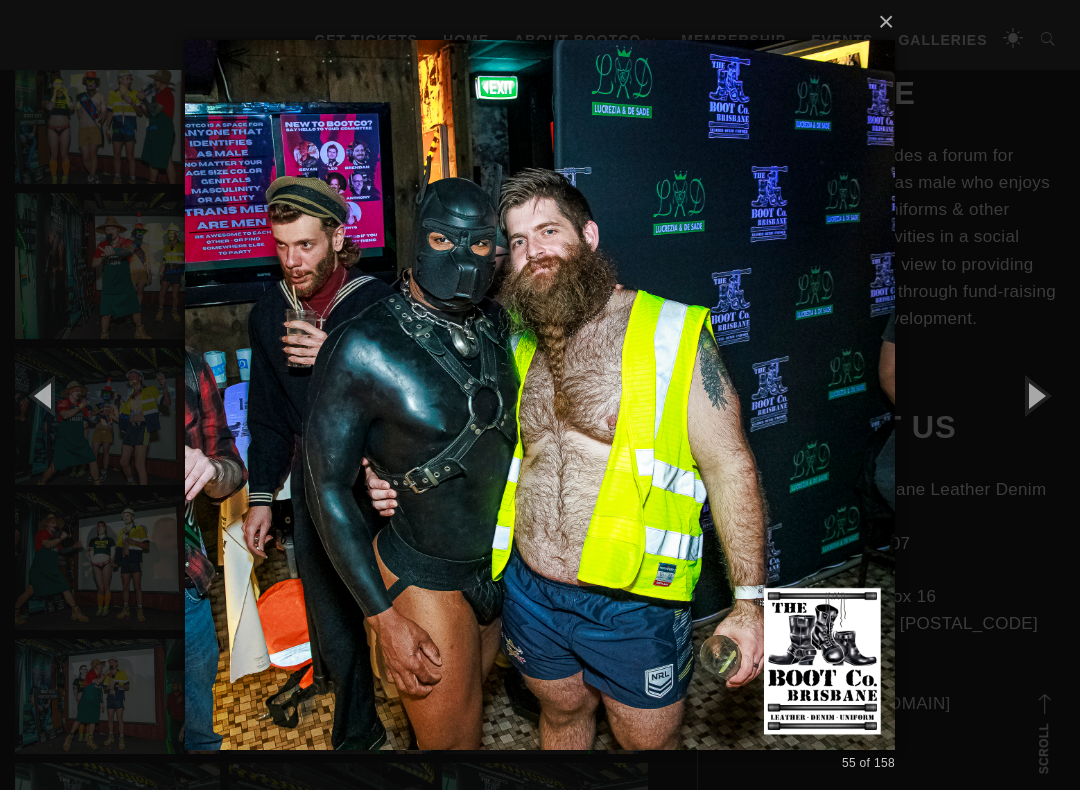 click at bounding box center (1035, 395) 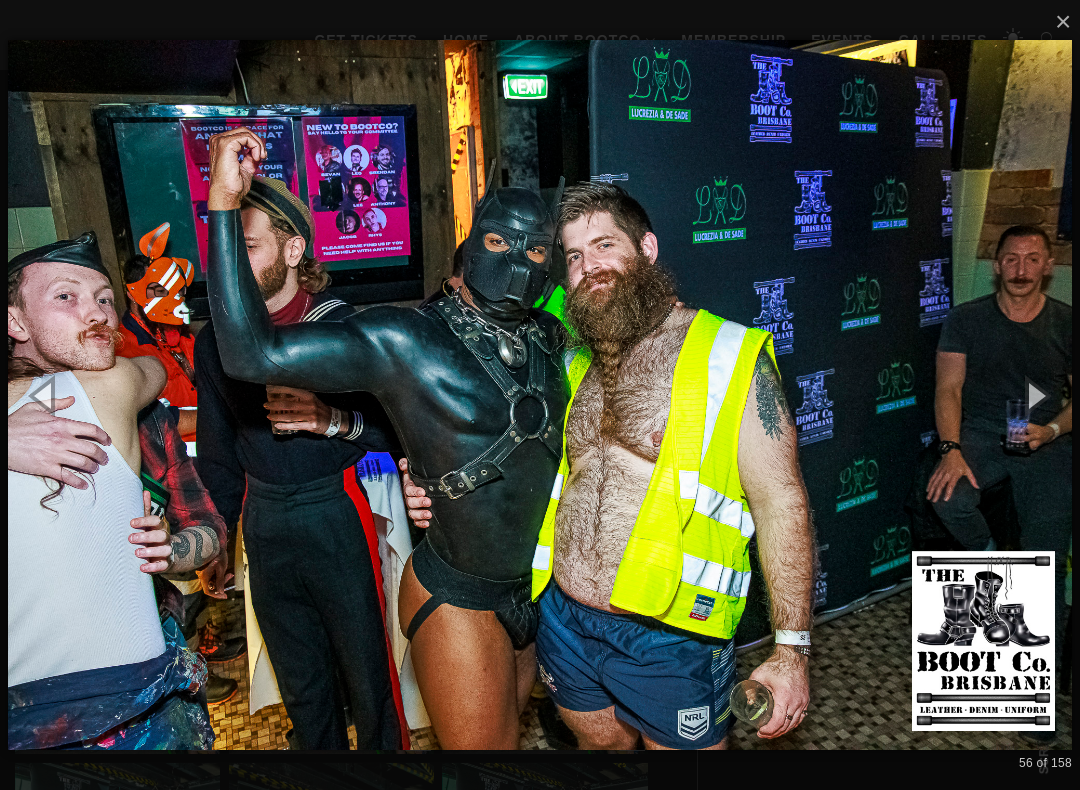 click at bounding box center (1035, 395) 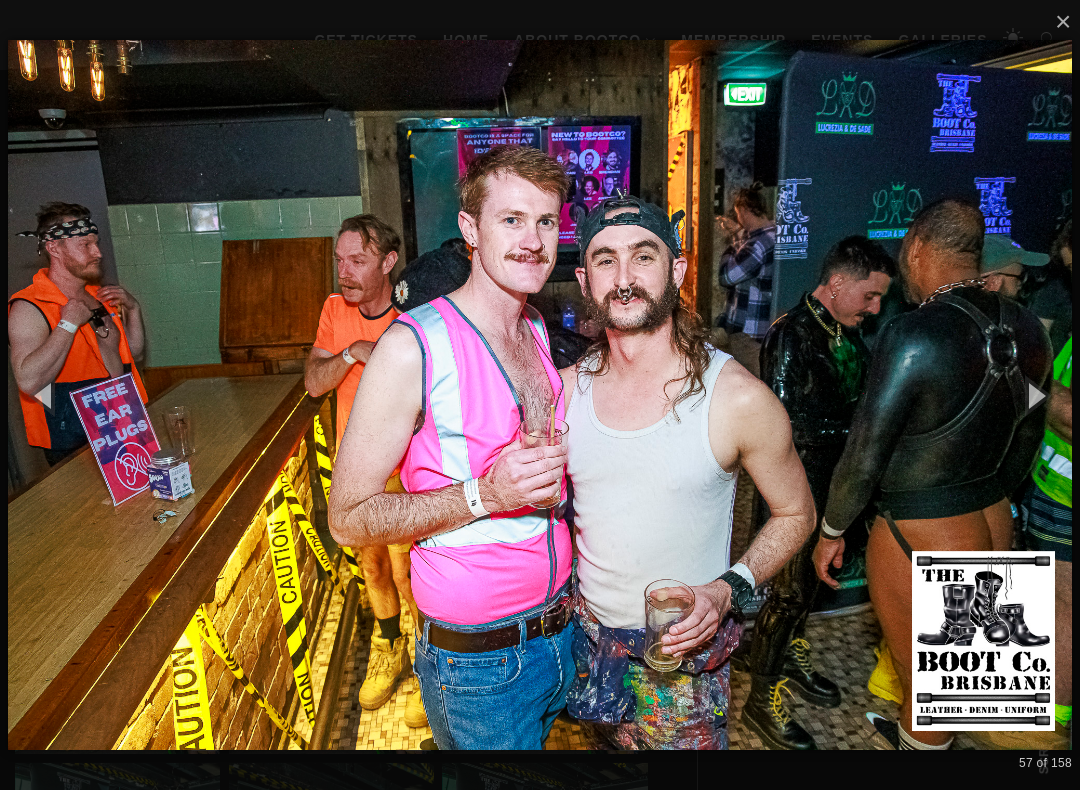 click at bounding box center (1035, 395) 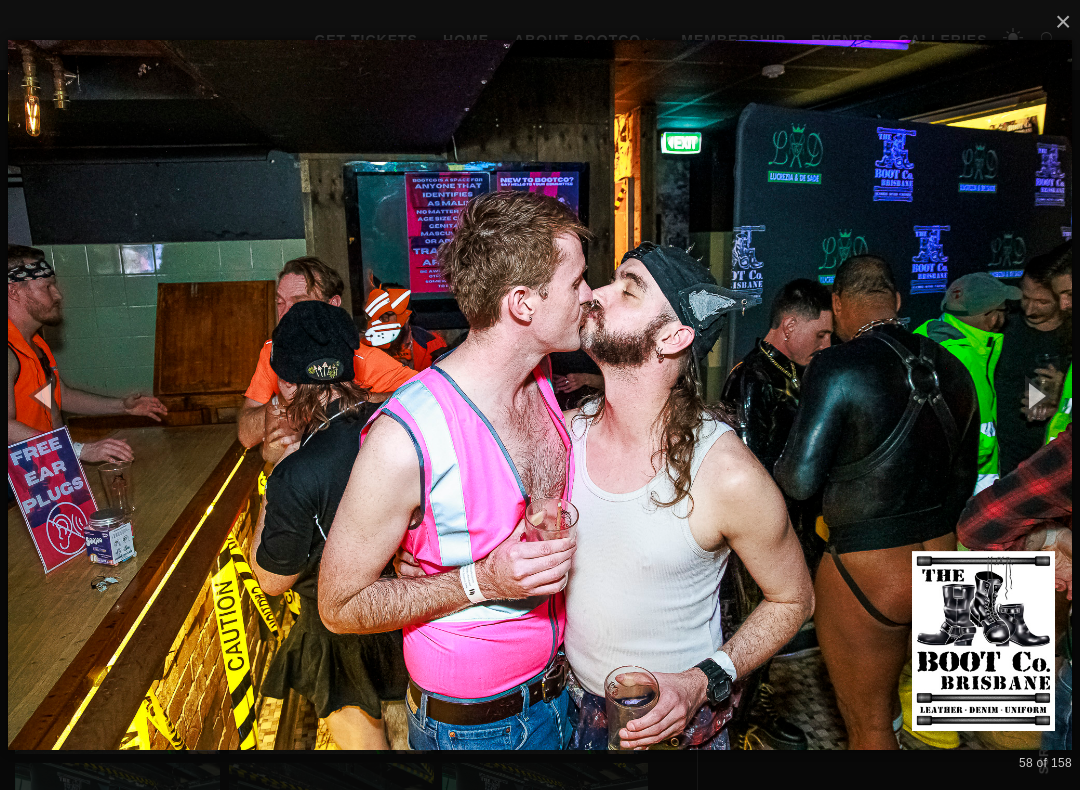 click at bounding box center (1035, 395) 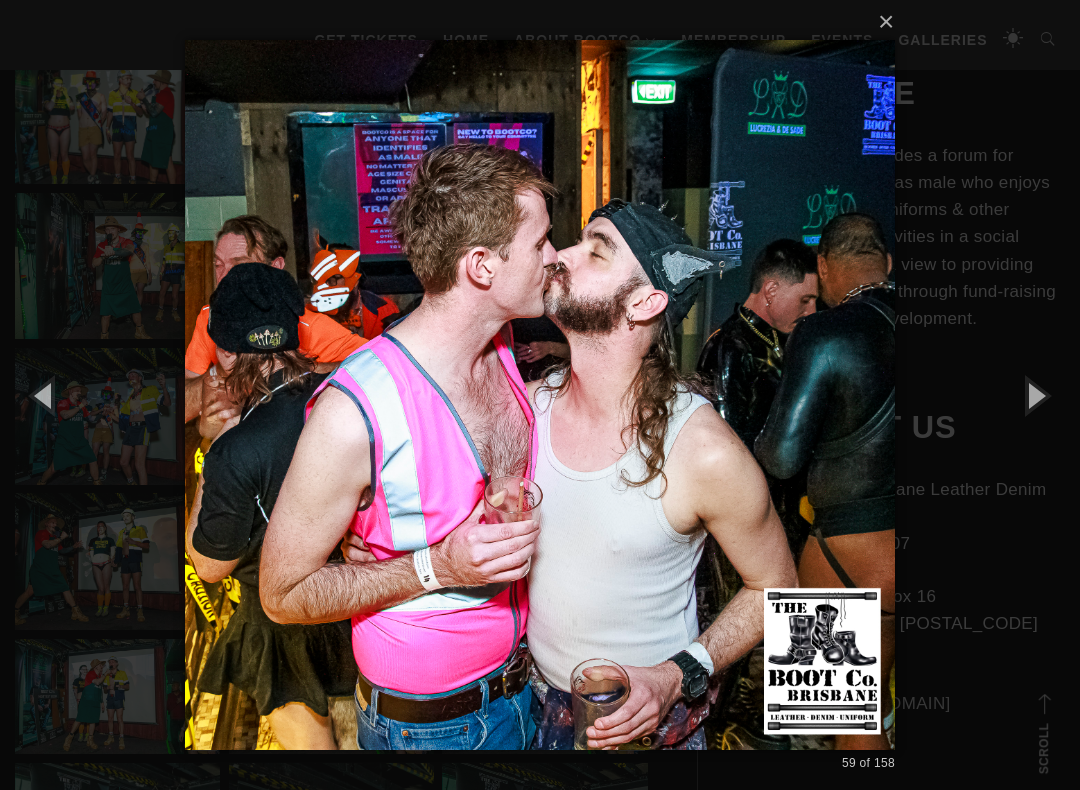 click at bounding box center [1035, 395] 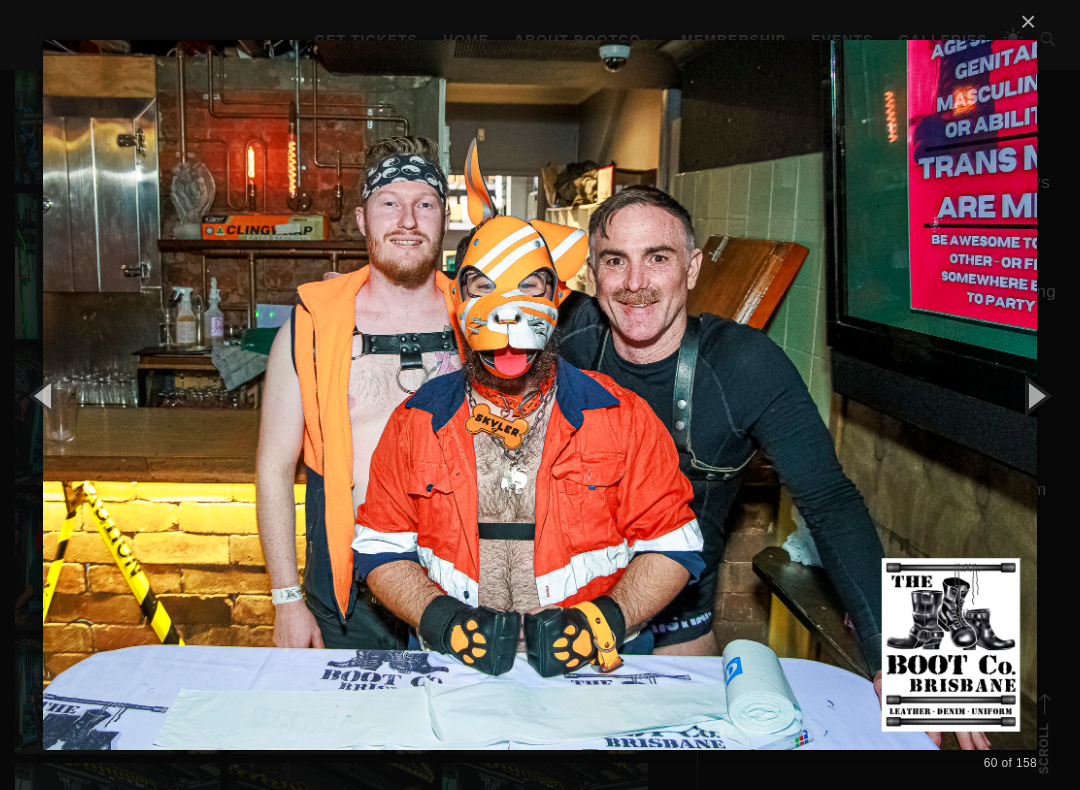click at bounding box center (1035, 395) 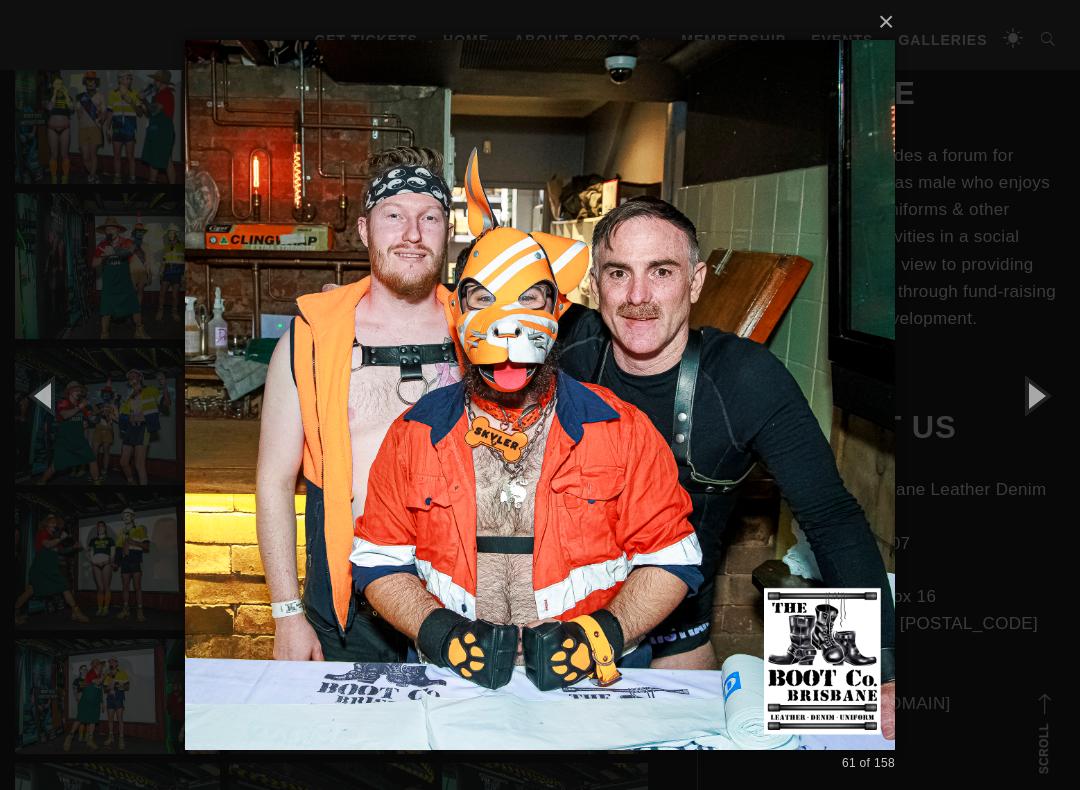 click at bounding box center [1035, 395] 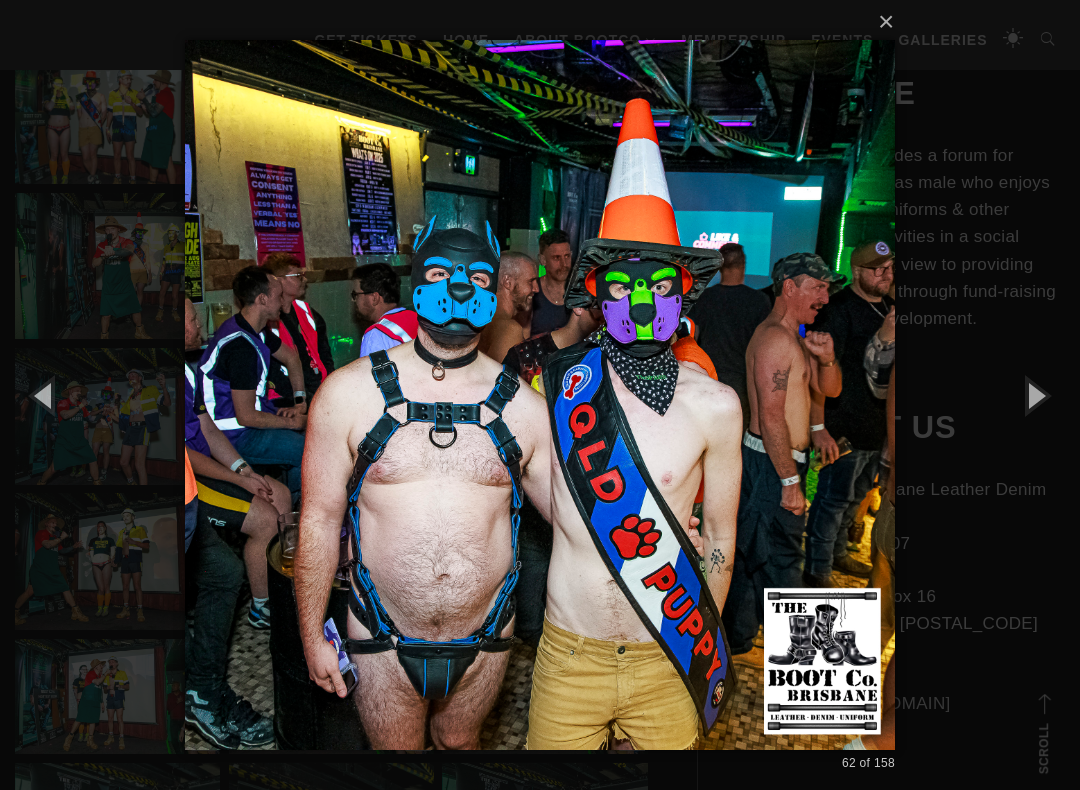 click at bounding box center (1035, 395) 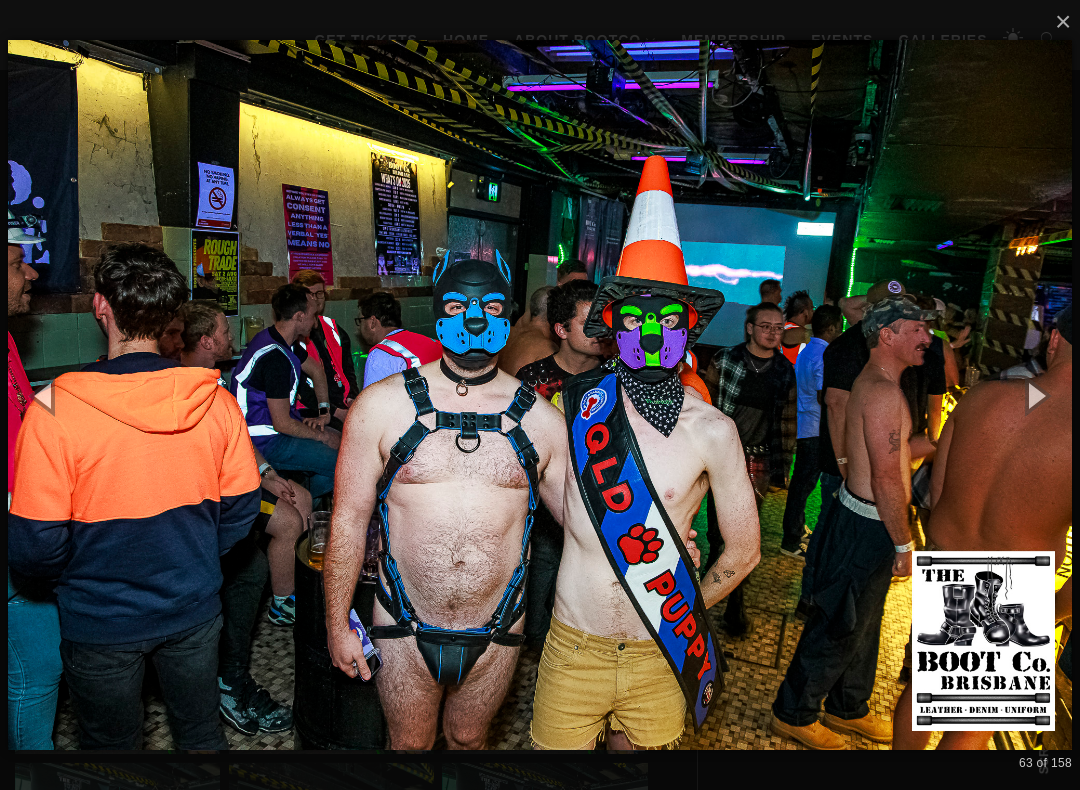 click at bounding box center (1035, 395) 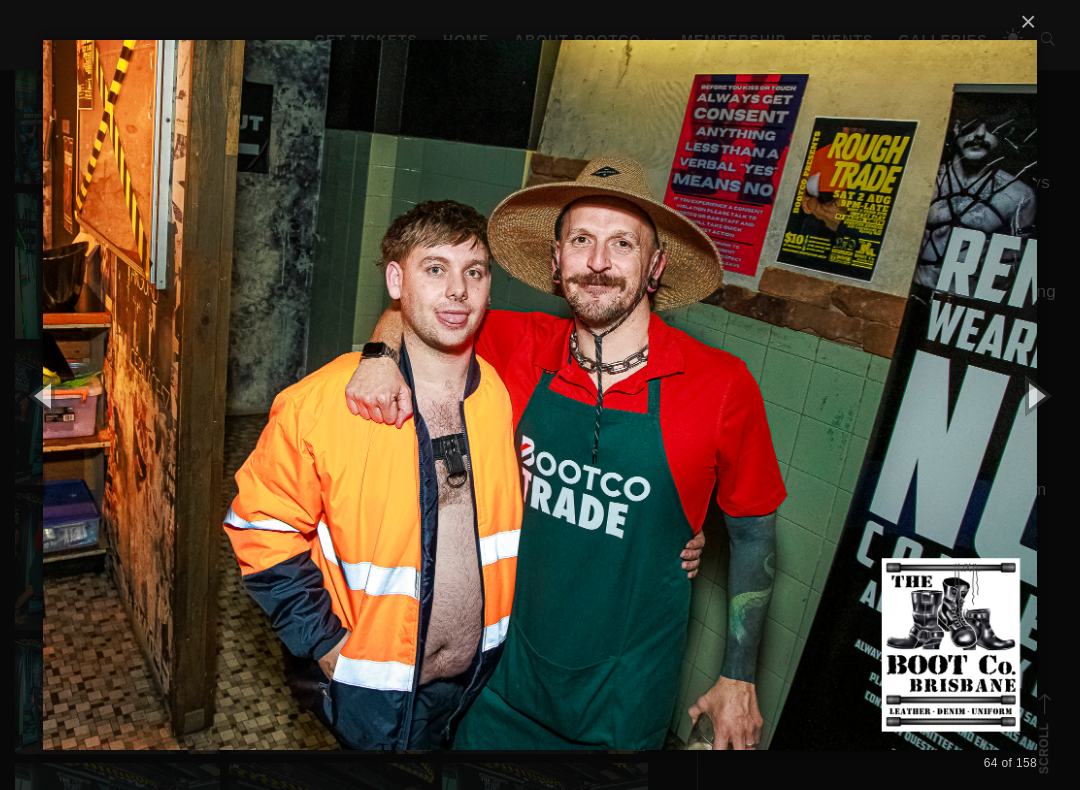click at bounding box center [1035, 395] 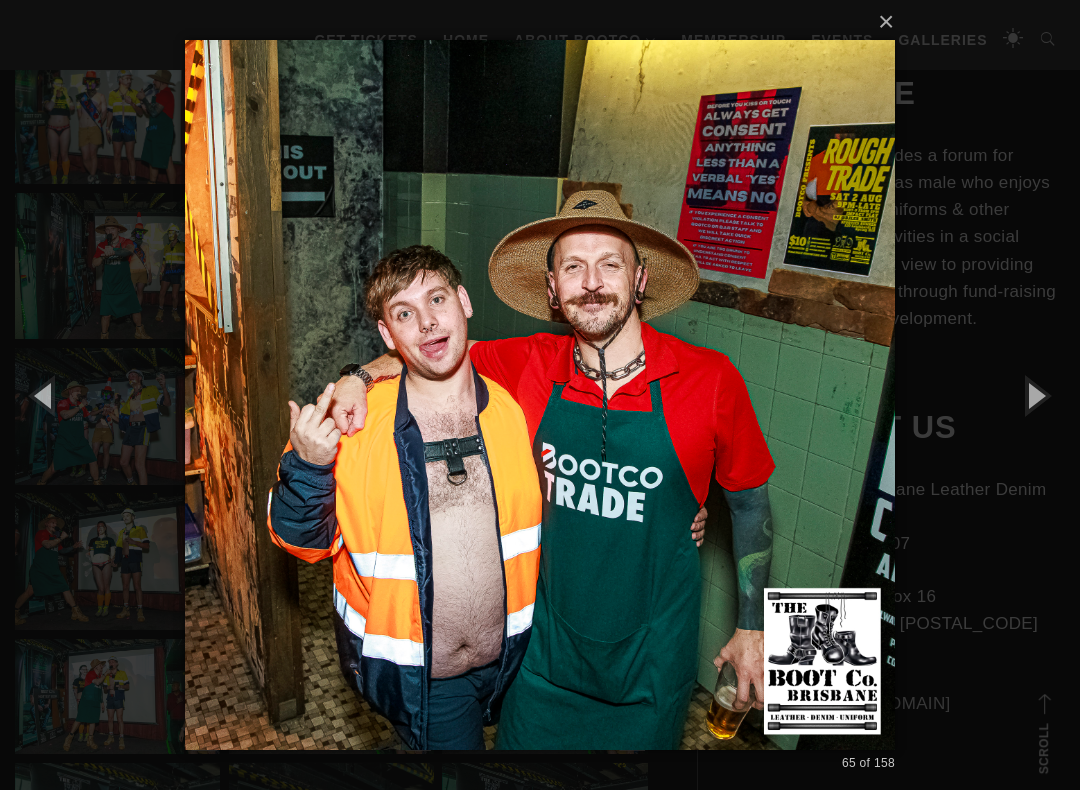 click at bounding box center (1035, 395) 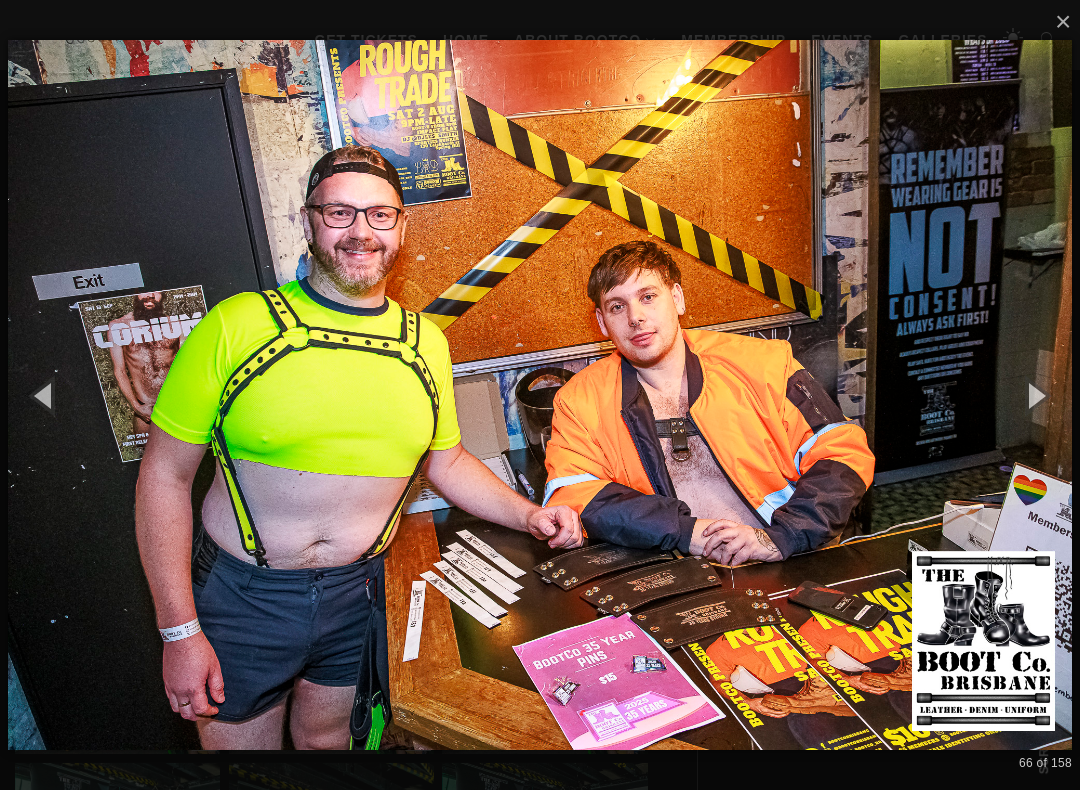 click at bounding box center (1035, 395) 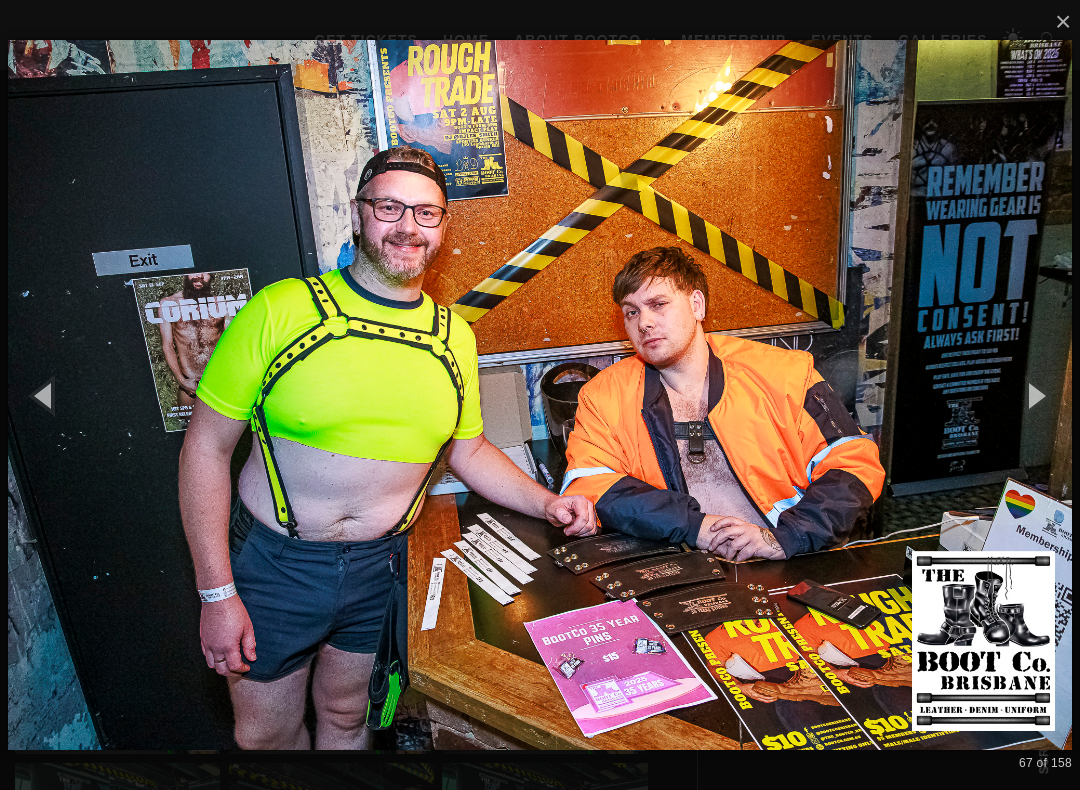 click at bounding box center (1035, 395) 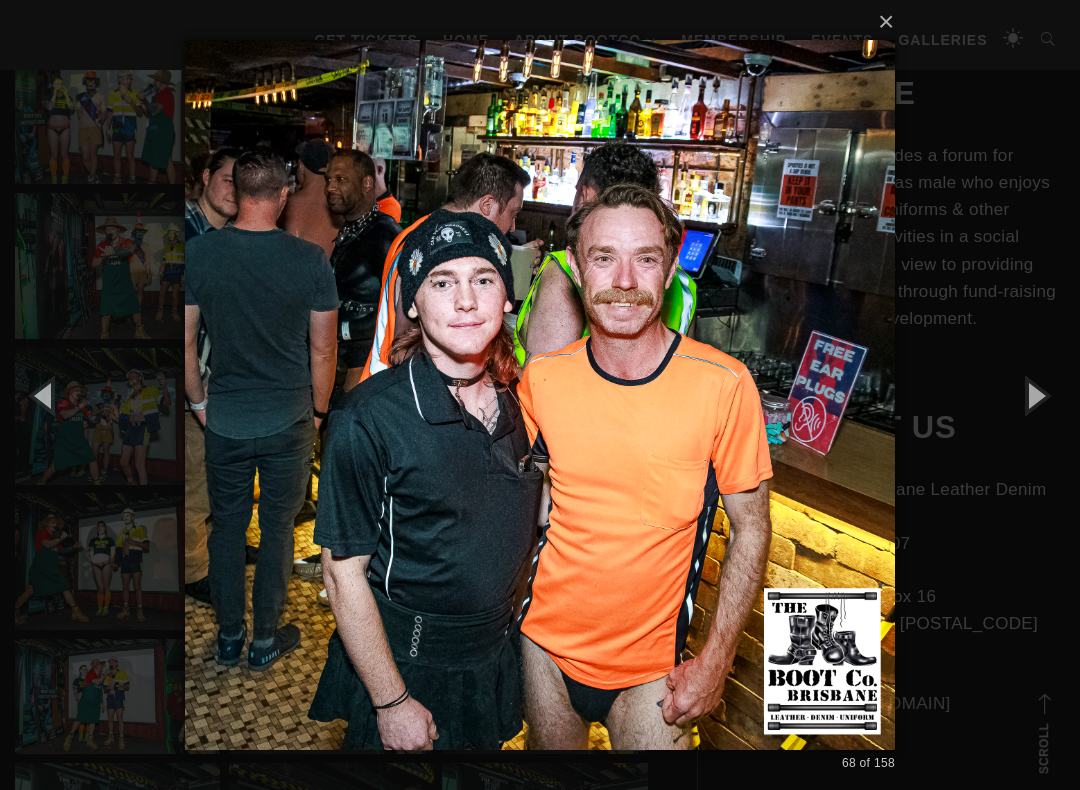 click at bounding box center (1035, 395) 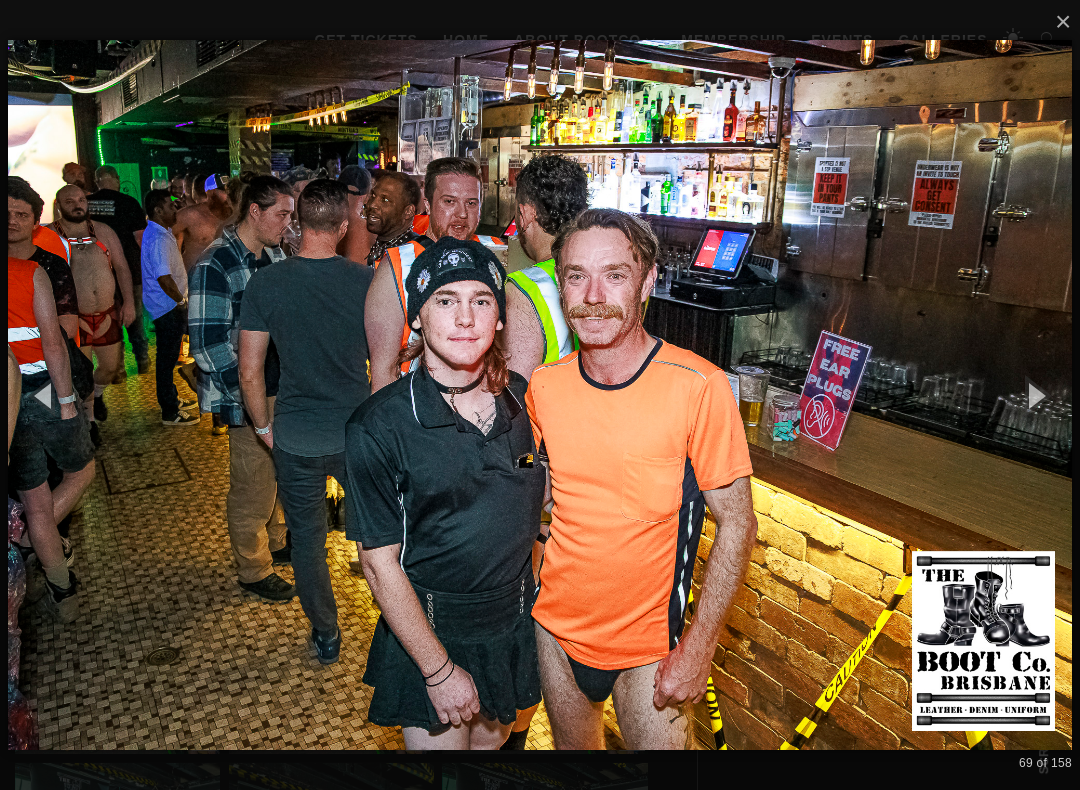 click at bounding box center [1035, 395] 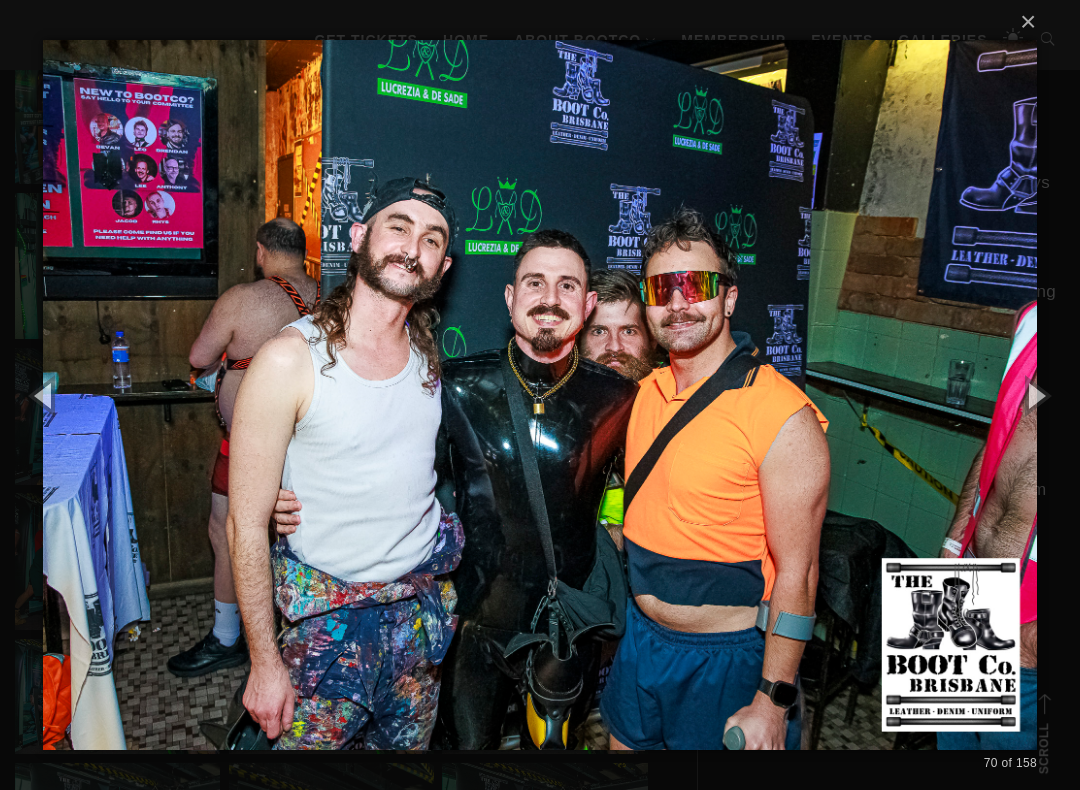 click at bounding box center [1035, 395] 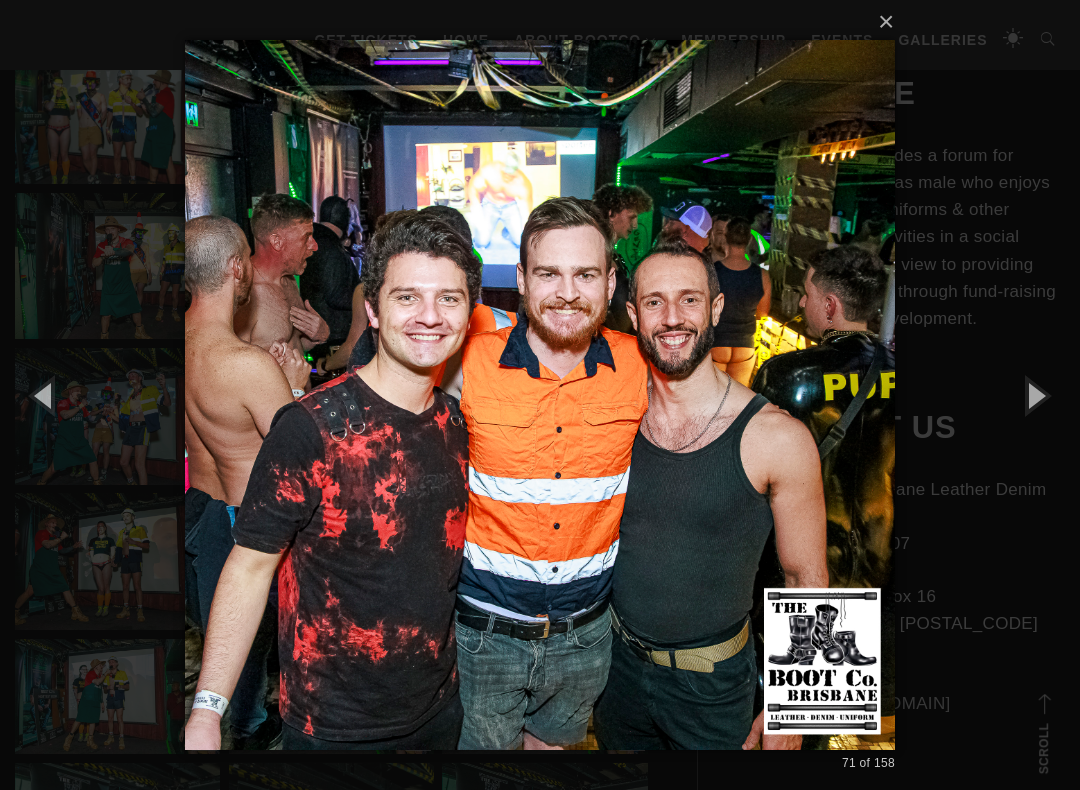 click at bounding box center [1035, 395] 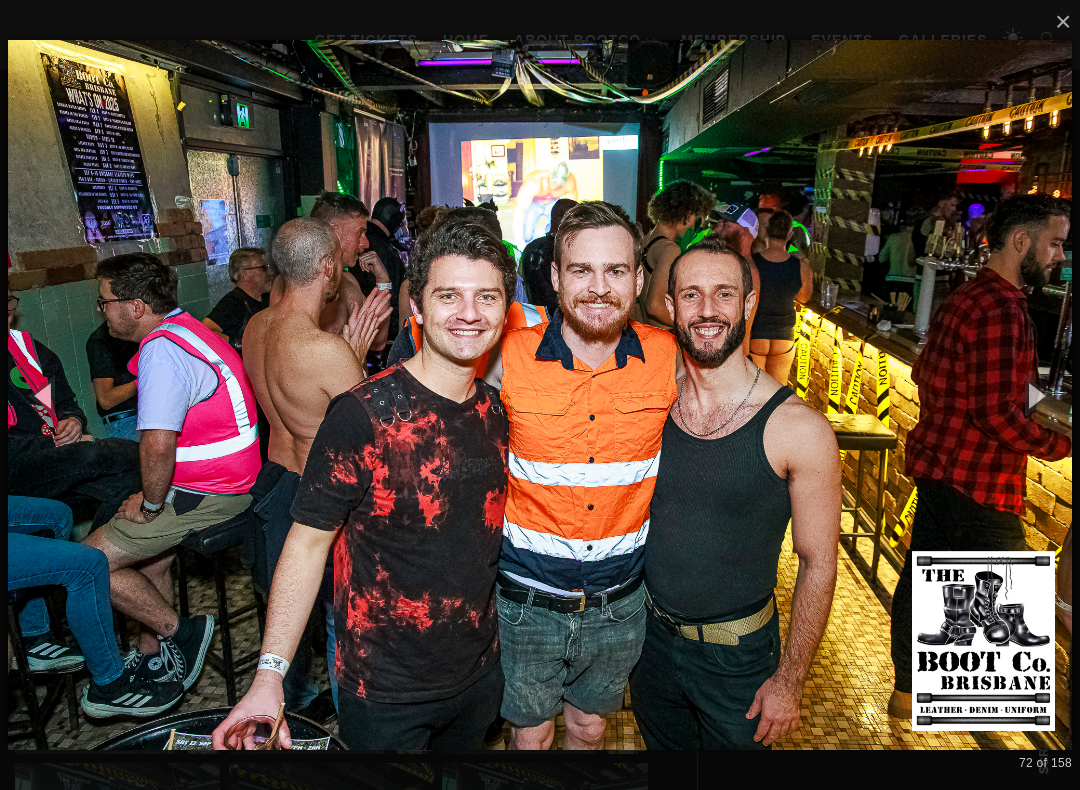 click at bounding box center (1035, 395) 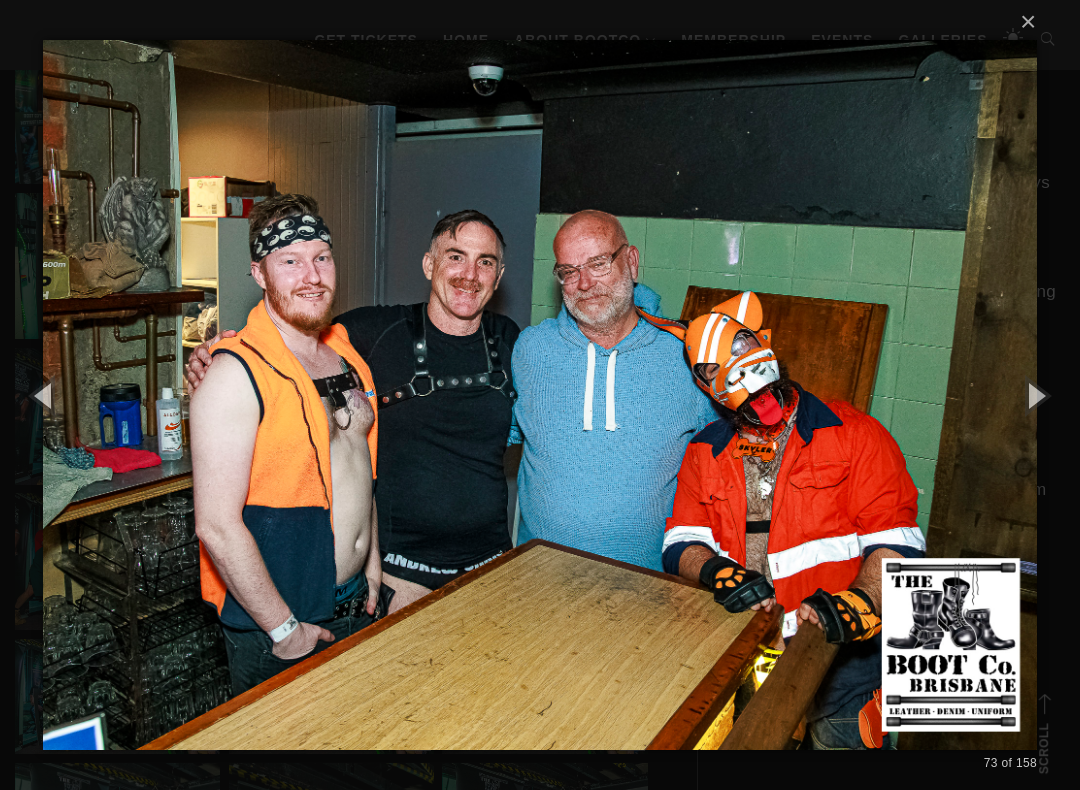 click at bounding box center [1035, 395] 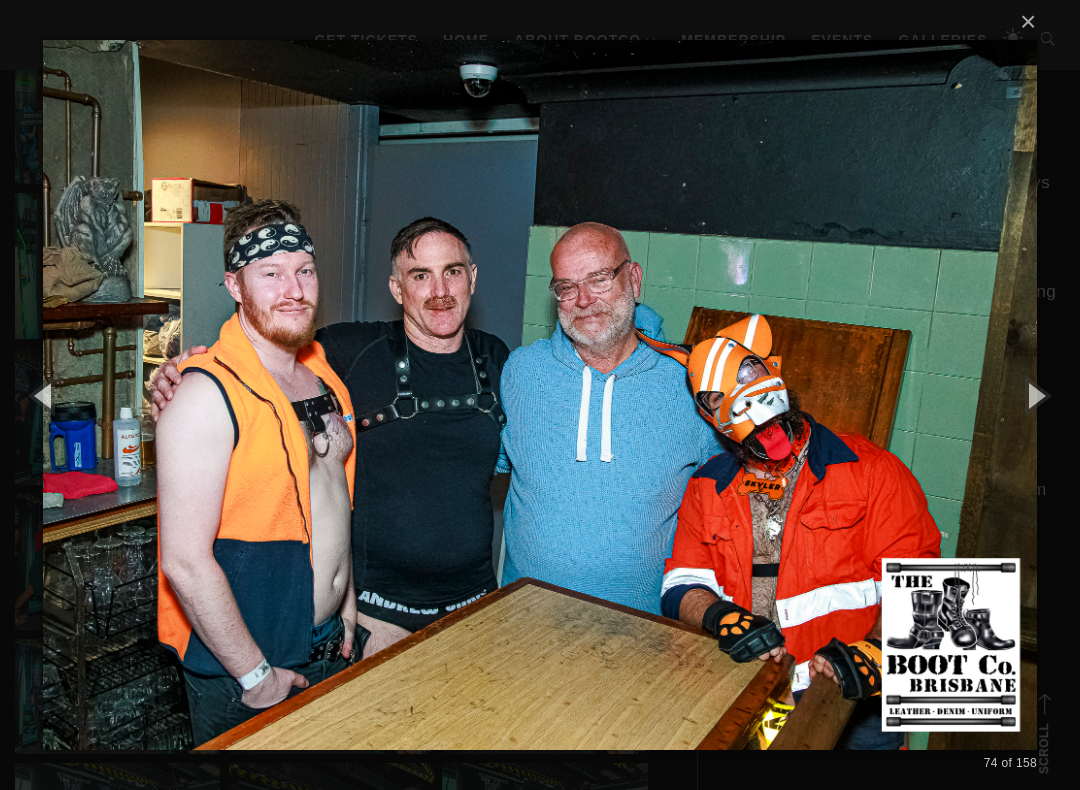 click at bounding box center [1035, 395] 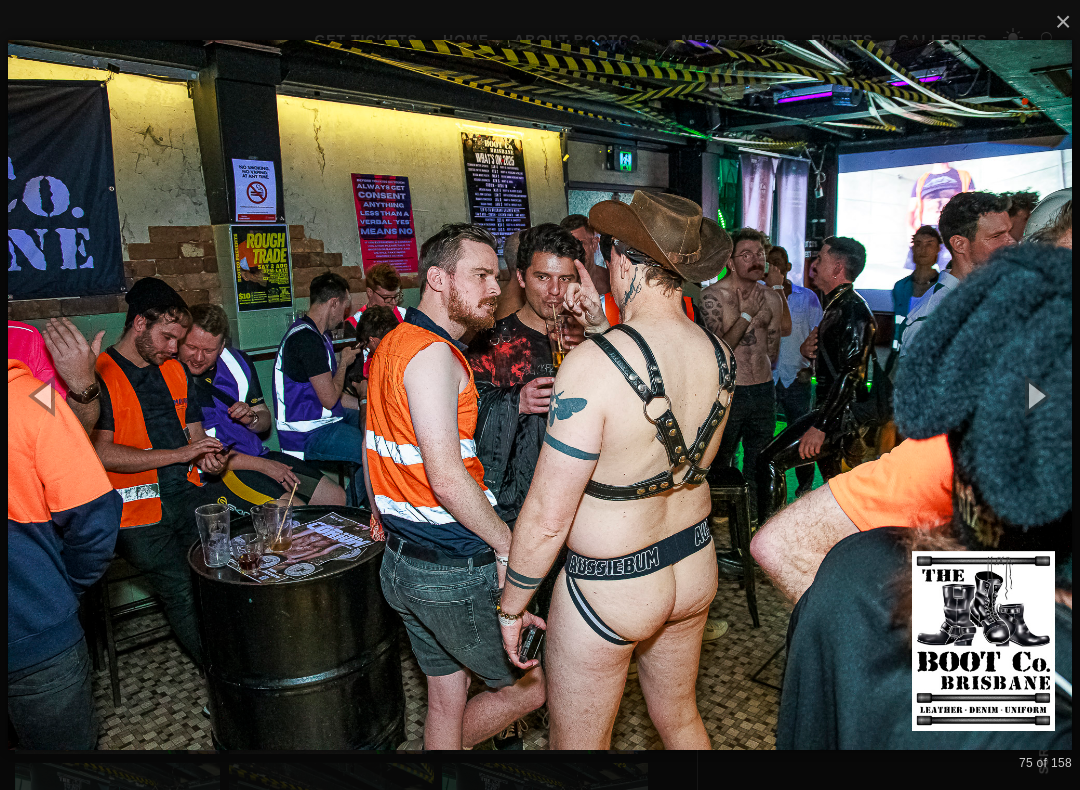 click at bounding box center (1035, 395) 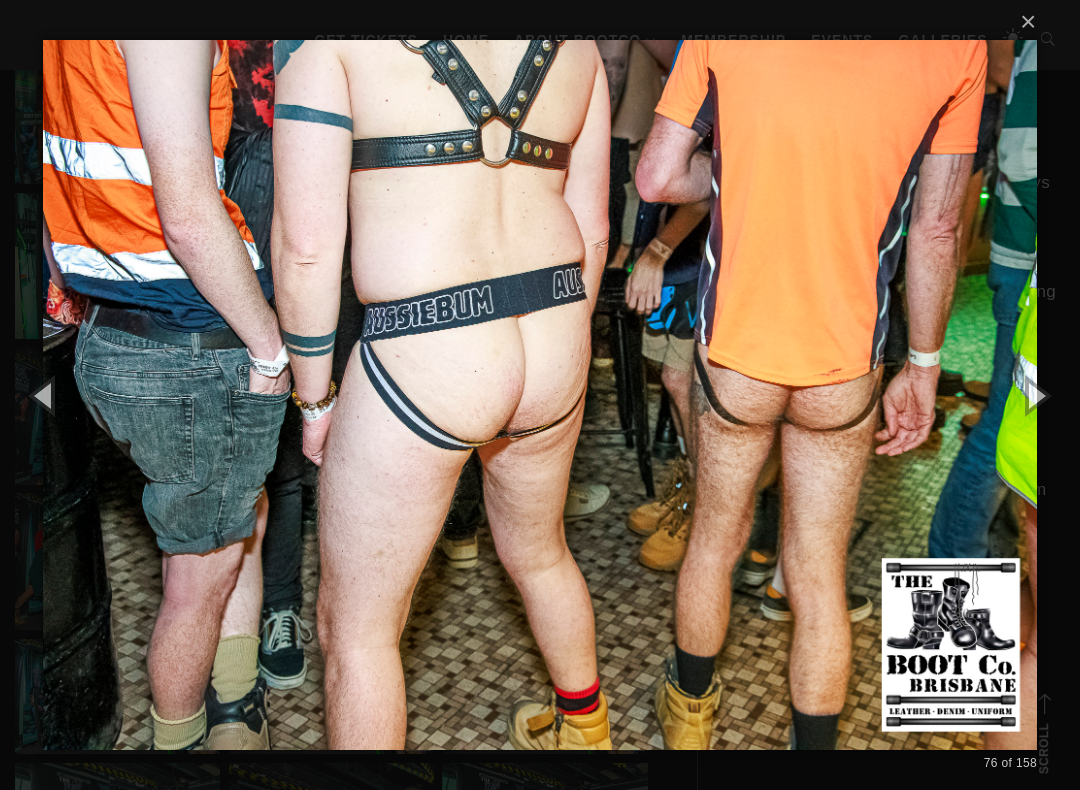 click at bounding box center (1035, 395) 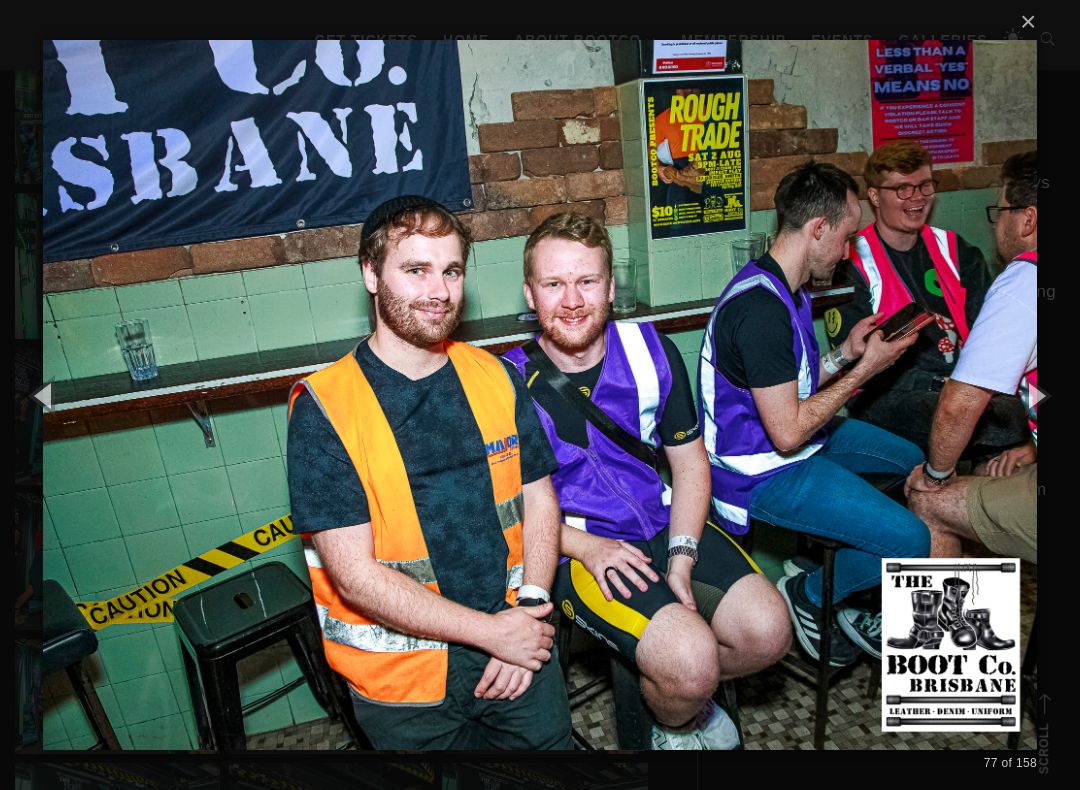 click at bounding box center (1035, 395) 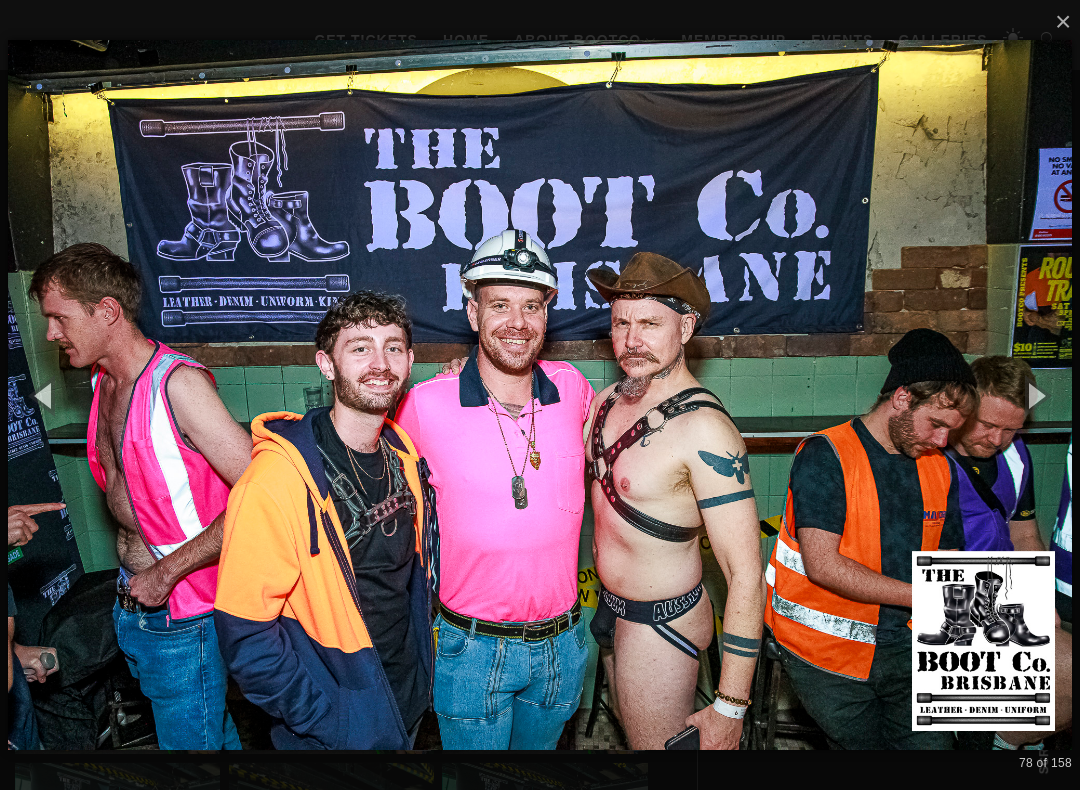 click at bounding box center [1035, 395] 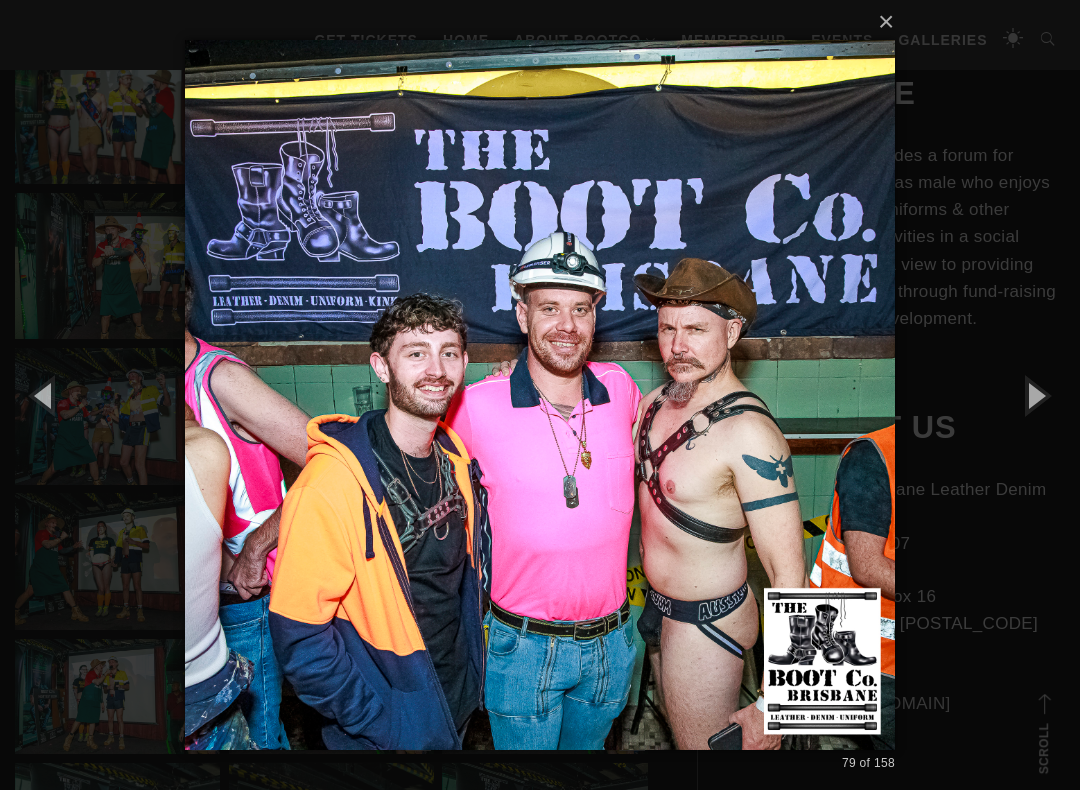 click at bounding box center (1035, 395) 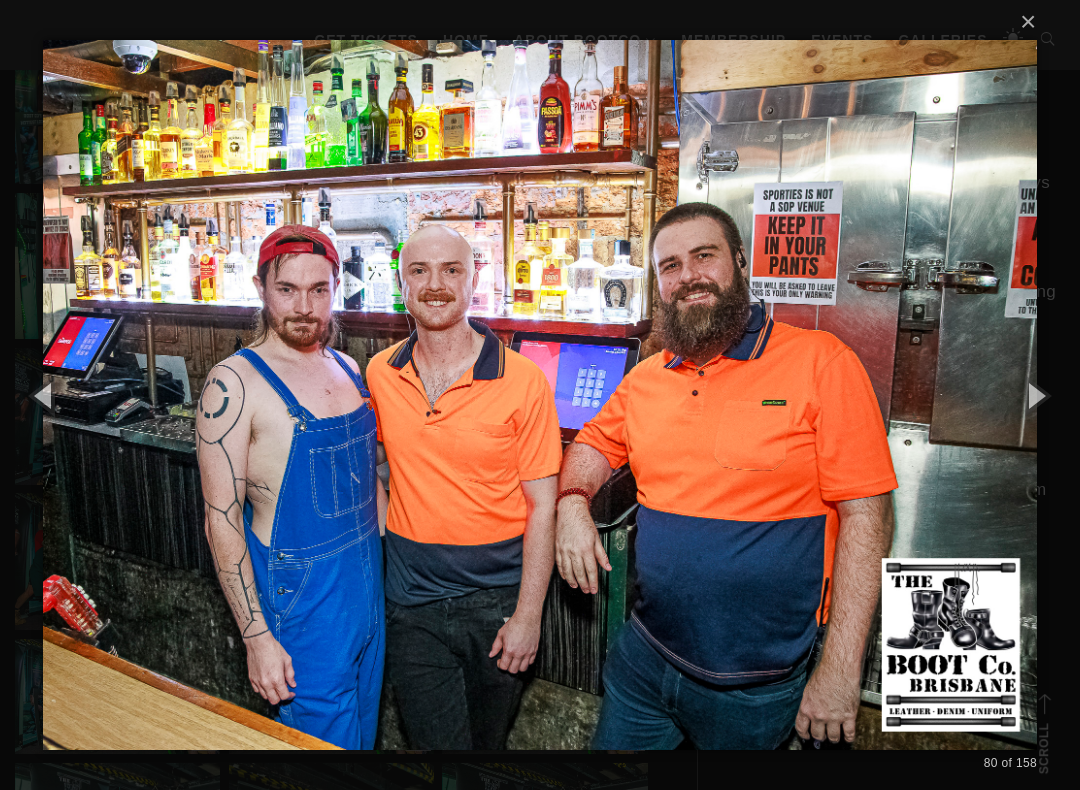 click at bounding box center (1035, 395) 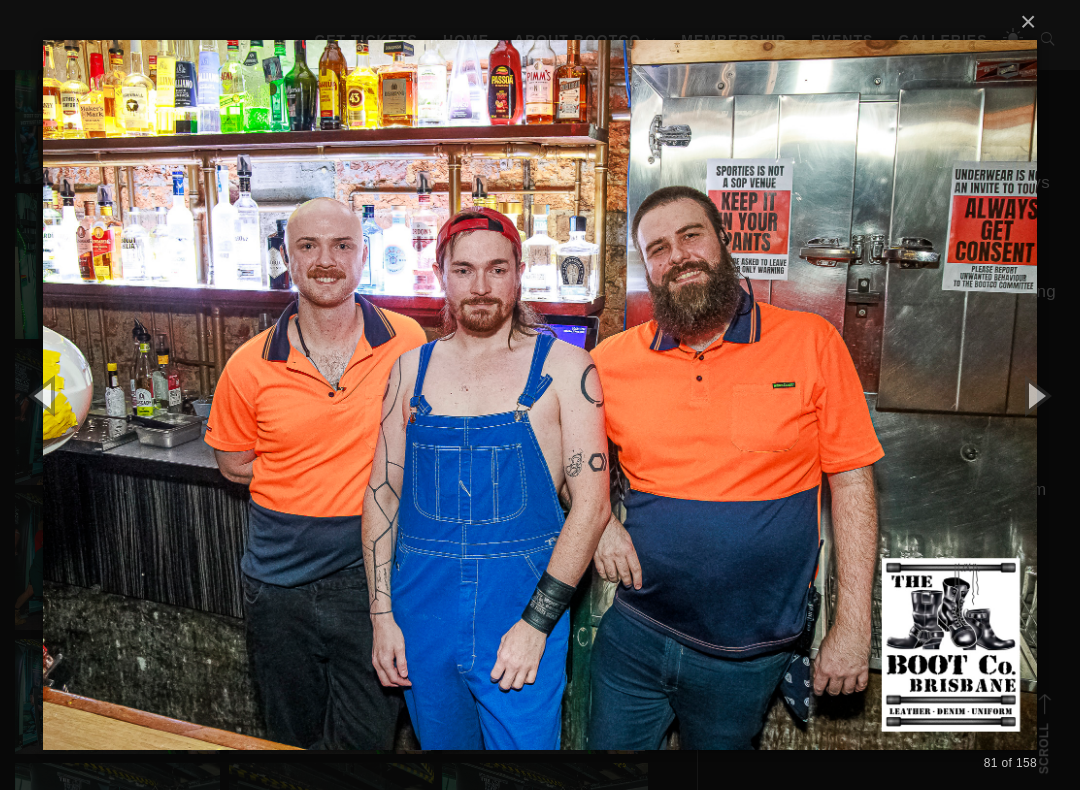 click at bounding box center (1035, 395) 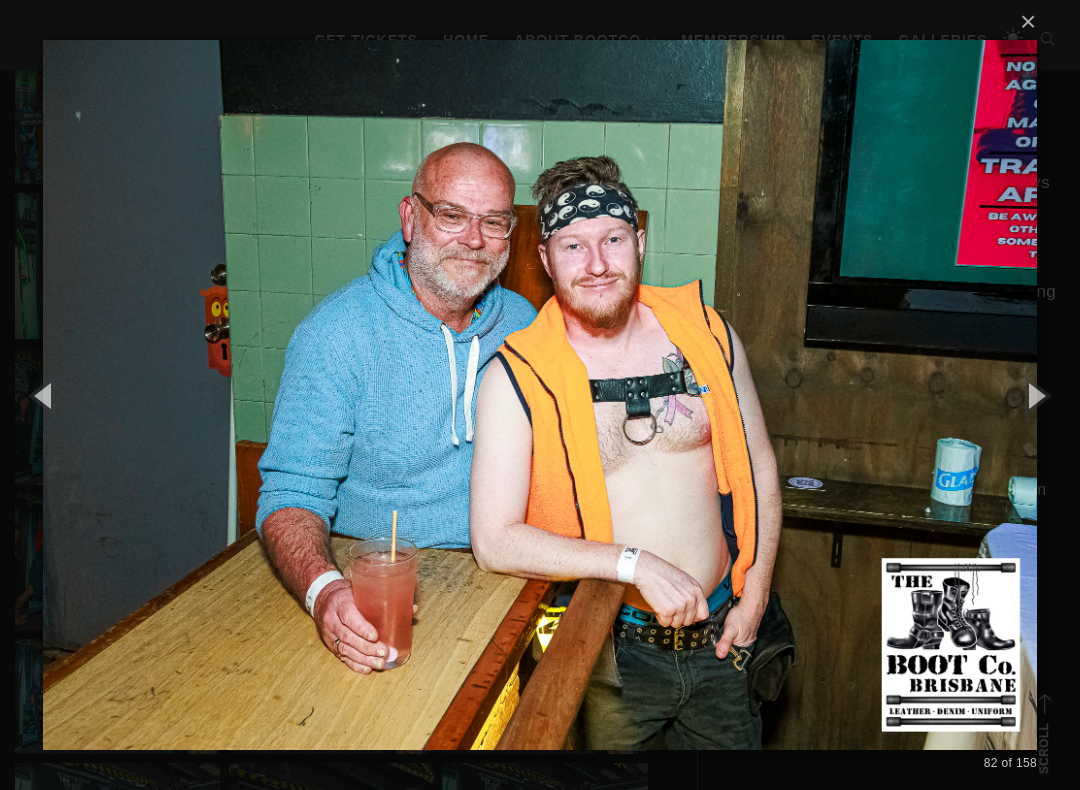 click at bounding box center (1035, 395) 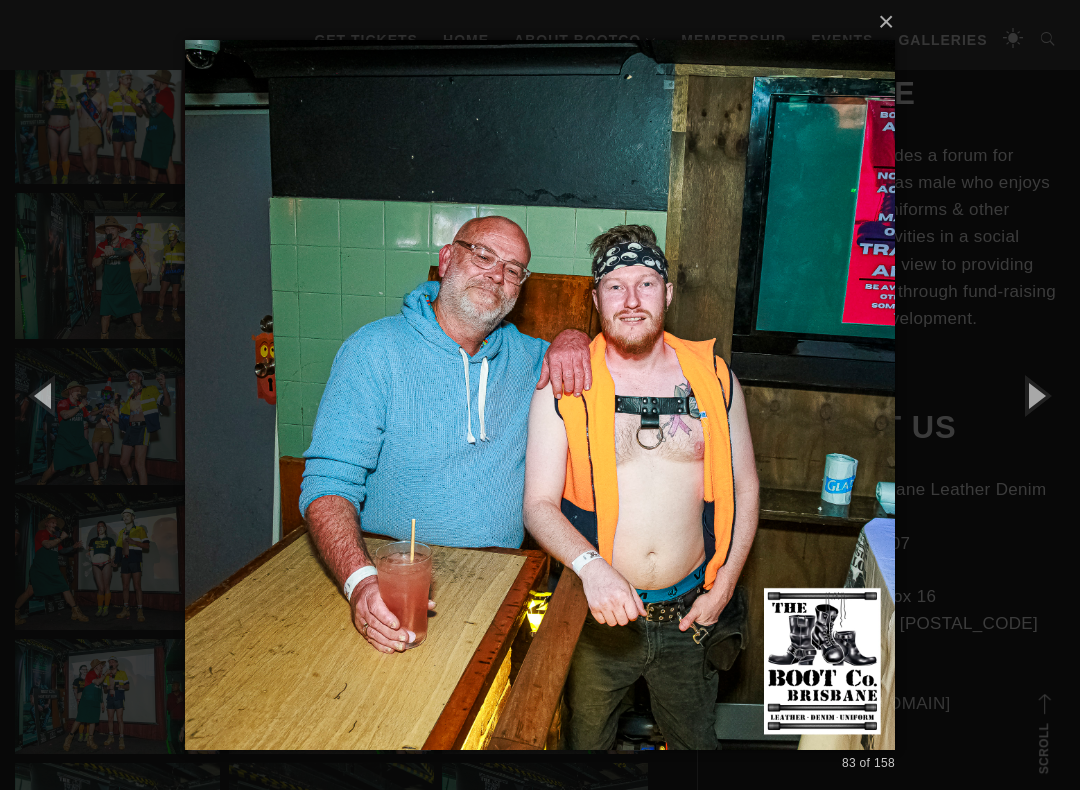 click at bounding box center (1035, 395) 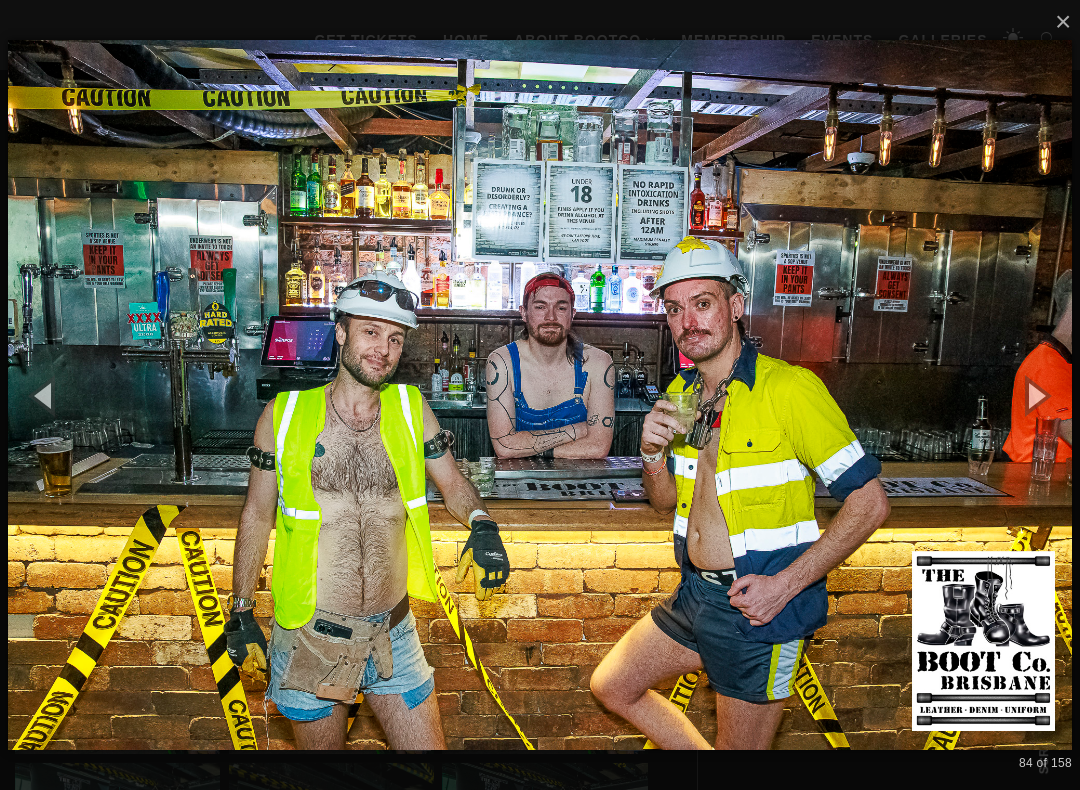 click at bounding box center (1035, 395) 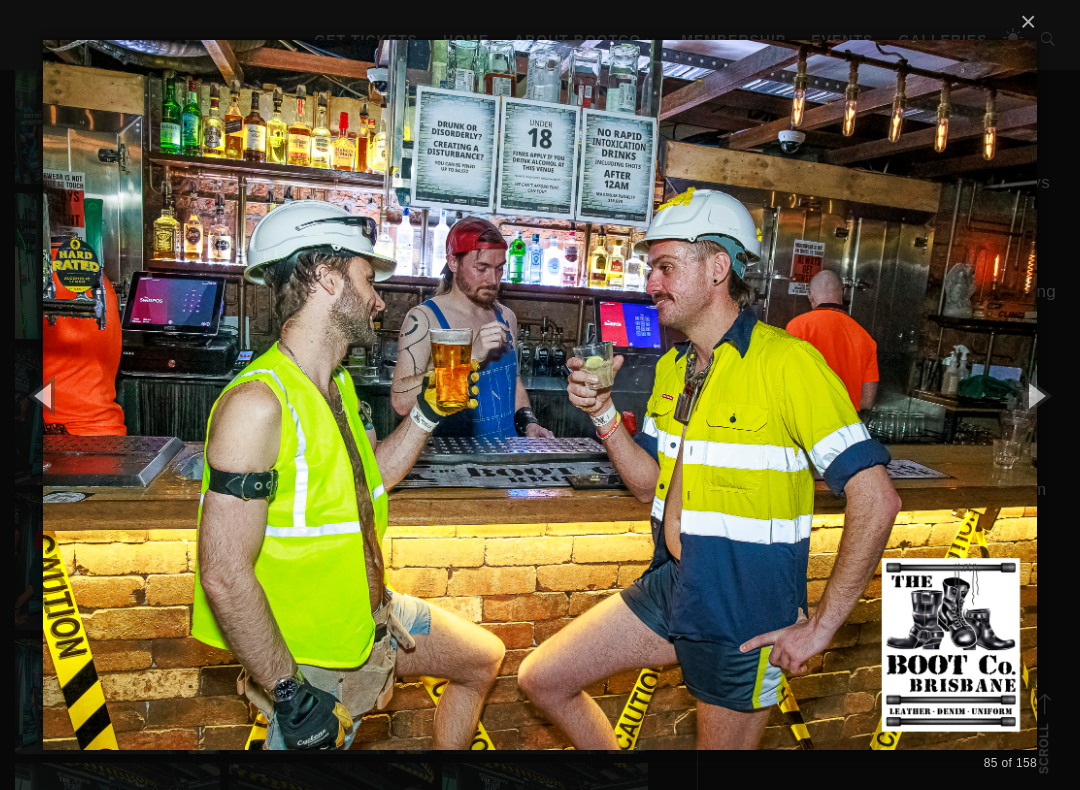 click at bounding box center [1035, 395] 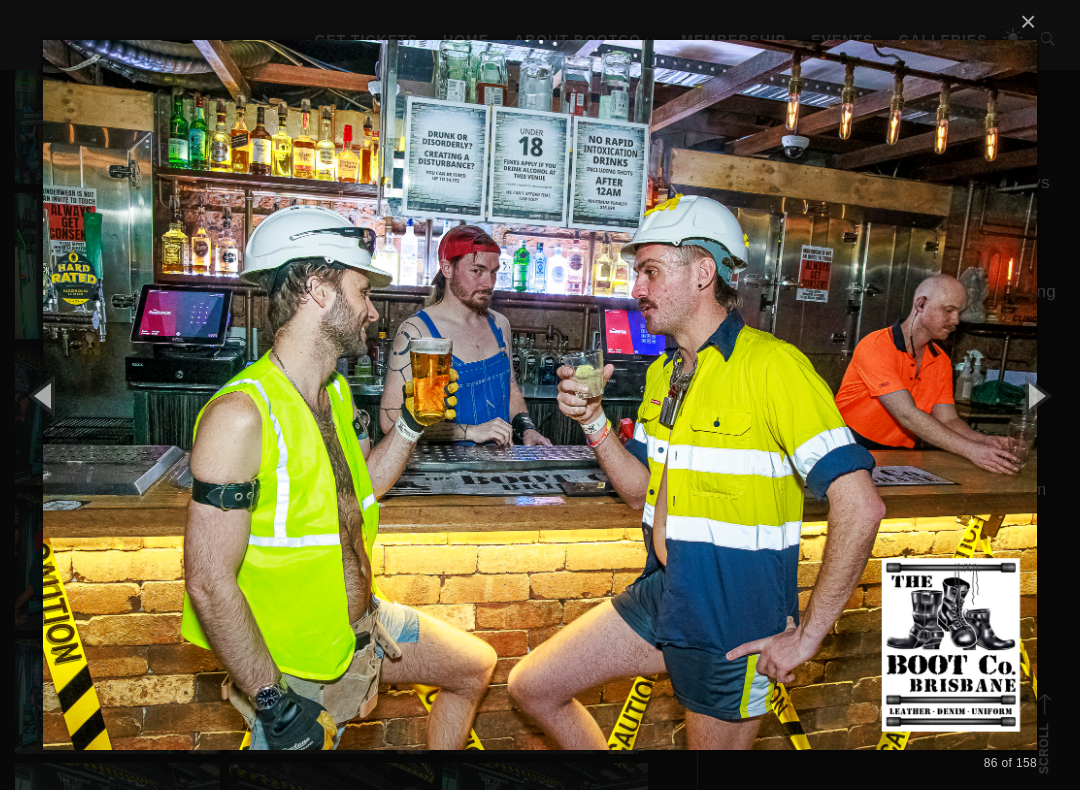 click at bounding box center (1035, 395) 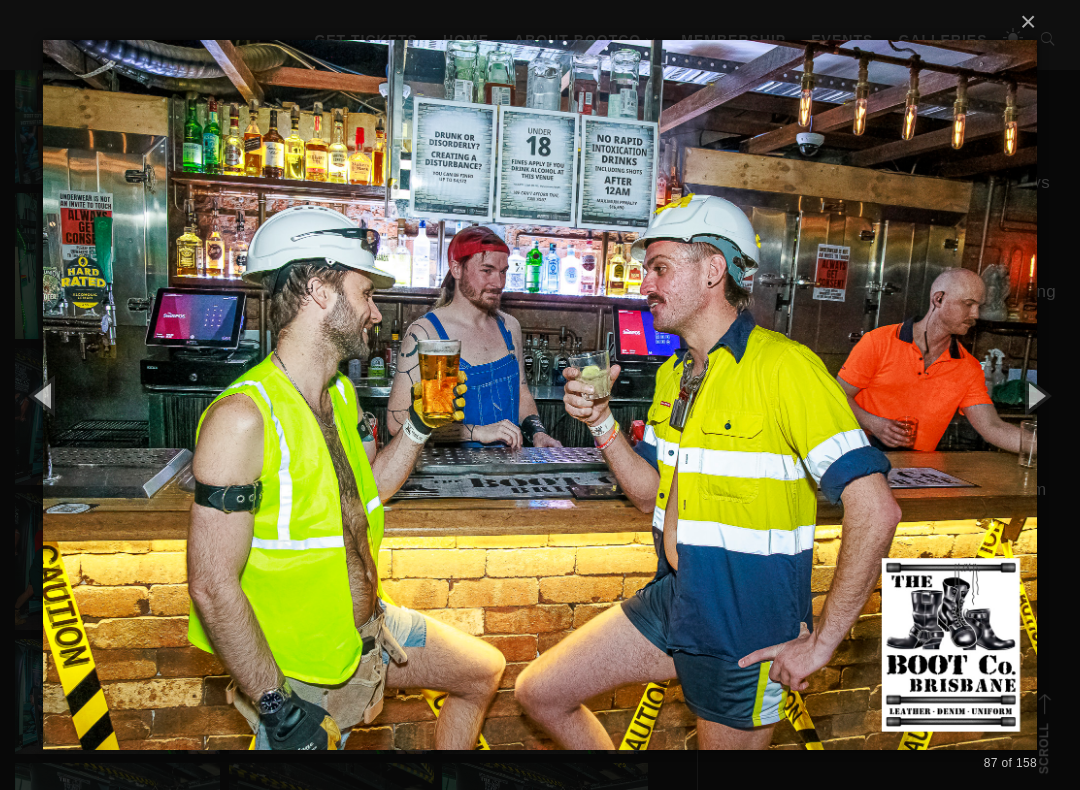 click at bounding box center (1035, 395) 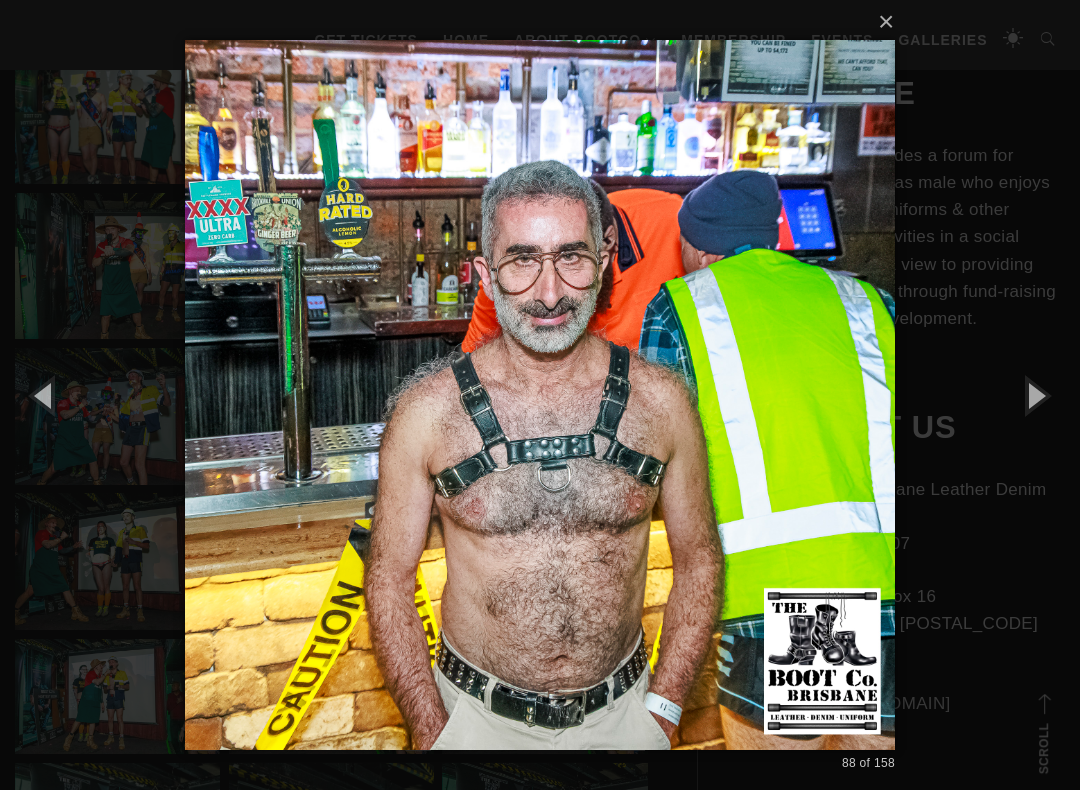 click at bounding box center [1035, 395] 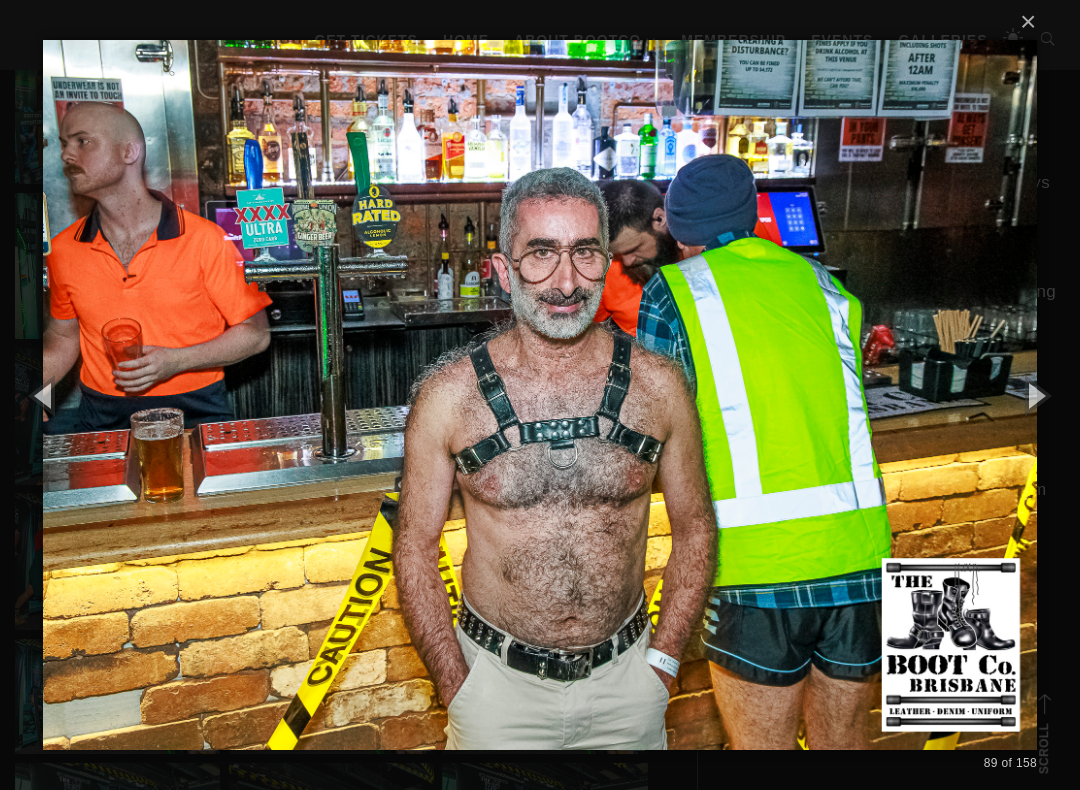 click at bounding box center [1035, 395] 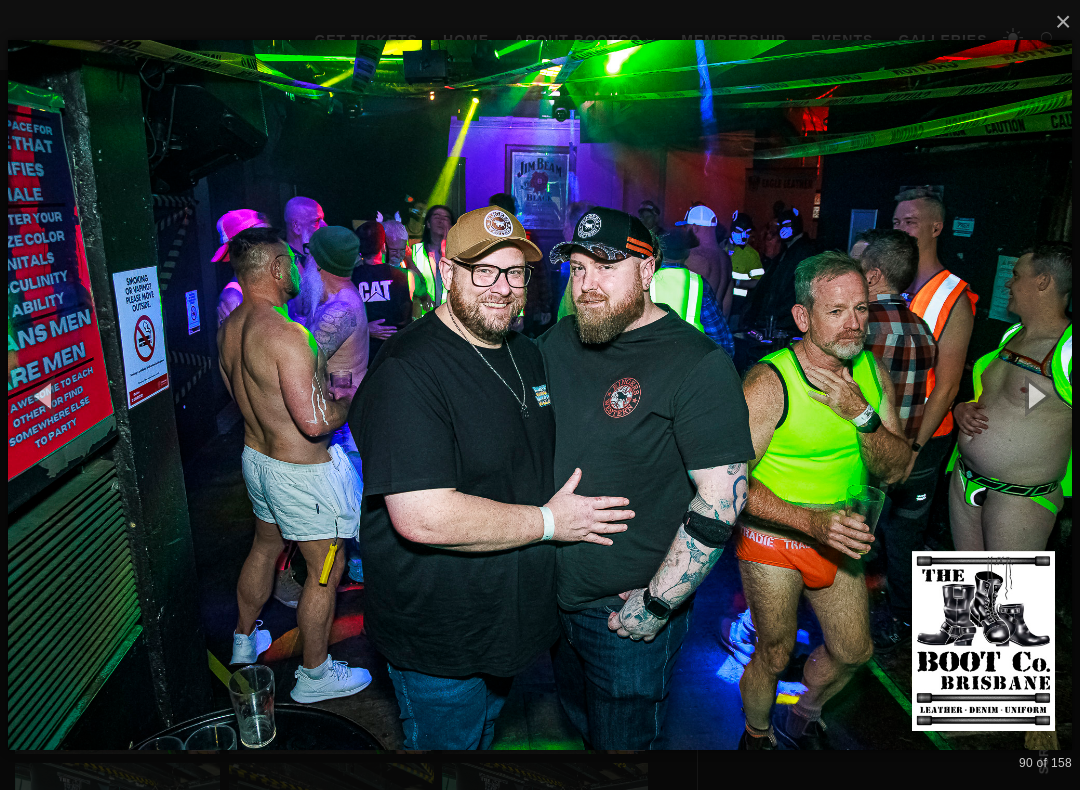 click at bounding box center [1035, 395] 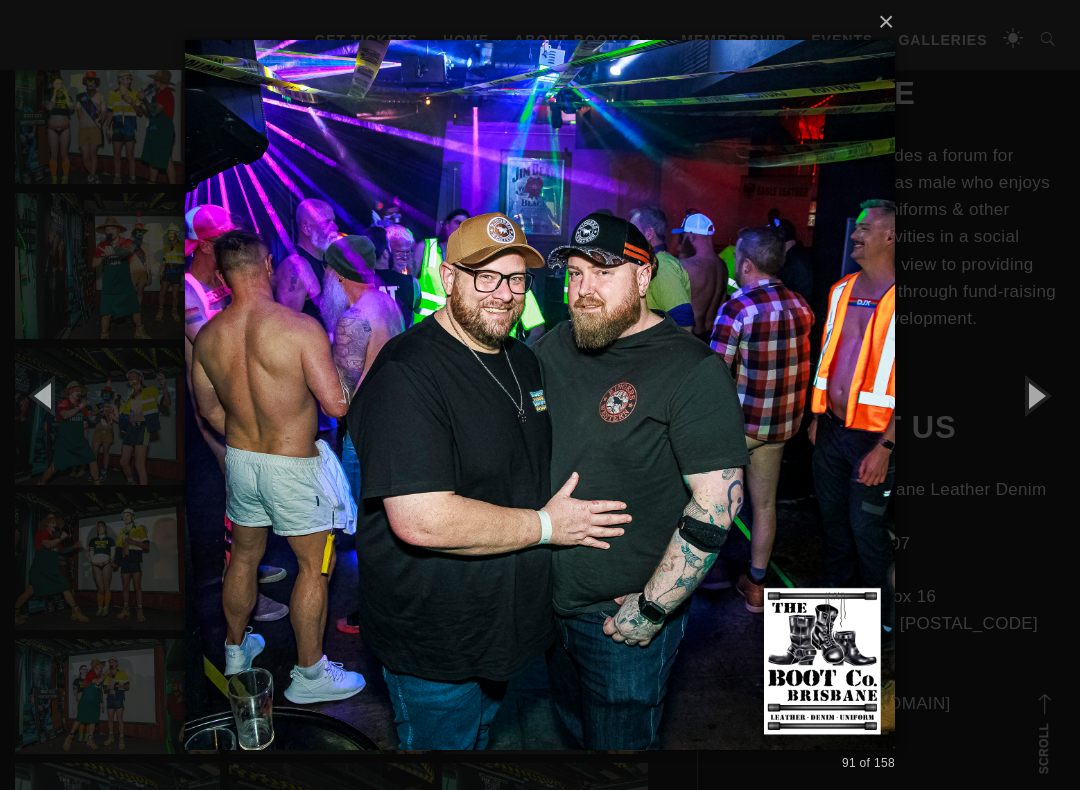 click at bounding box center [1035, 395] 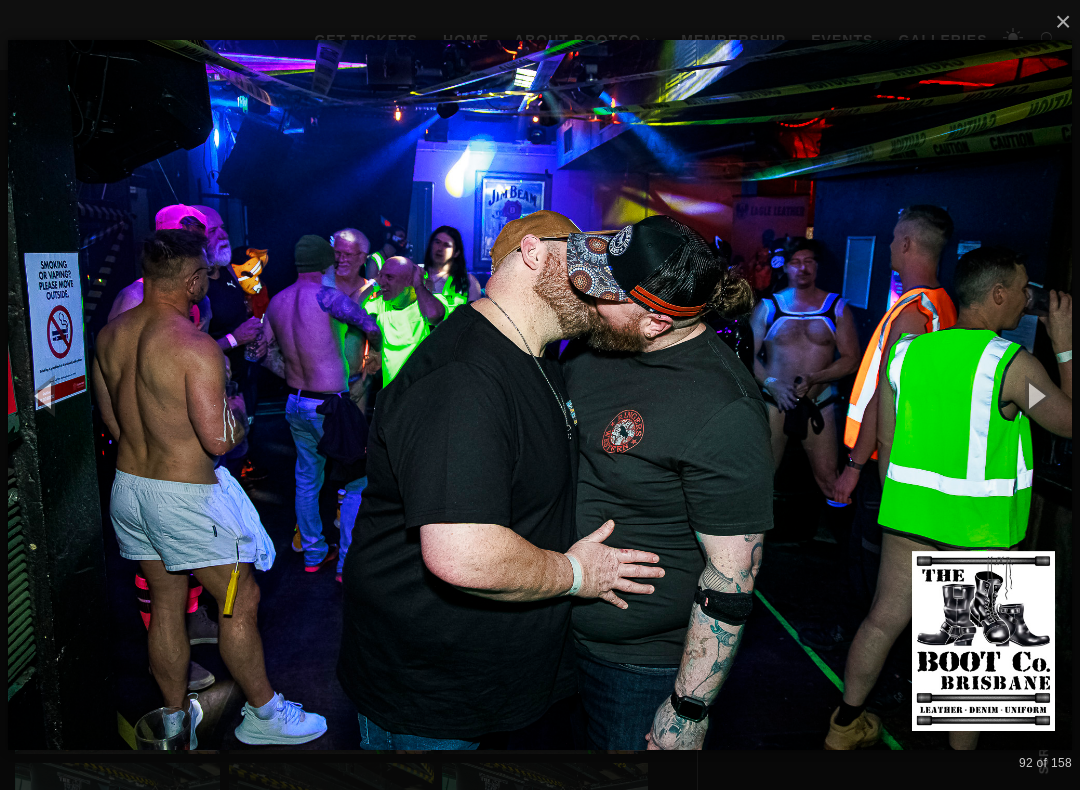 click at bounding box center (1035, 395) 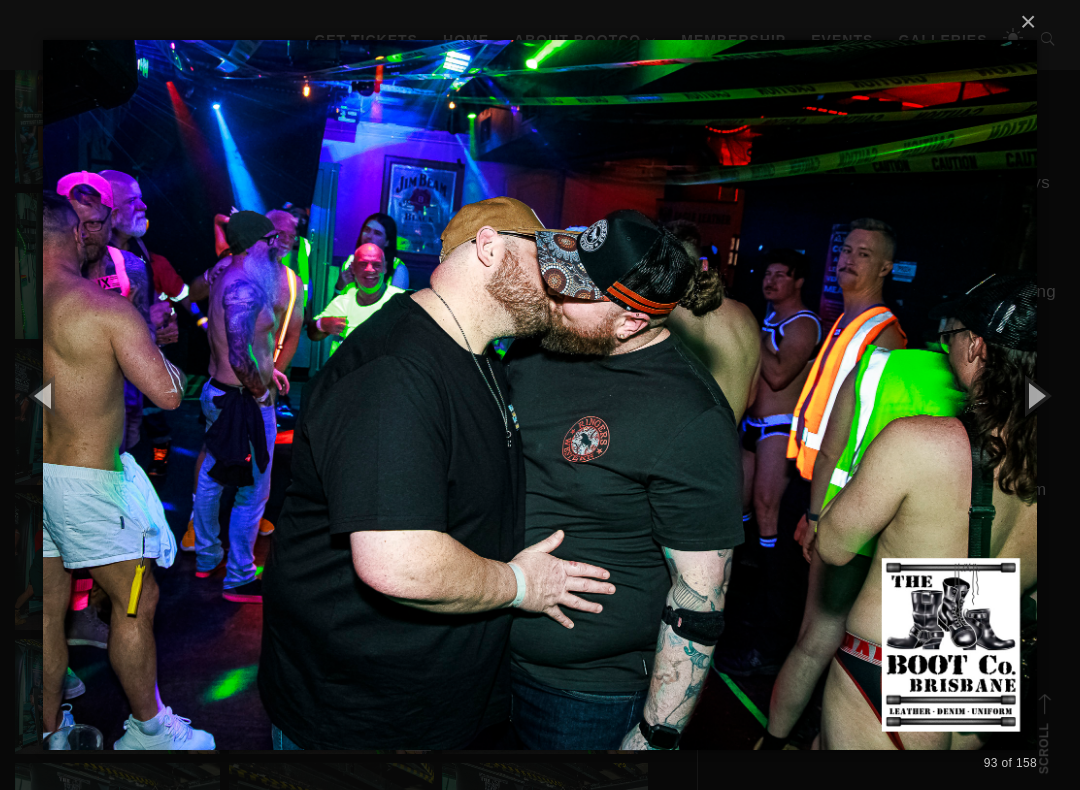 click at bounding box center [540, 395] 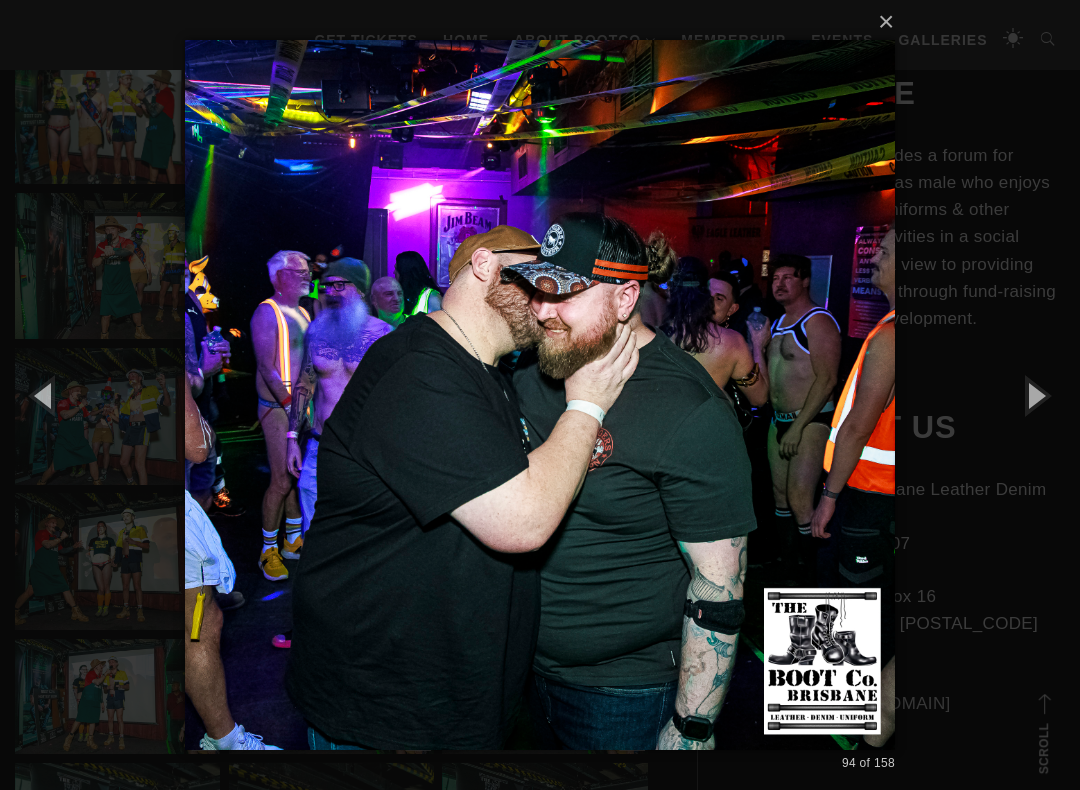 click at bounding box center (1035, 395) 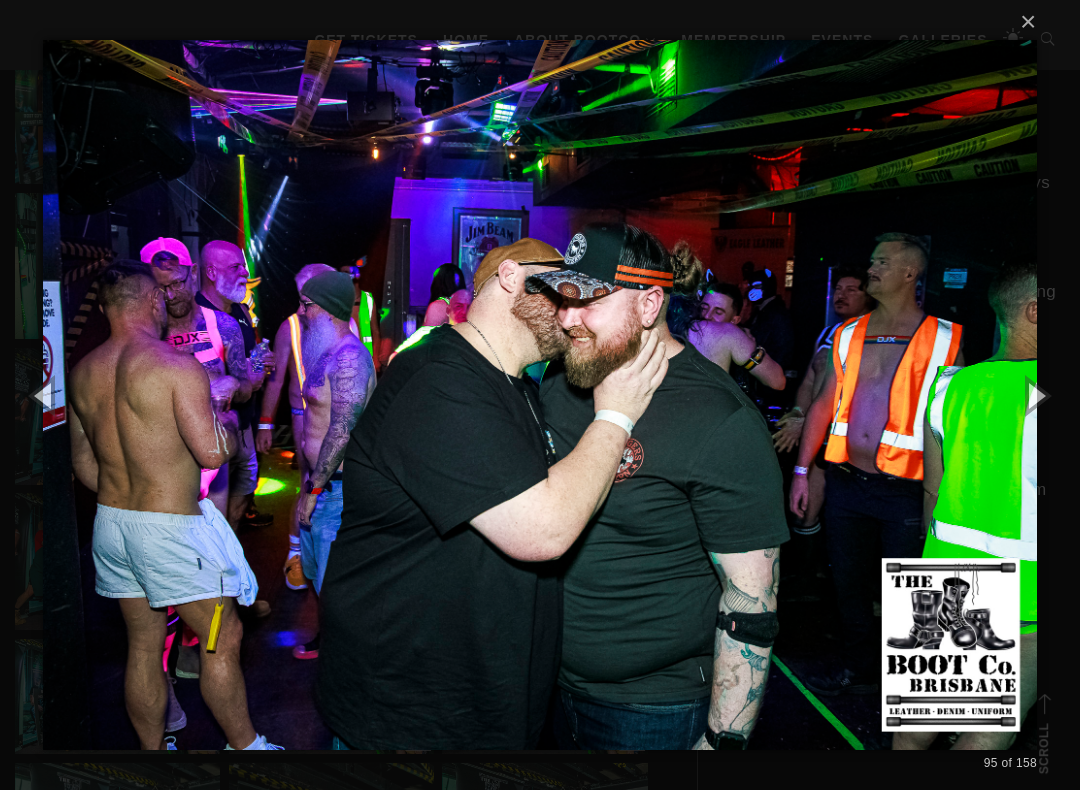 click at bounding box center (1035, 395) 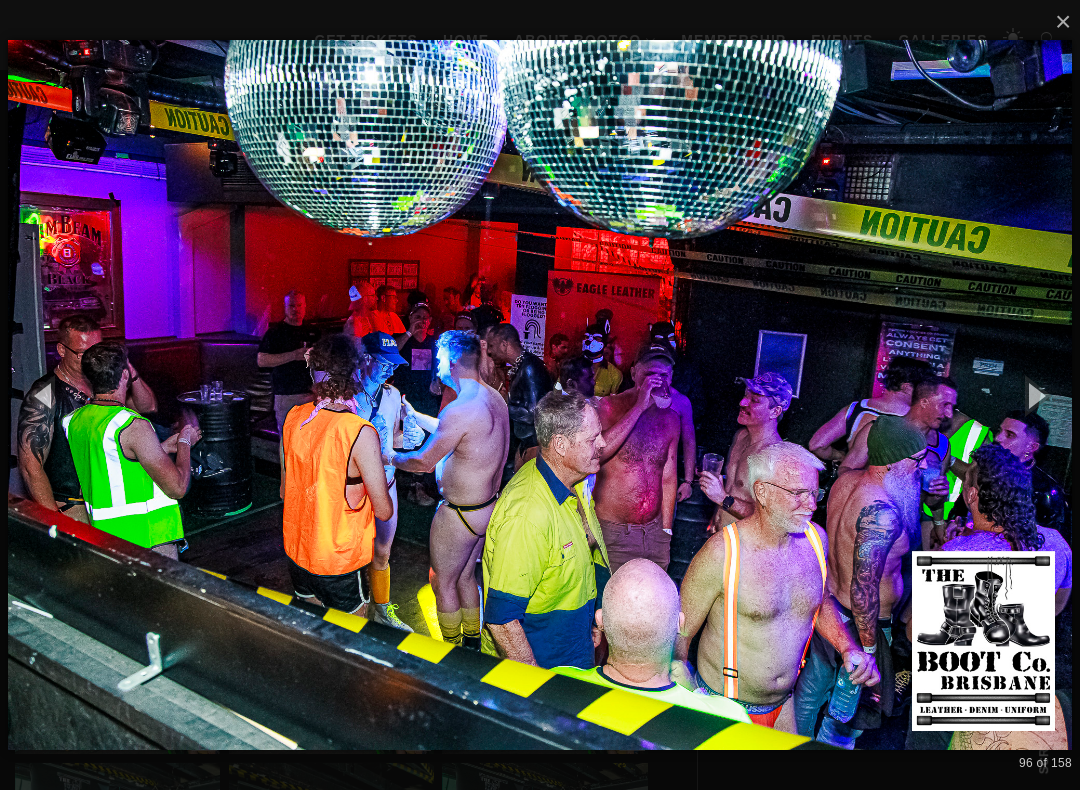 click at bounding box center (1035, 395) 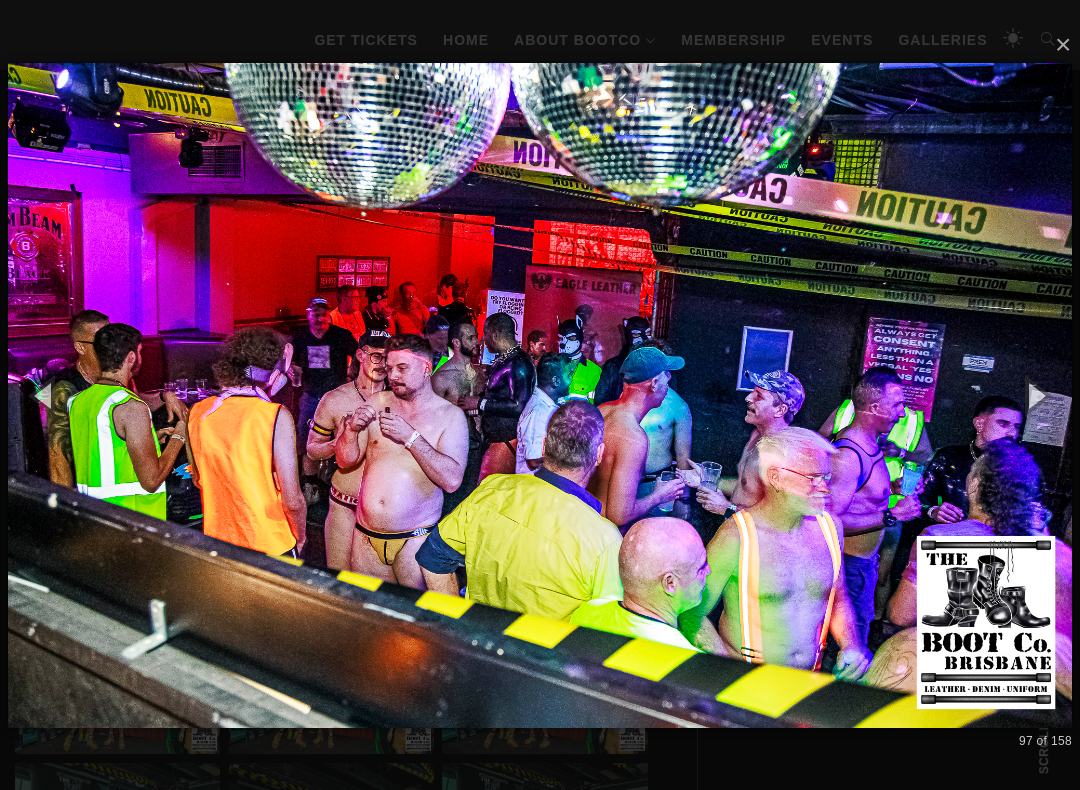 click at bounding box center [1035, 395] 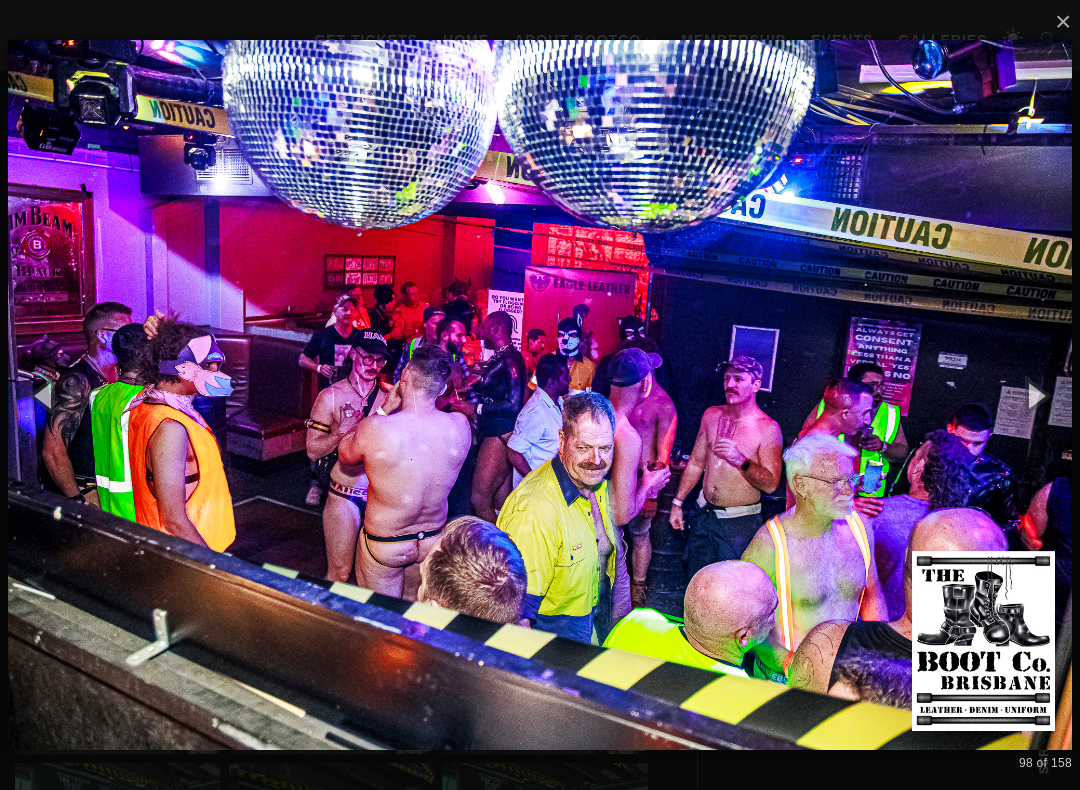click at bounding box center [1035, 395] 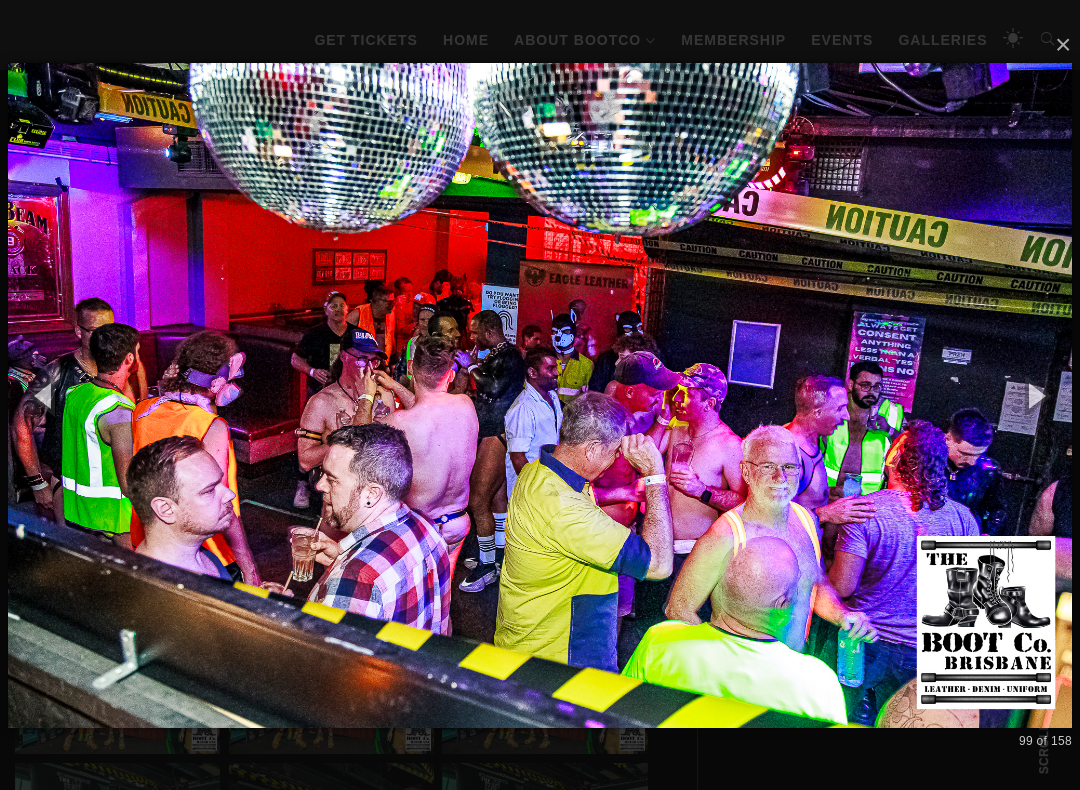 click at bounding box center (1035, 395) 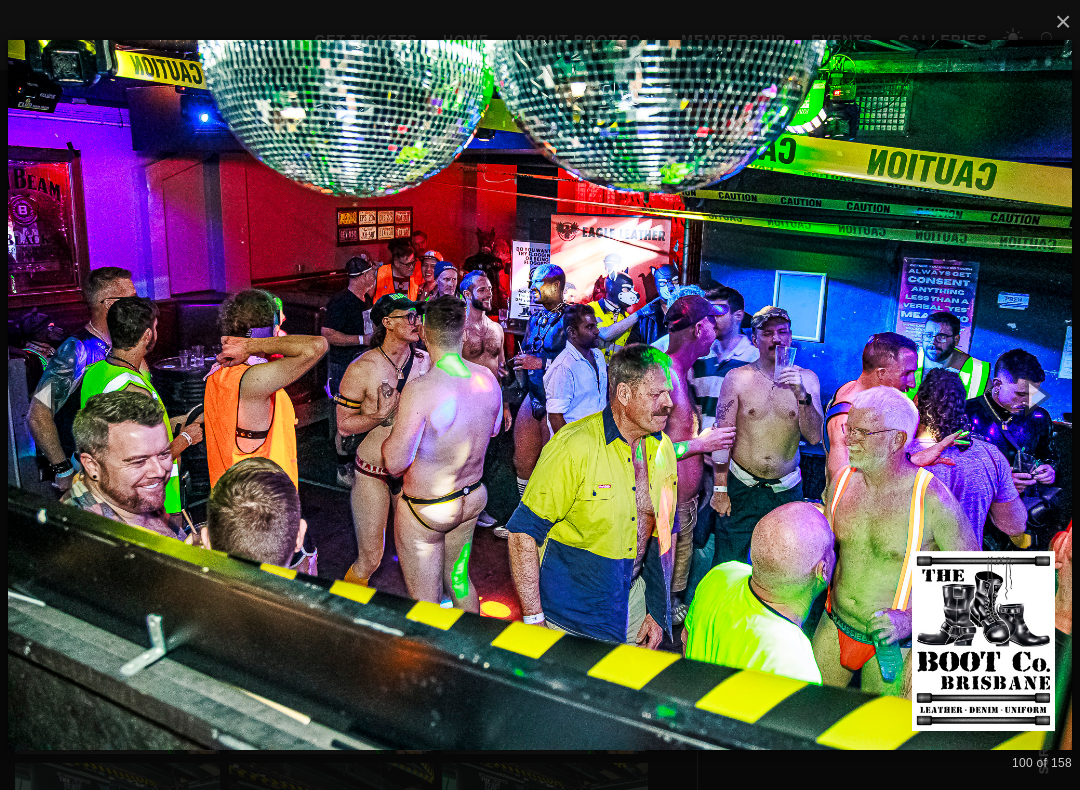 click at bounding box center (1035, 395) 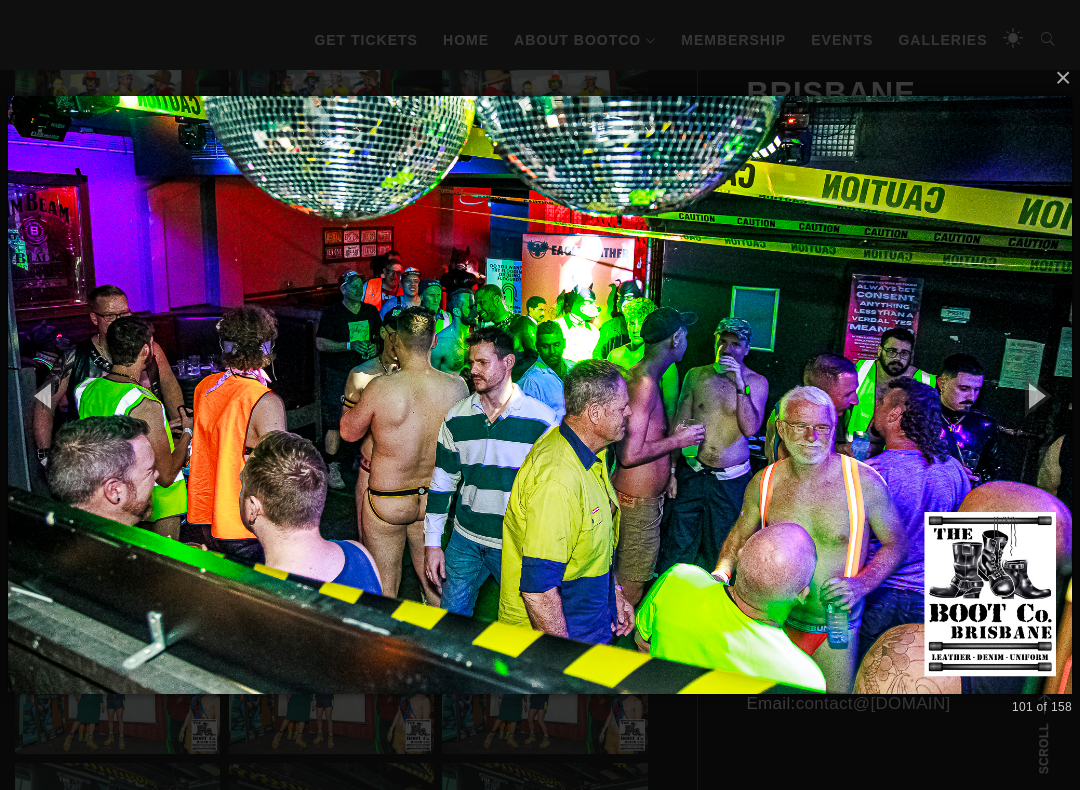 click at bounding box center (1035, 395) 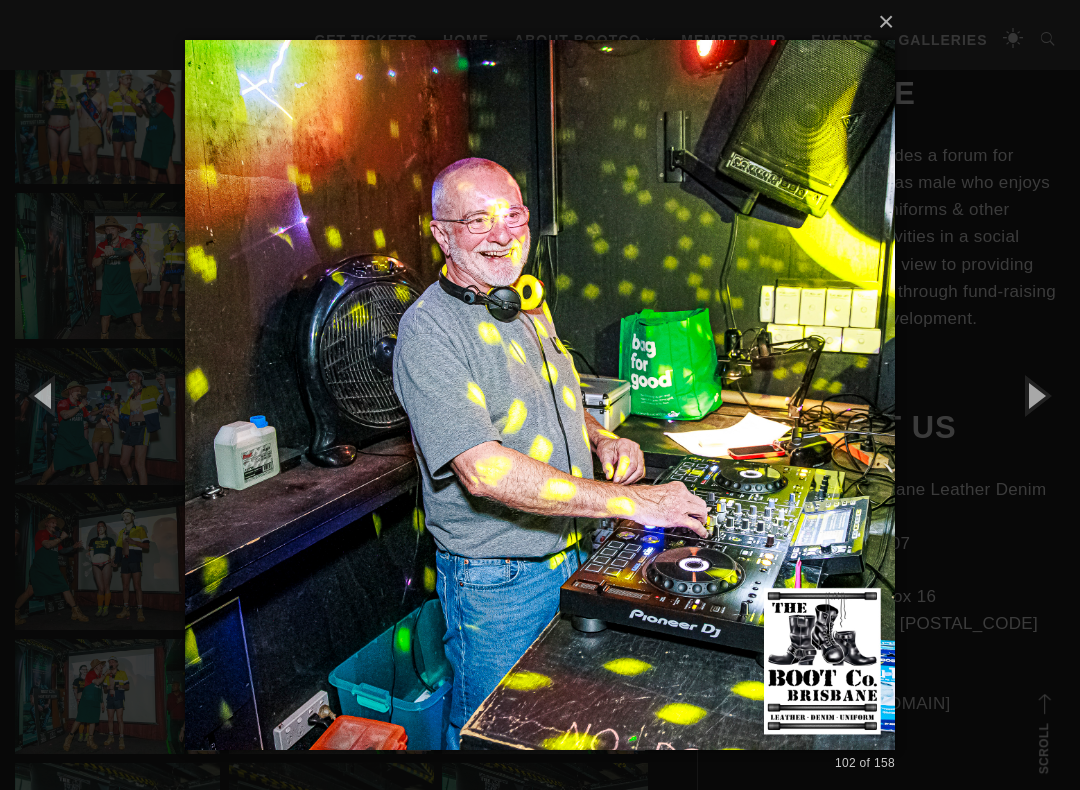 click at bounding box center (1035, 395) 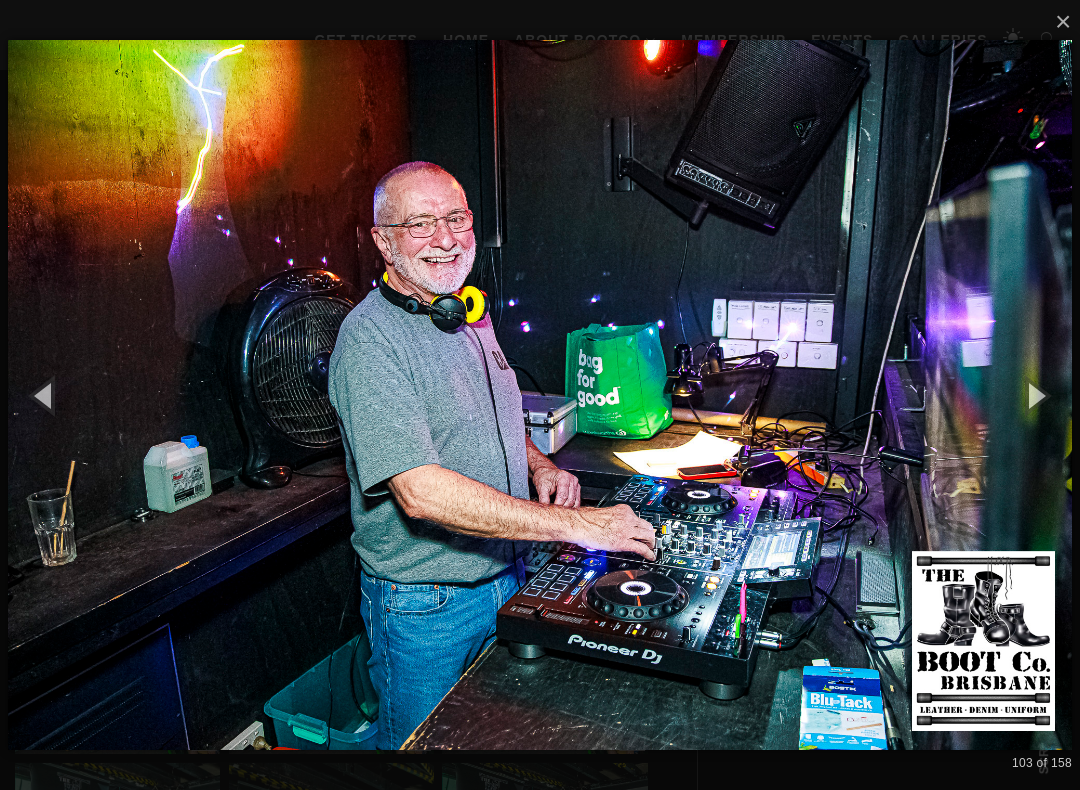 click at bounding box center (1035, 395) 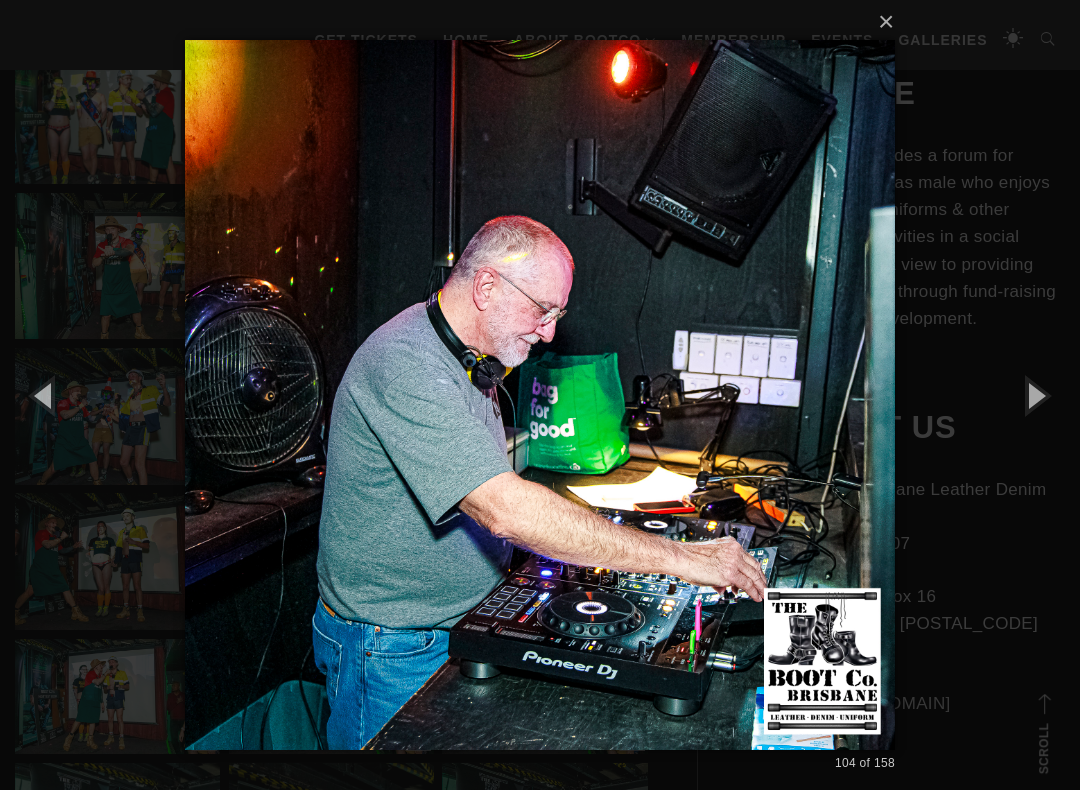click at bounding box center (1035, 395) 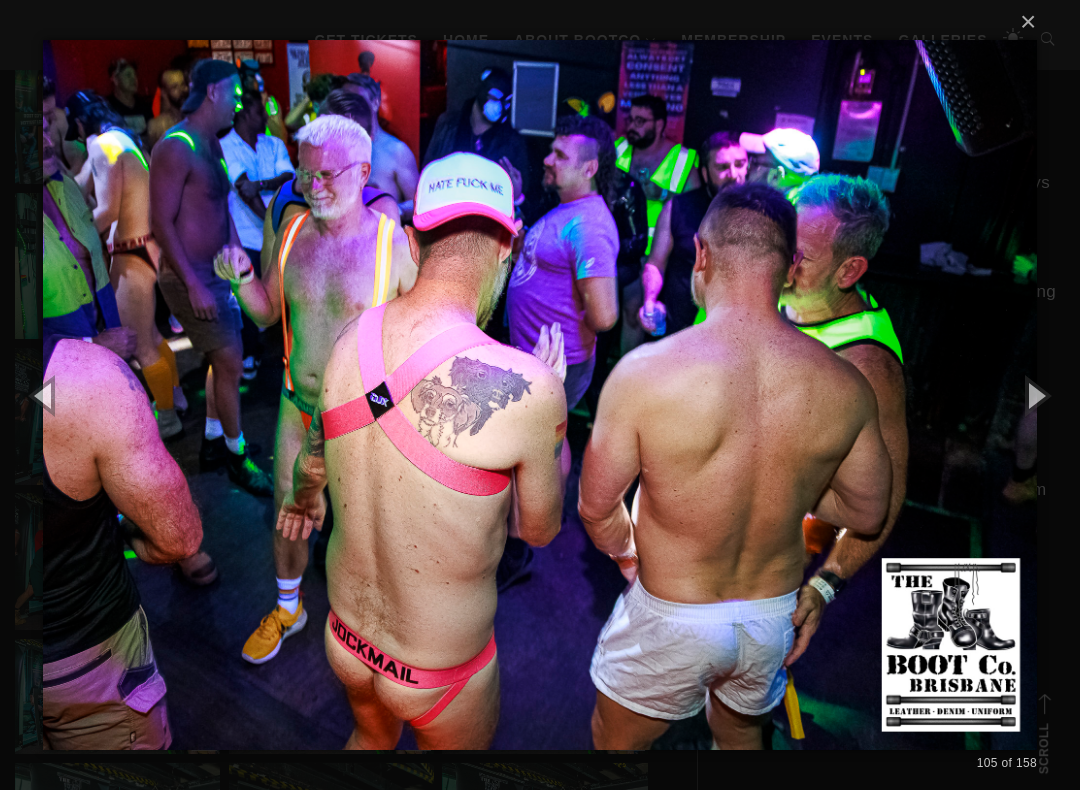 click at bounding box center (1035, 395) 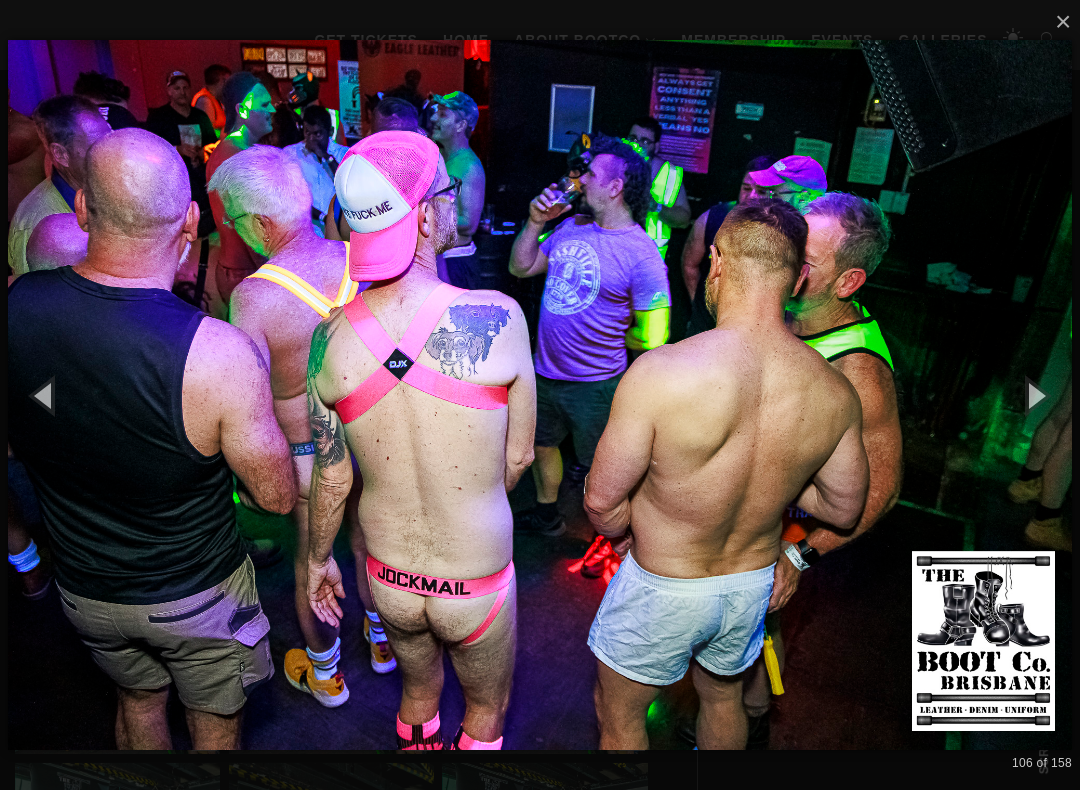 click at bounding box center [1035, 395] 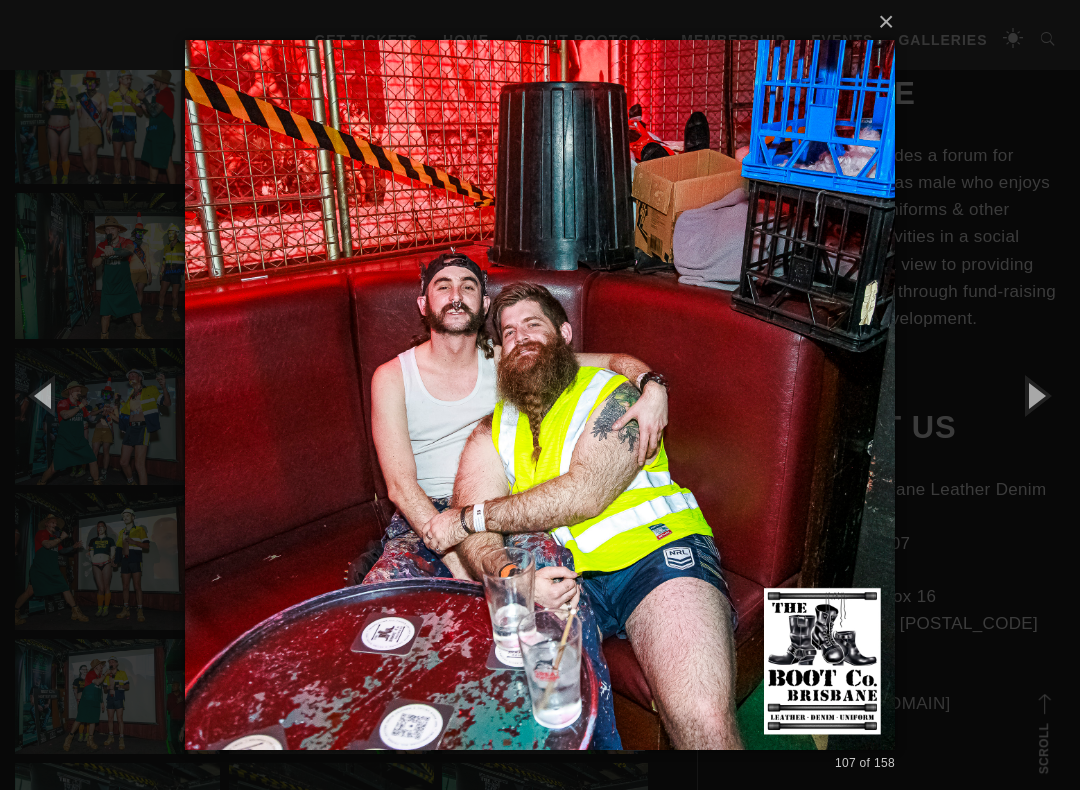 click at bounding box center (1035, 395) 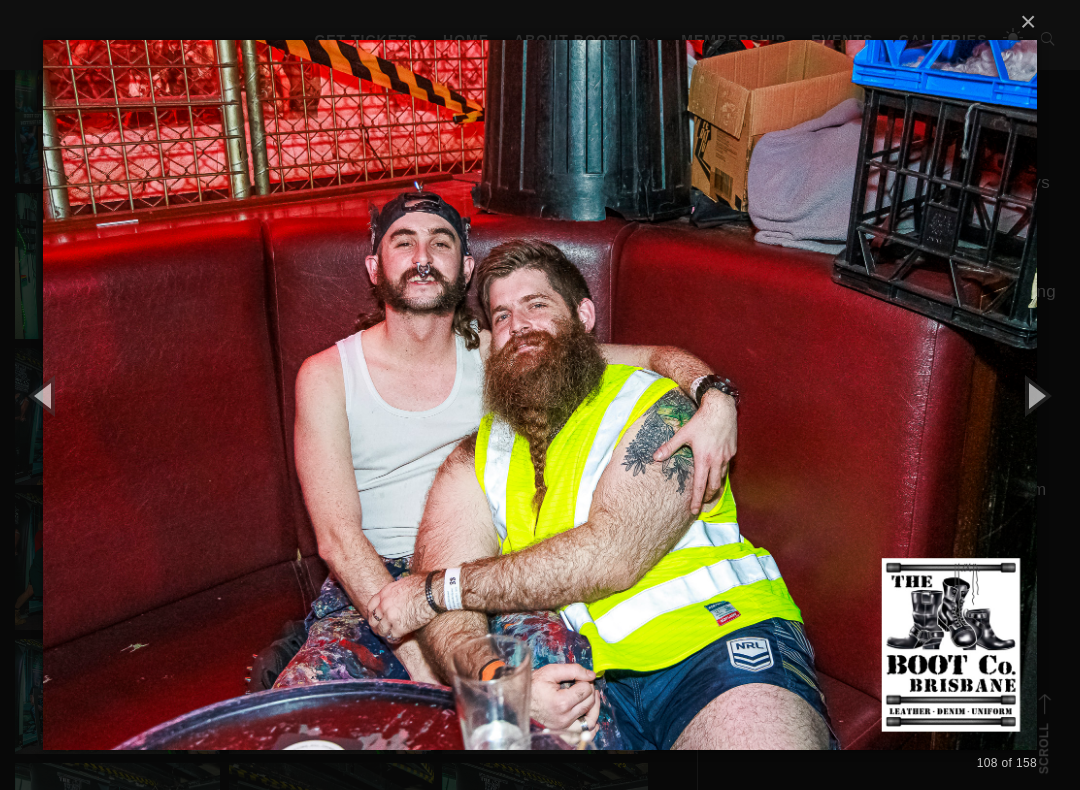 click at bounding box center [1035, 395] 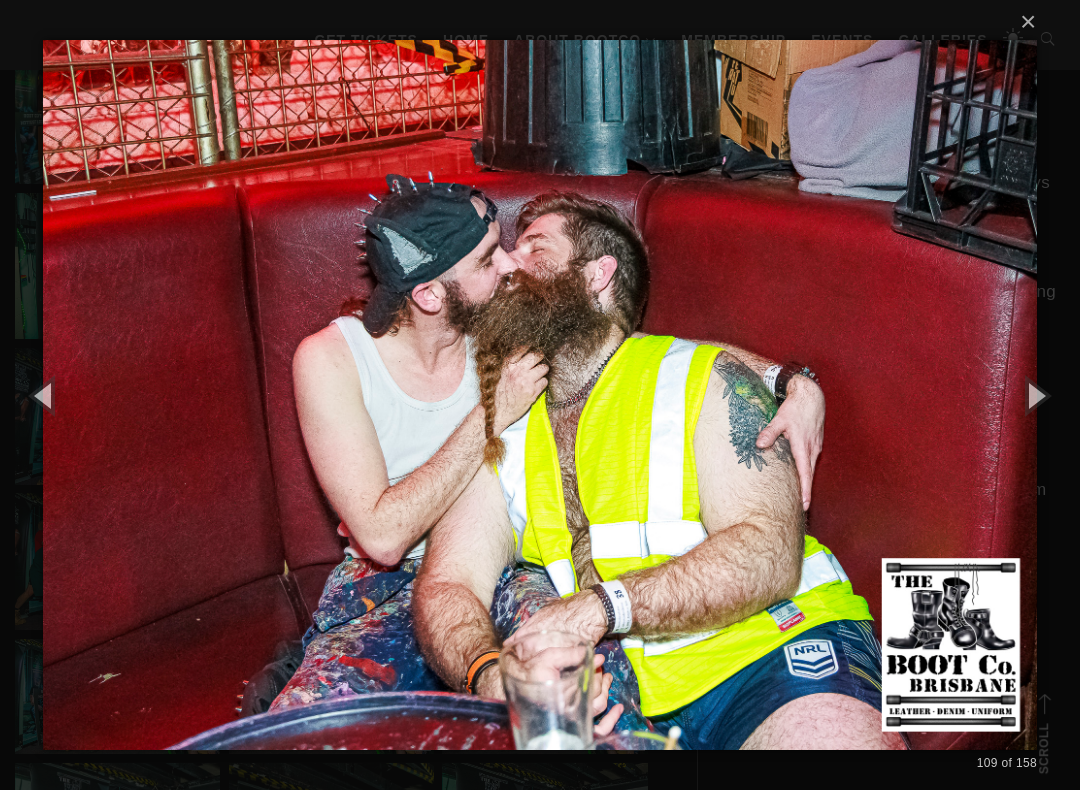 click at bounding box center [1035, 395] 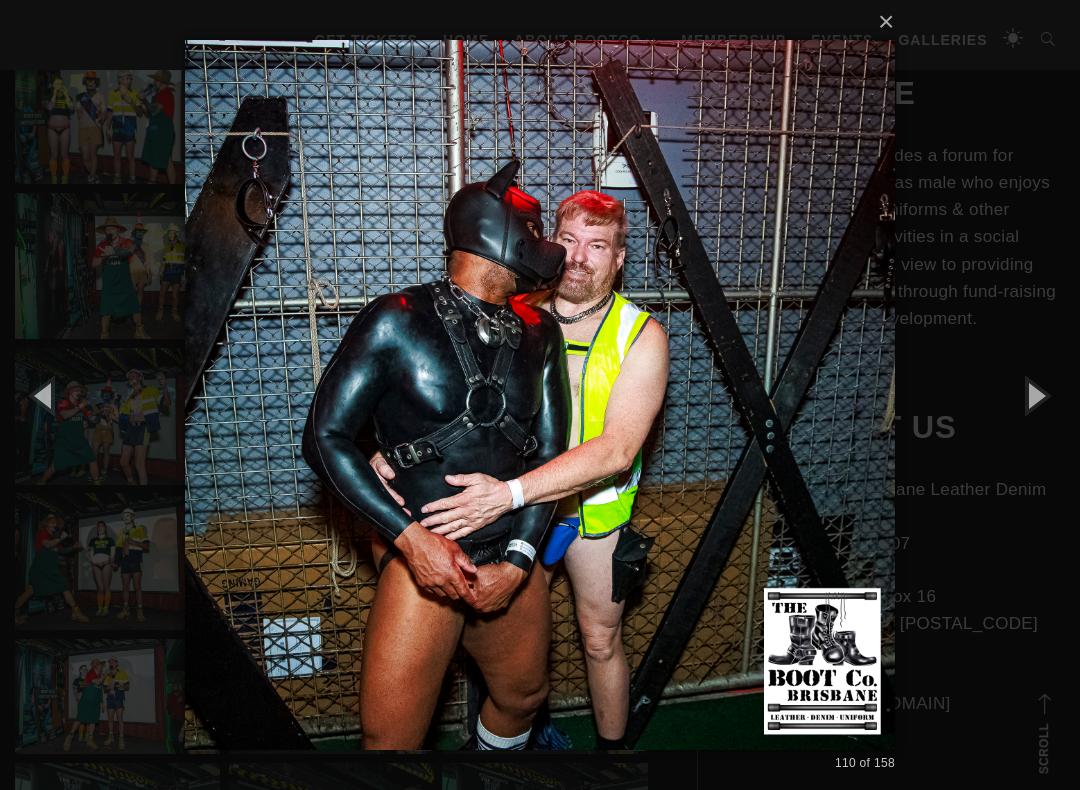 click at bounding box center (1035, 395) 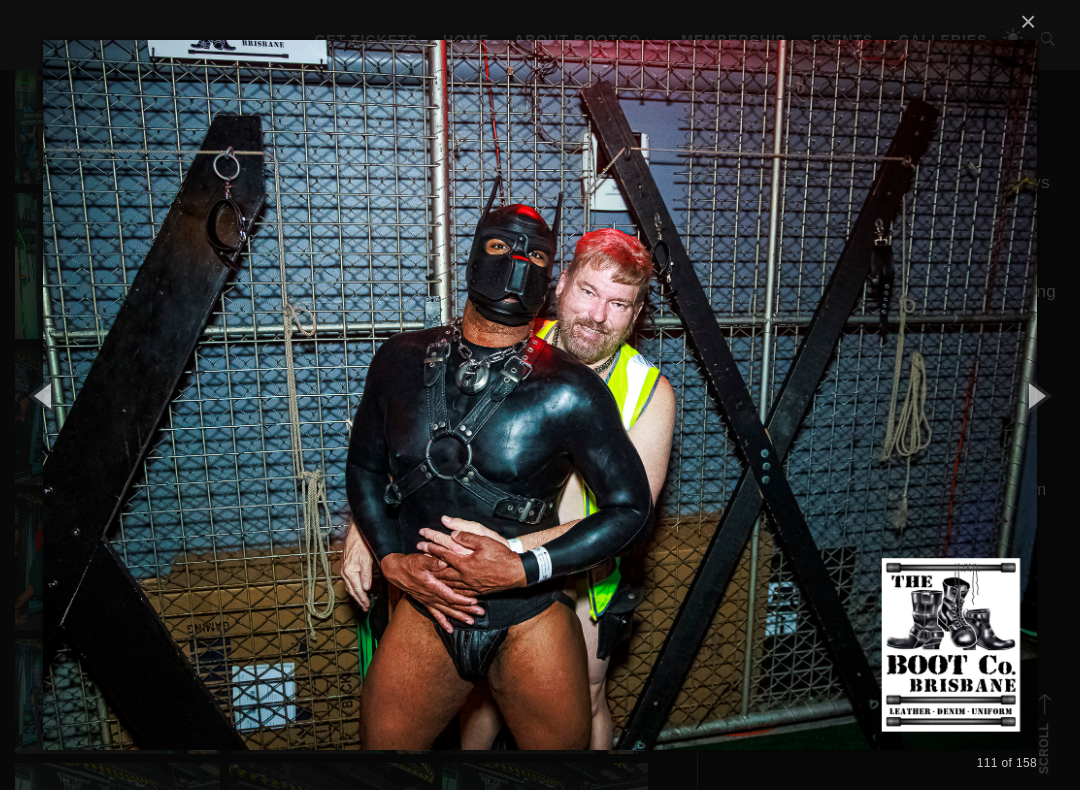 click at bounding box center [1035, 395] 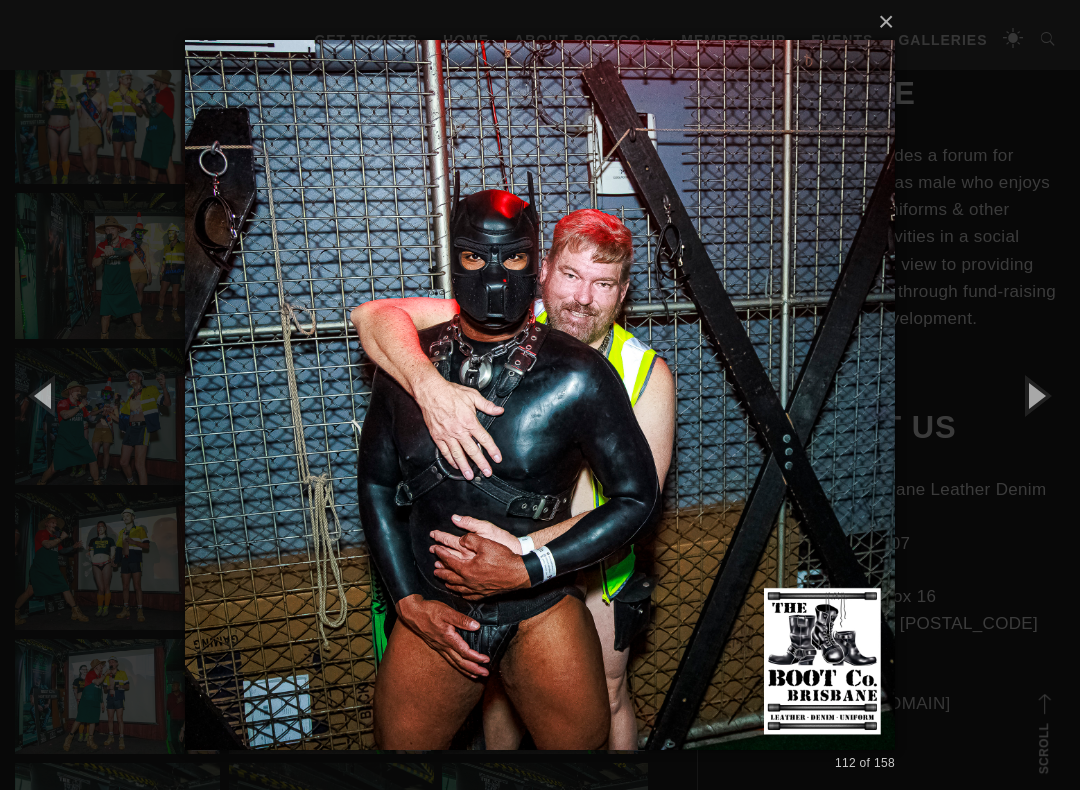 click at bounding box center (1035, 395) 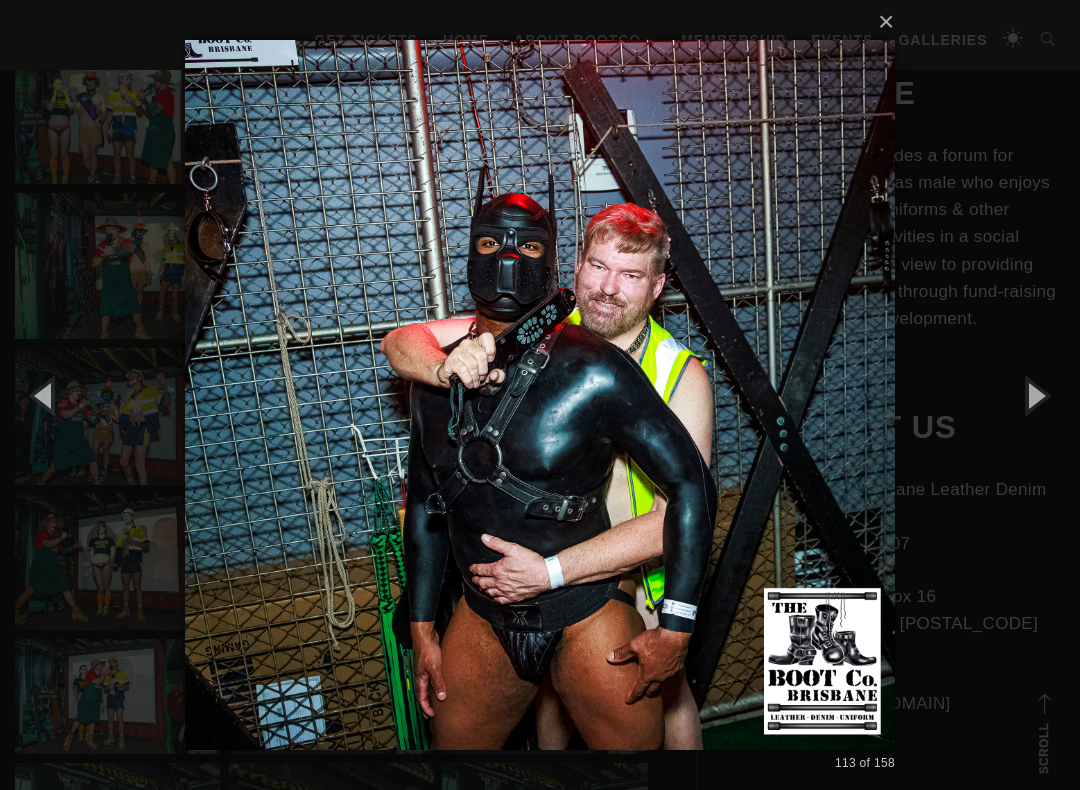 click at bounding box center (1035, 395) 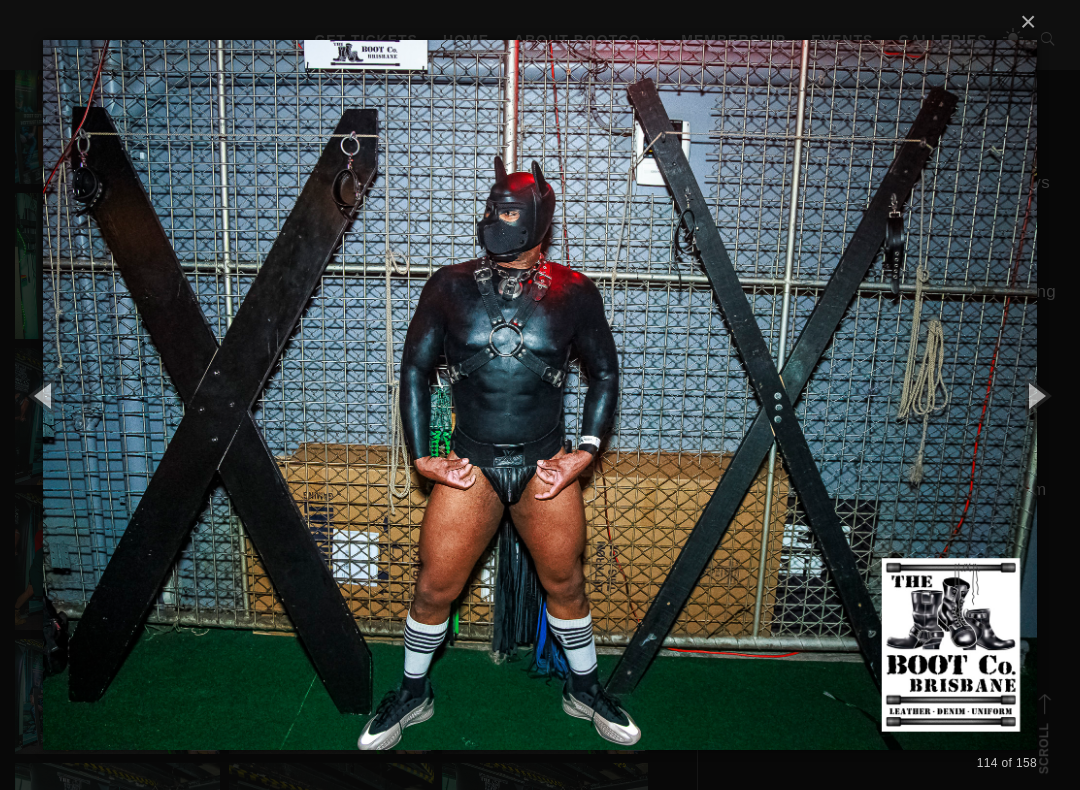 click at bounding box center (1035, 395) 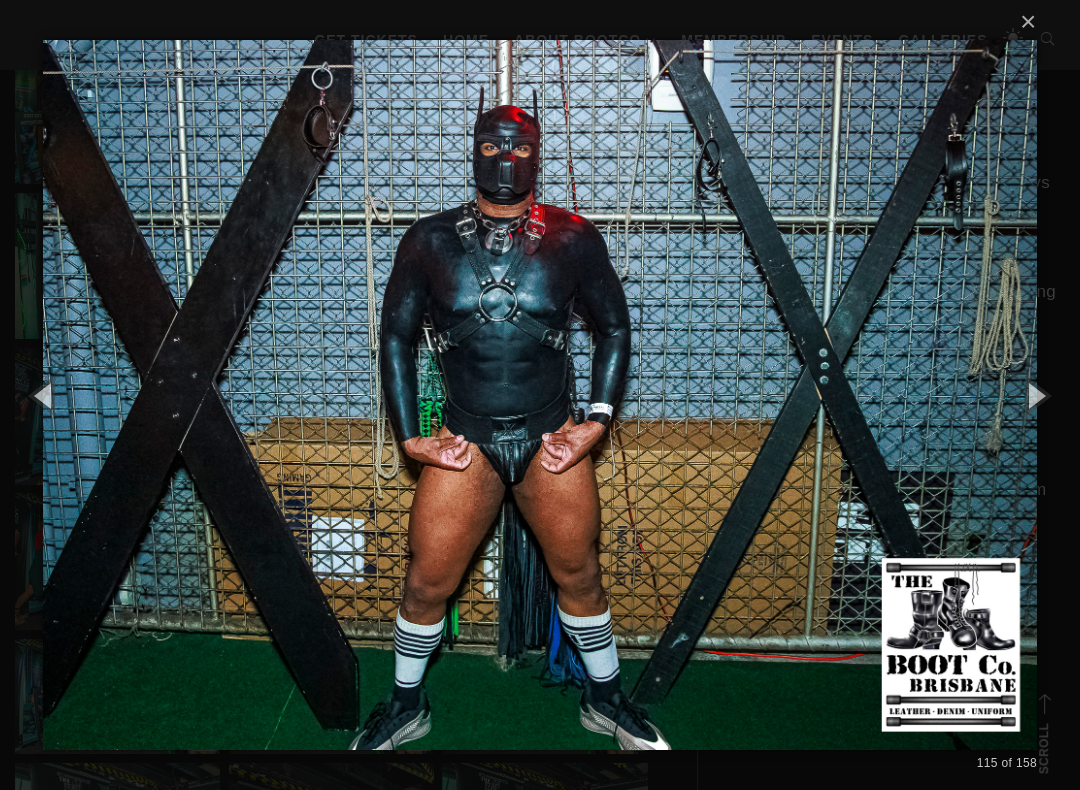 click at bounding box center [1035, 395] 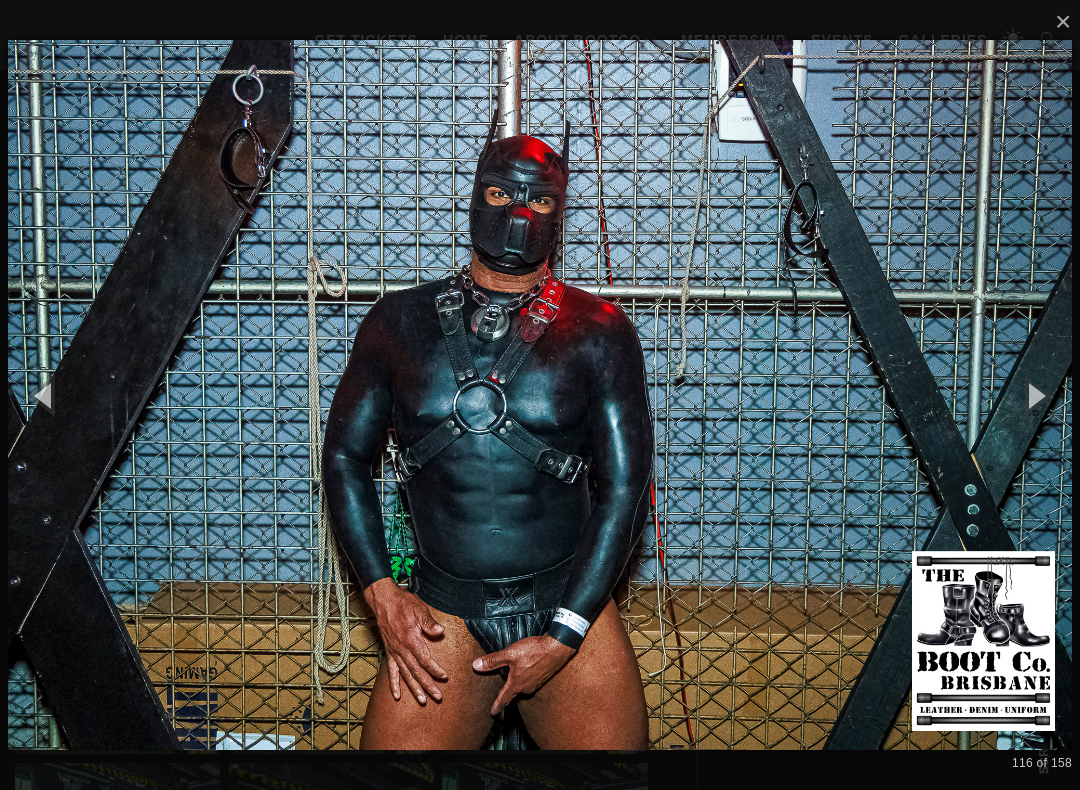 click at bounding box center [1035, 395] 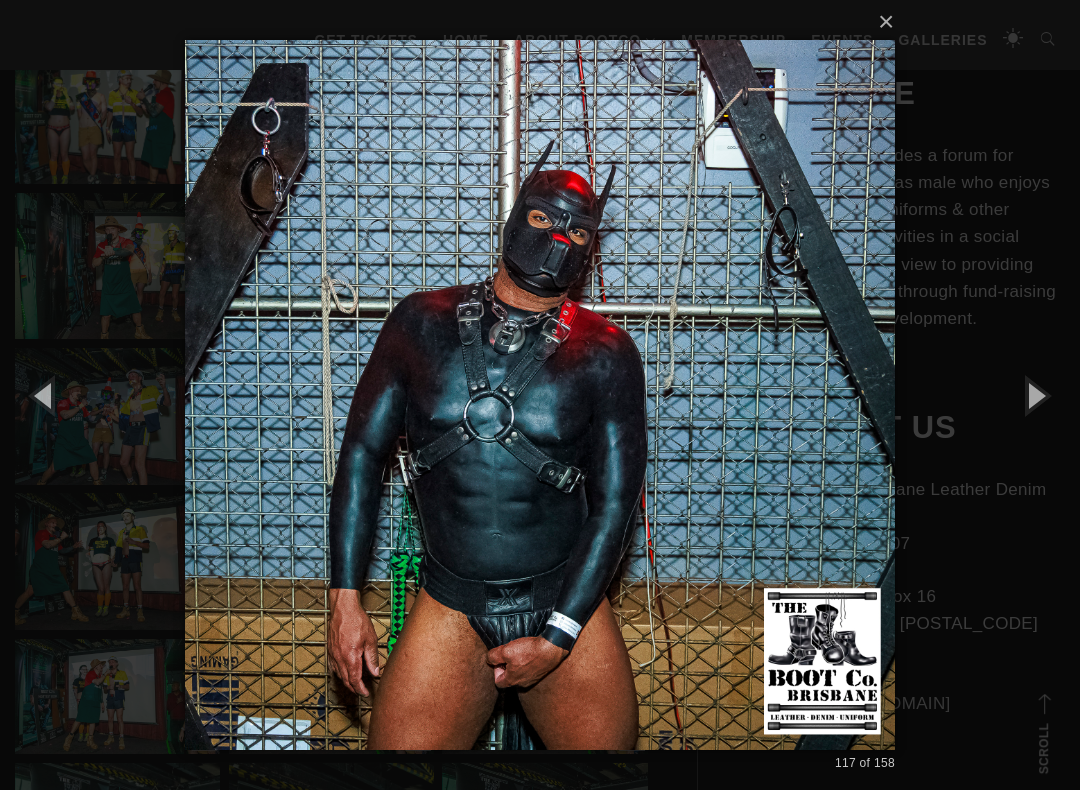 click at bounding box center (1035, 395) 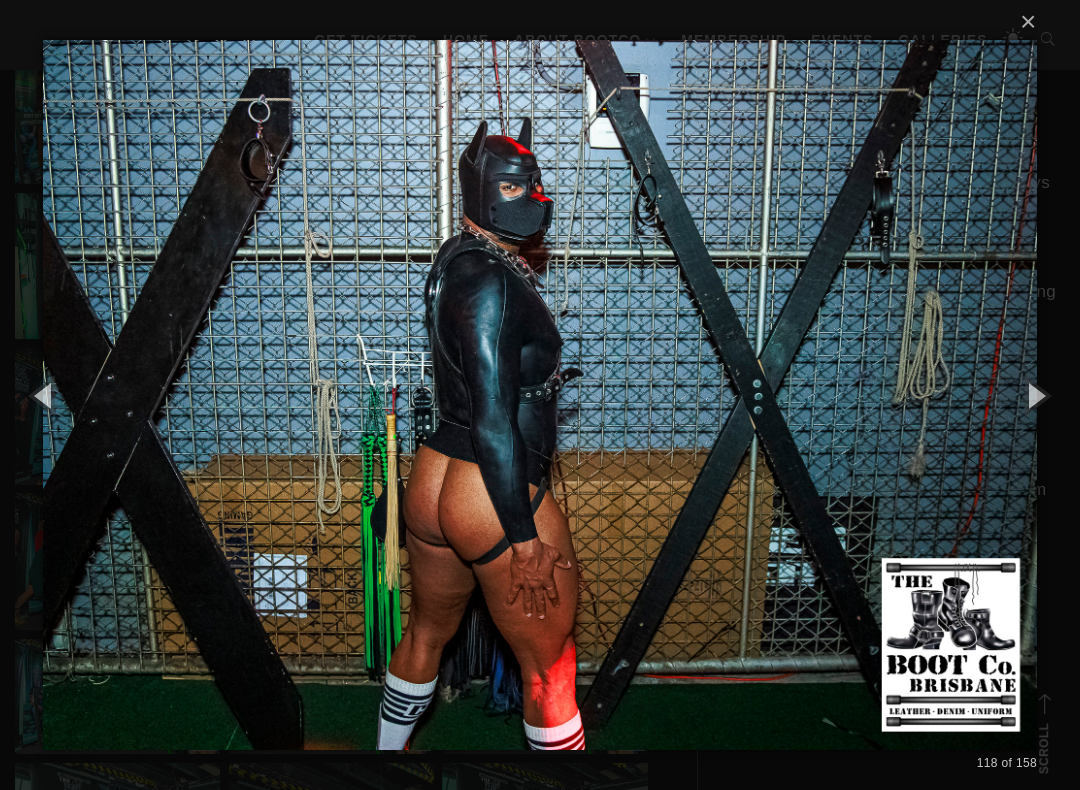 click at bounding box center [1035, 395] 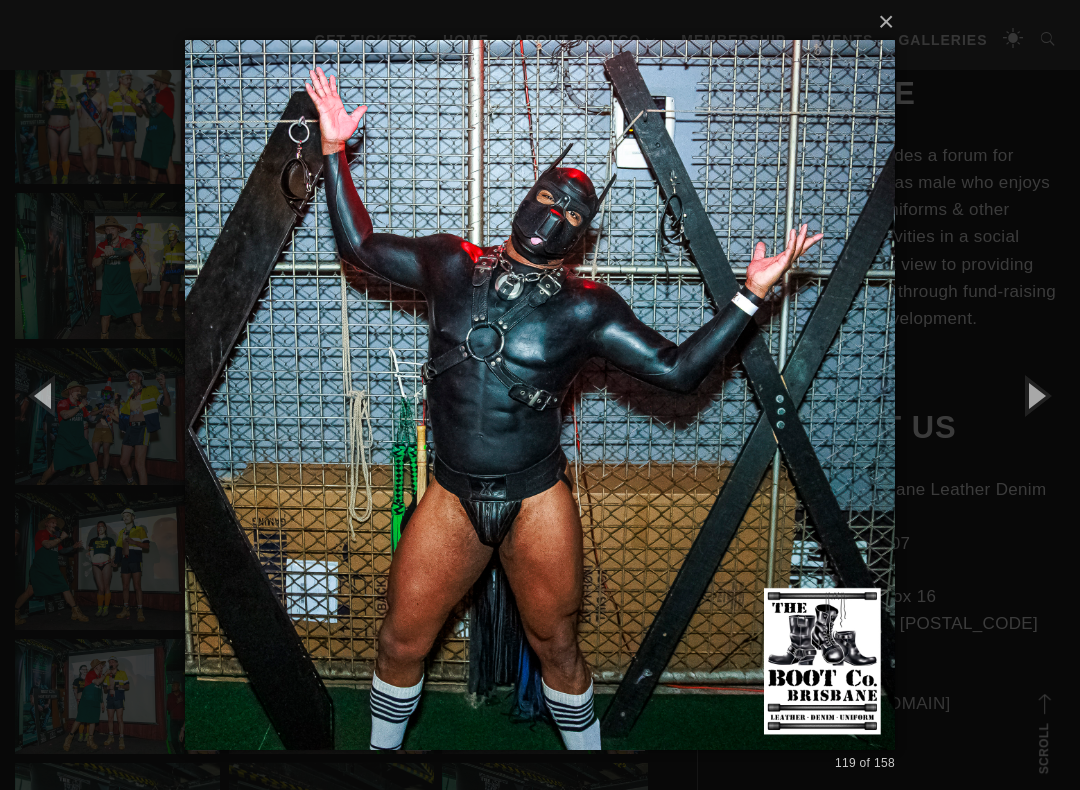 click at bounding box center [1035, 395] 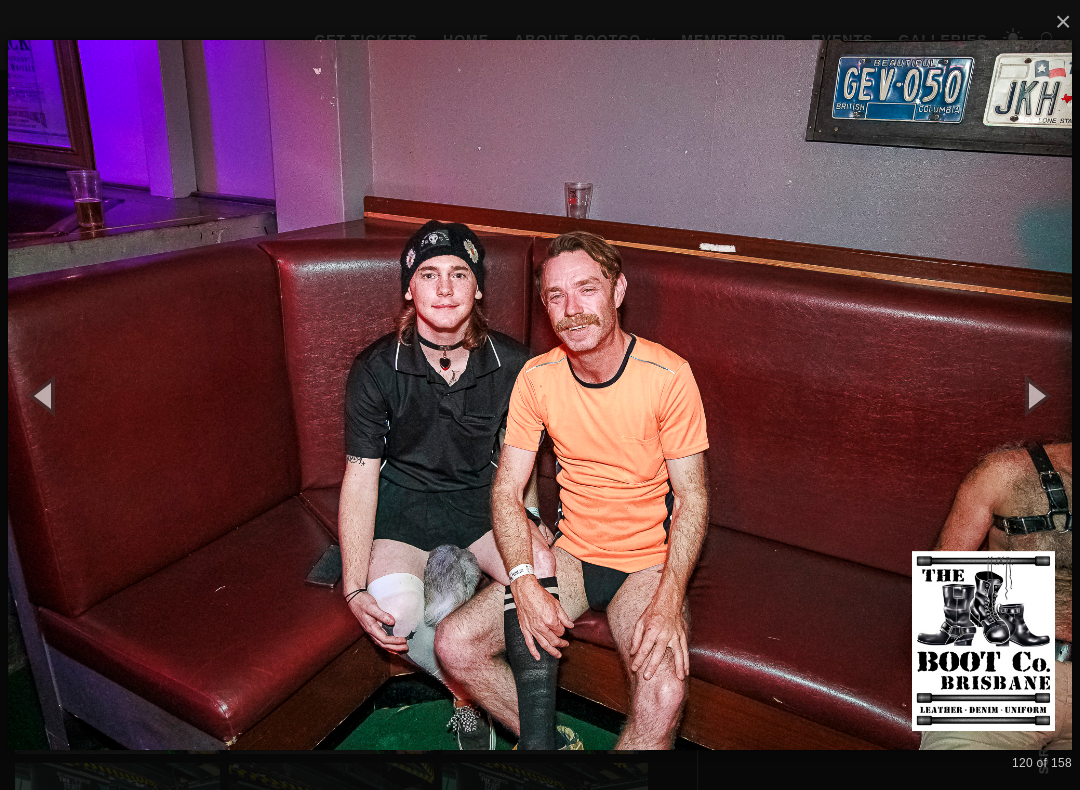 click at bounding box center [1035, 395] 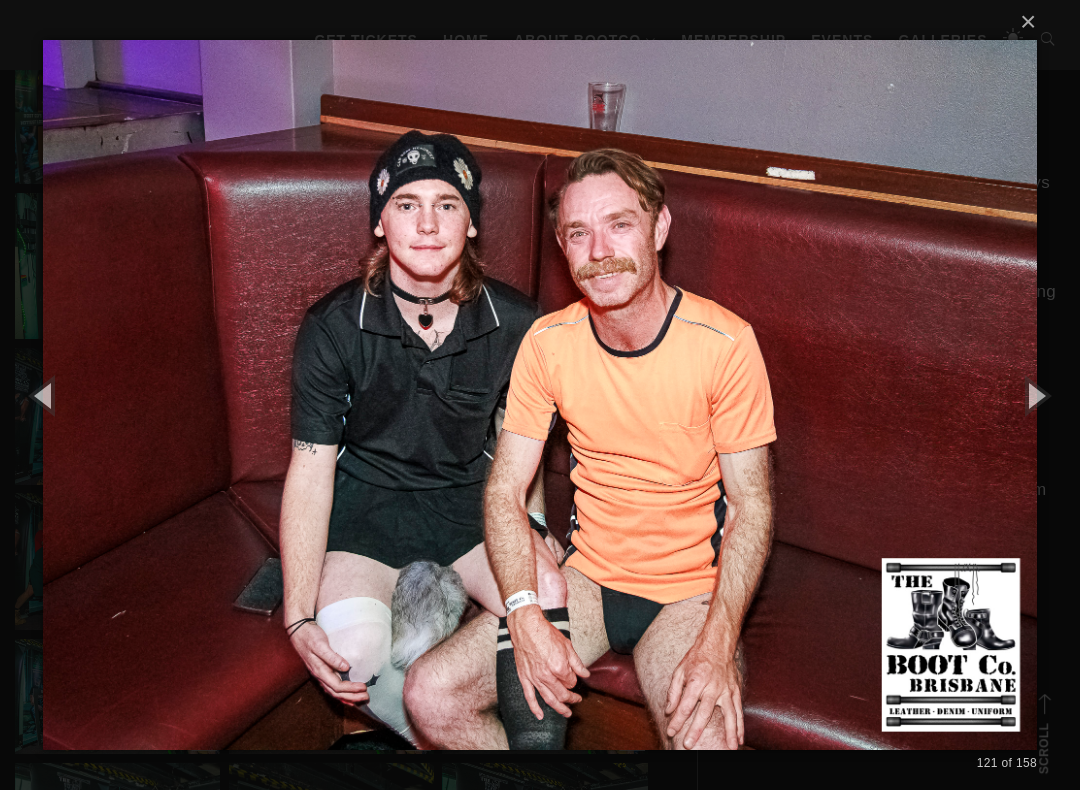 click at bounding box center [1035, 395] 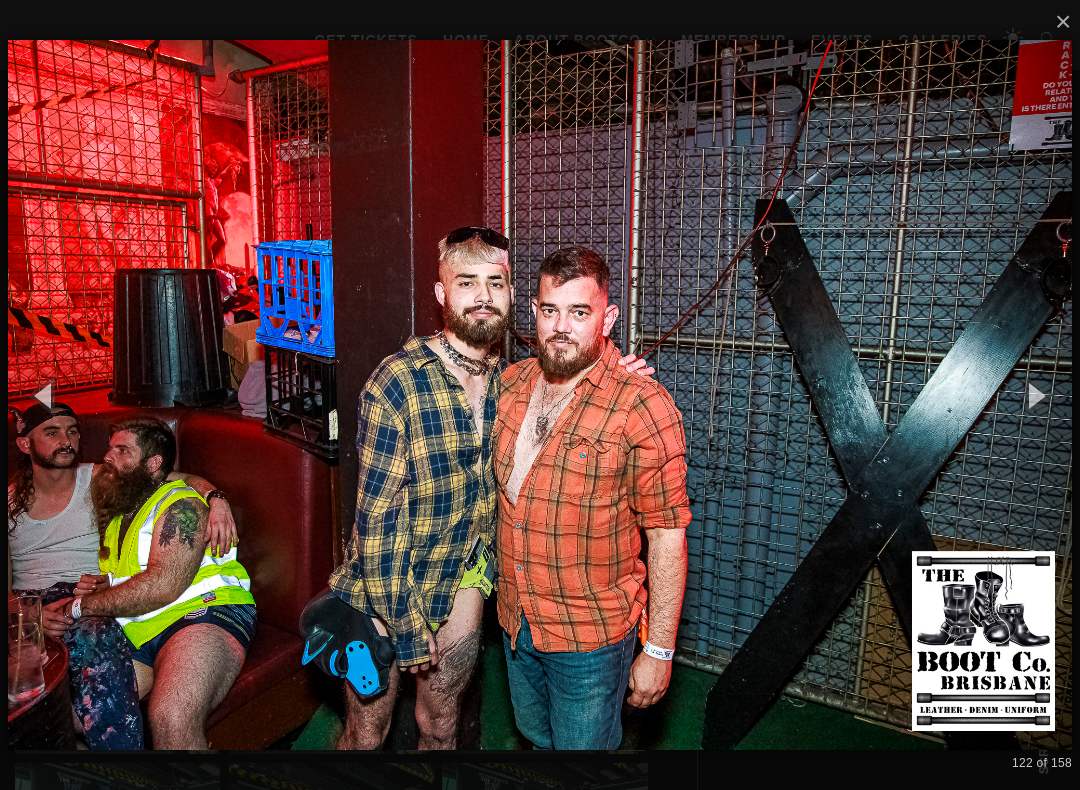 click at bounding box center [1035, 395] 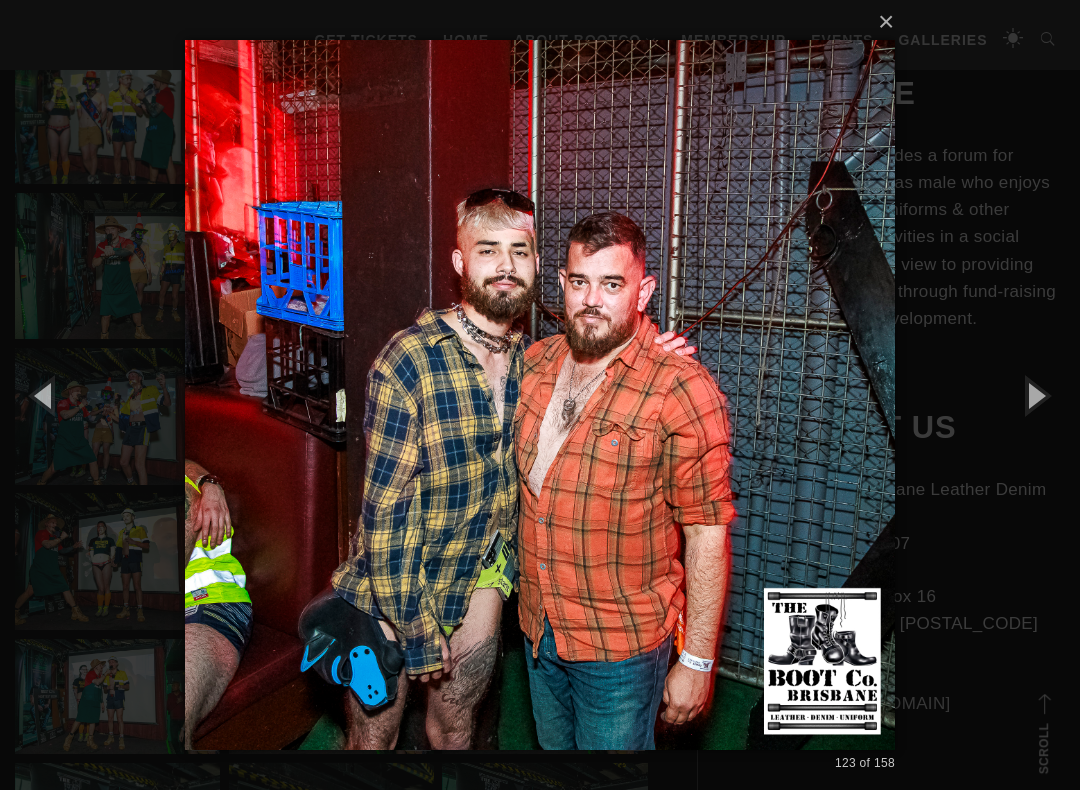 click at bounding box center [1035, 395] 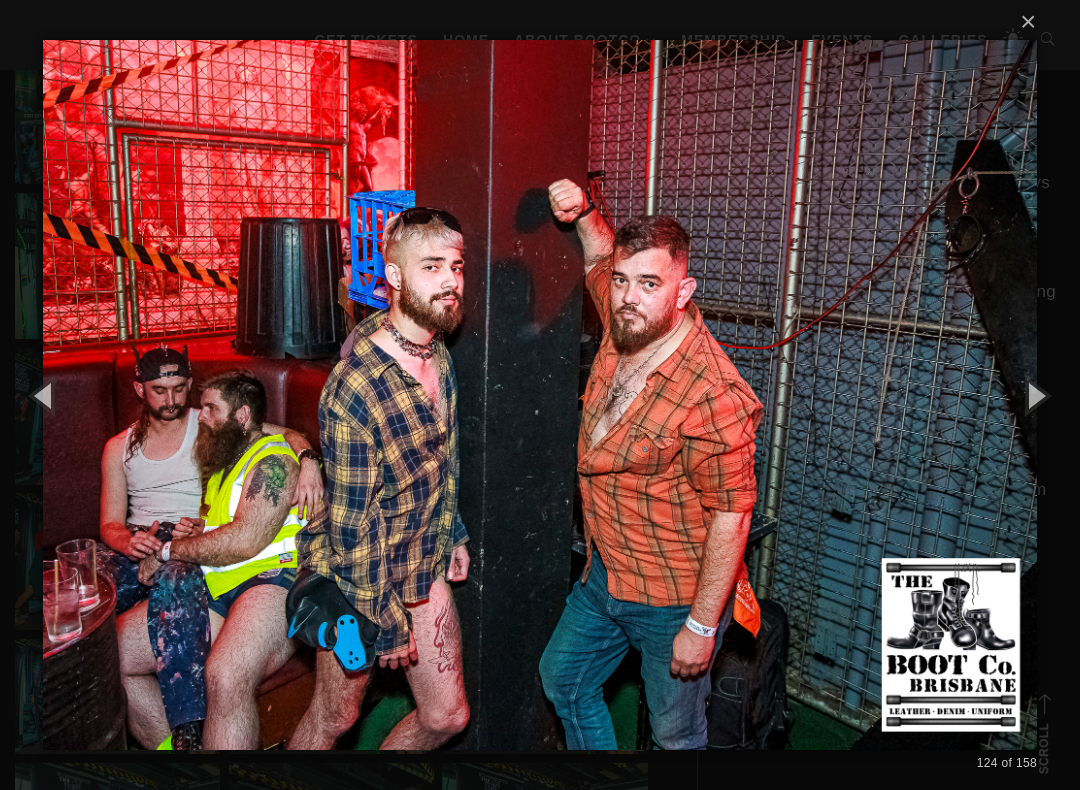 click at bounding box center [1035, 395] 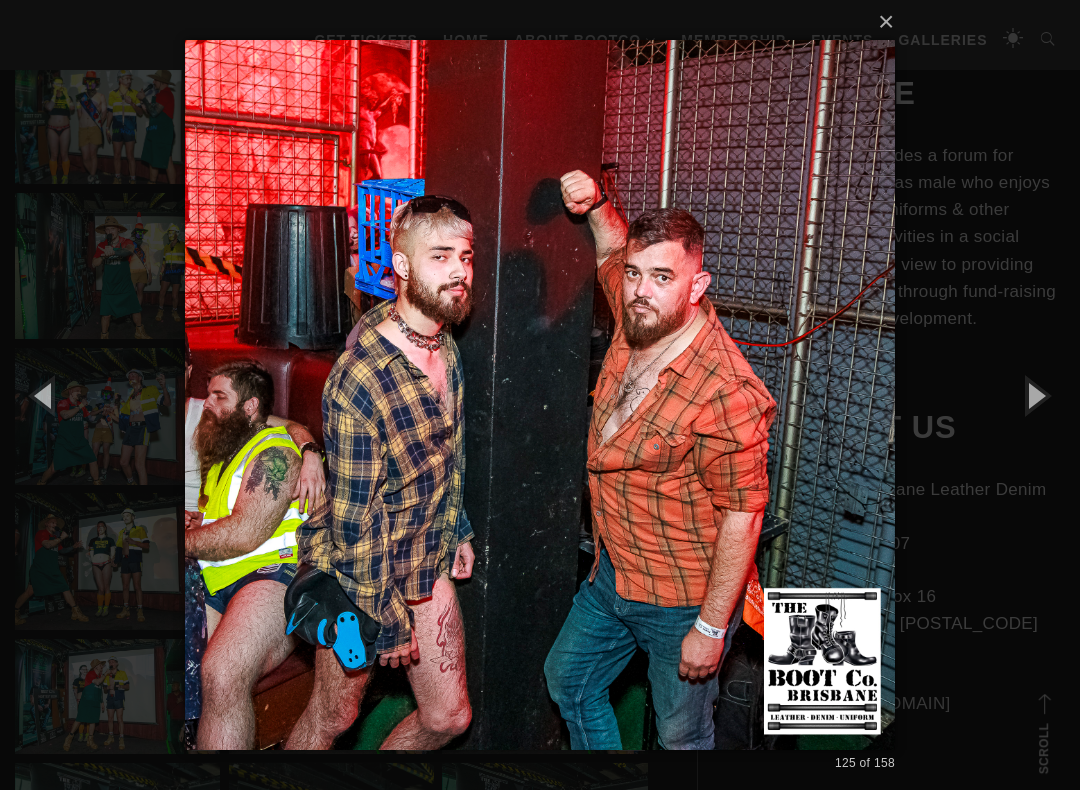 click at bounding box center (1035, 395) 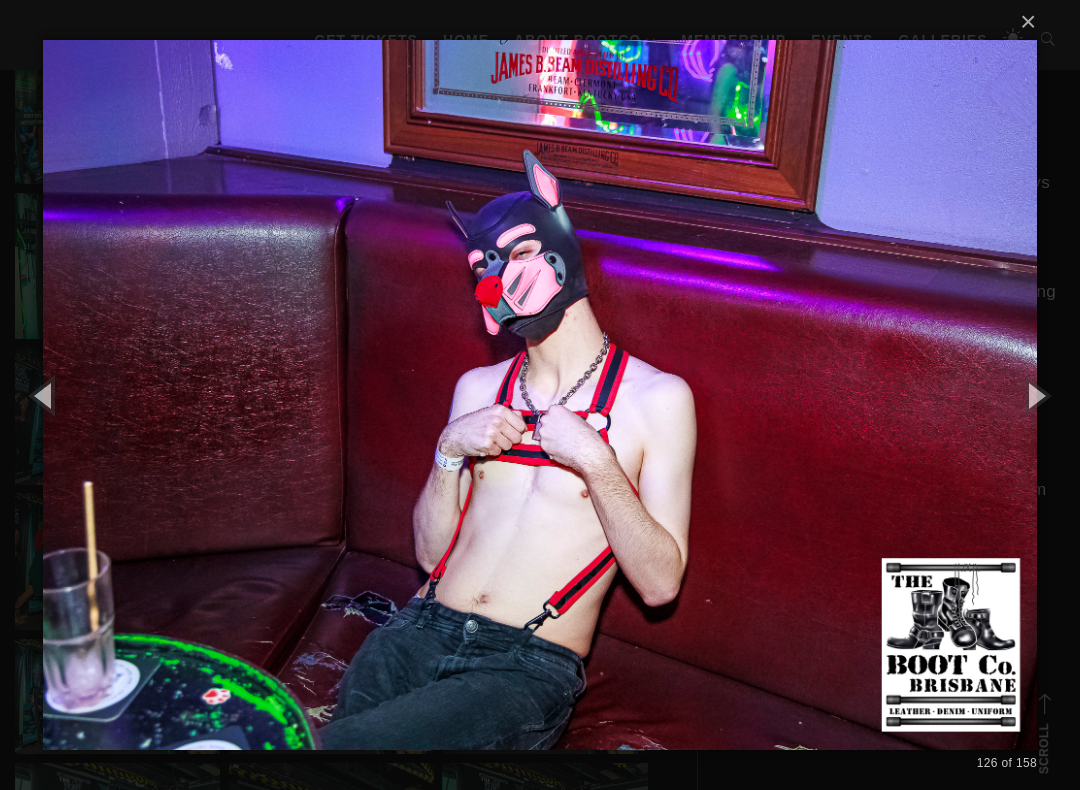 click at bounding box center (1035, 395) 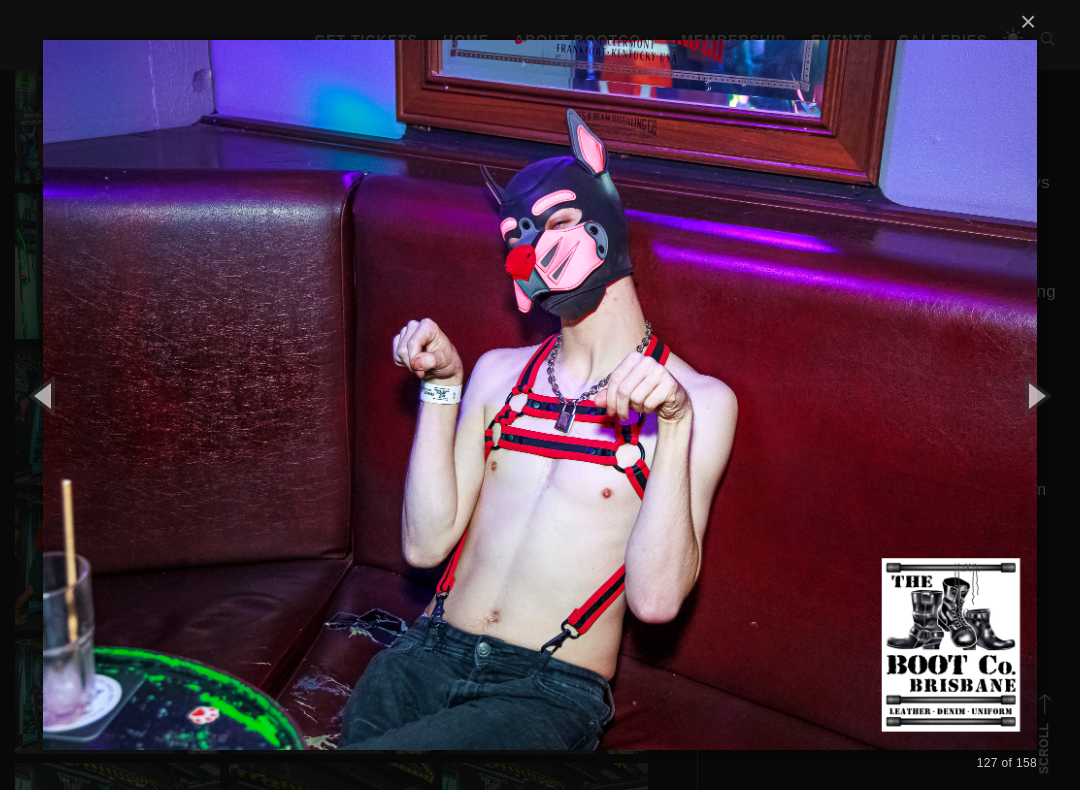 click at bounding box center (1035, 395) 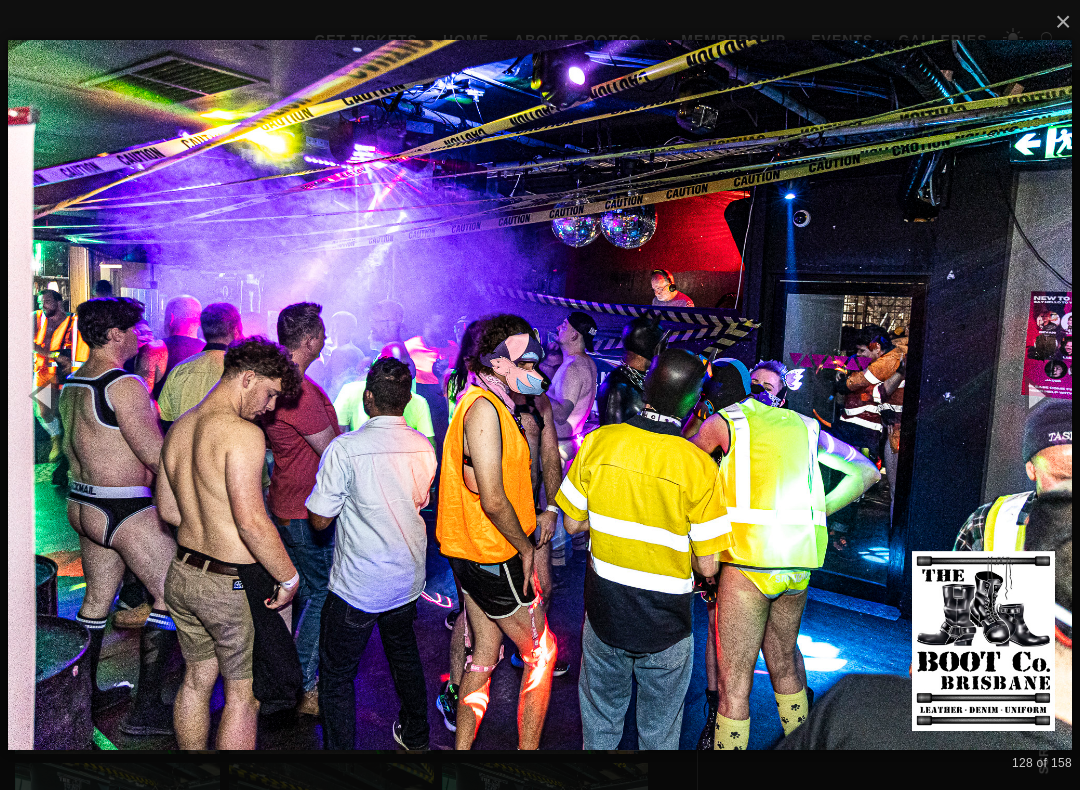 click at bounding box center [1035, 395] 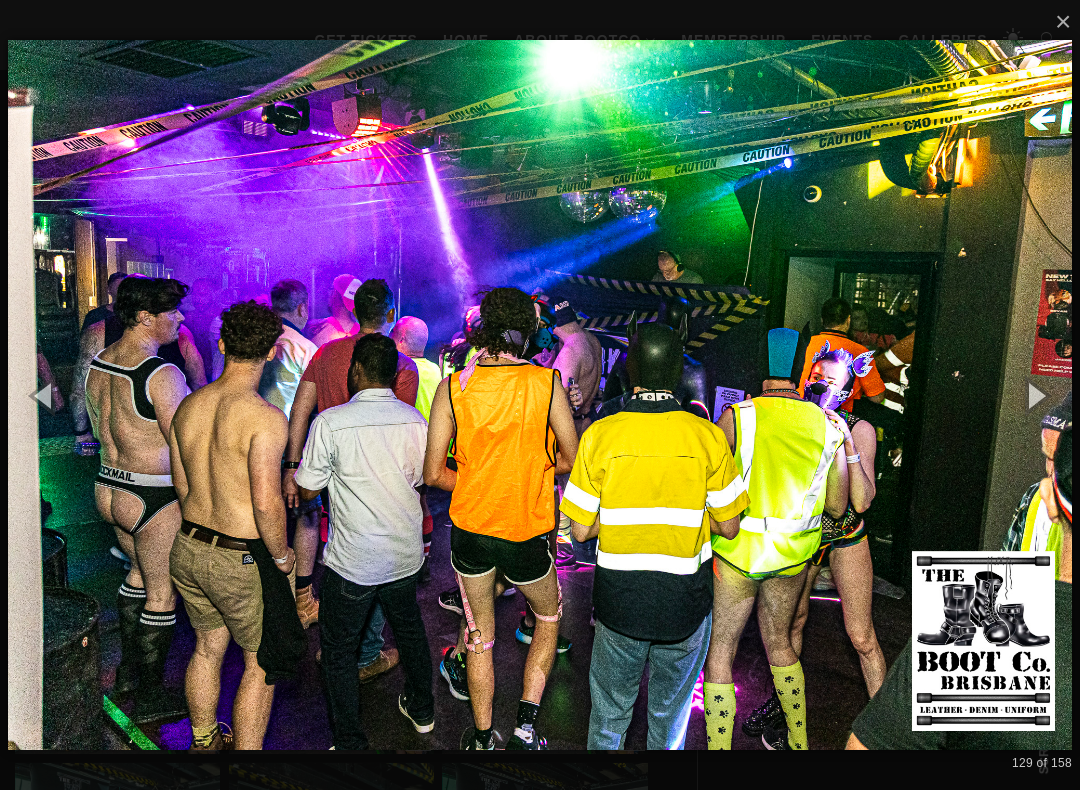 click at bounding box center (1035, 395) 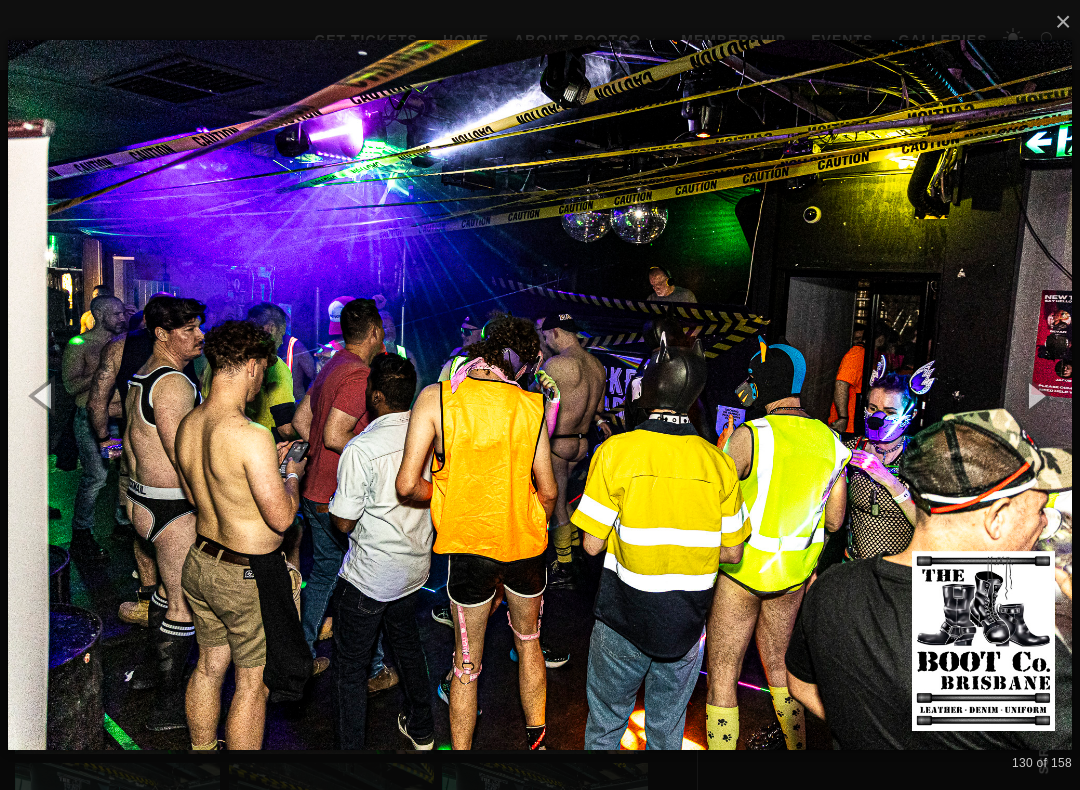click at bounding box center (1035, 395) 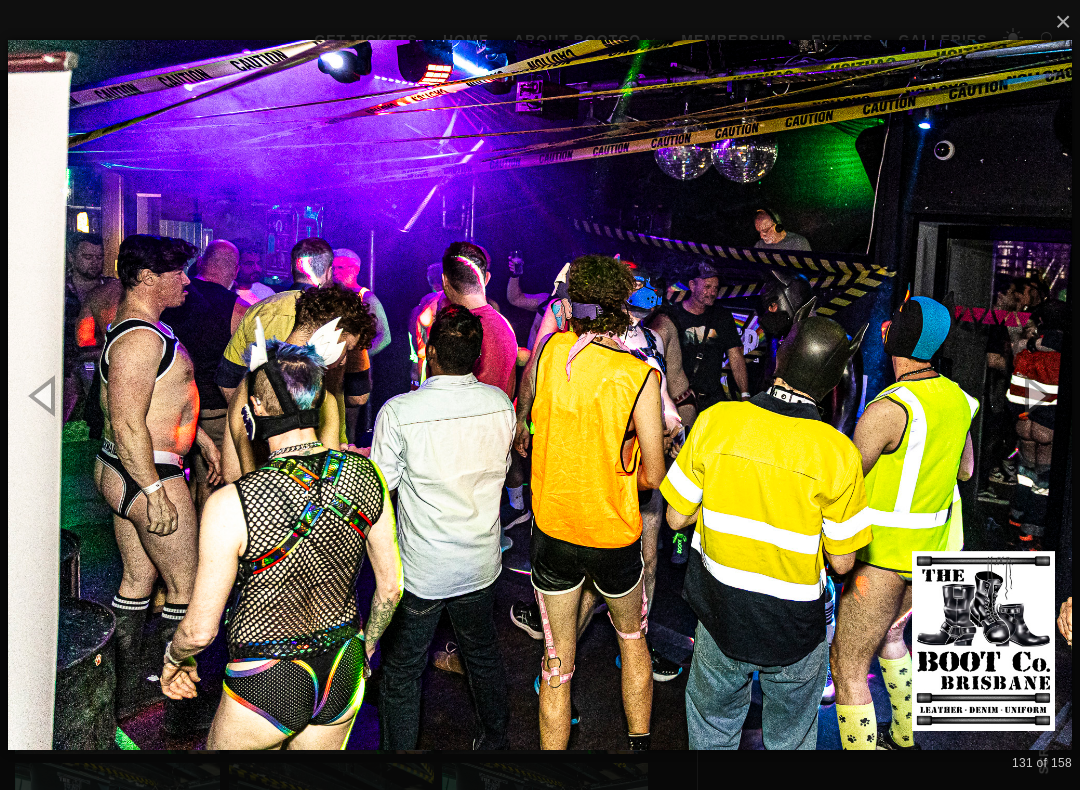 click at bounding box center [1035, 395] 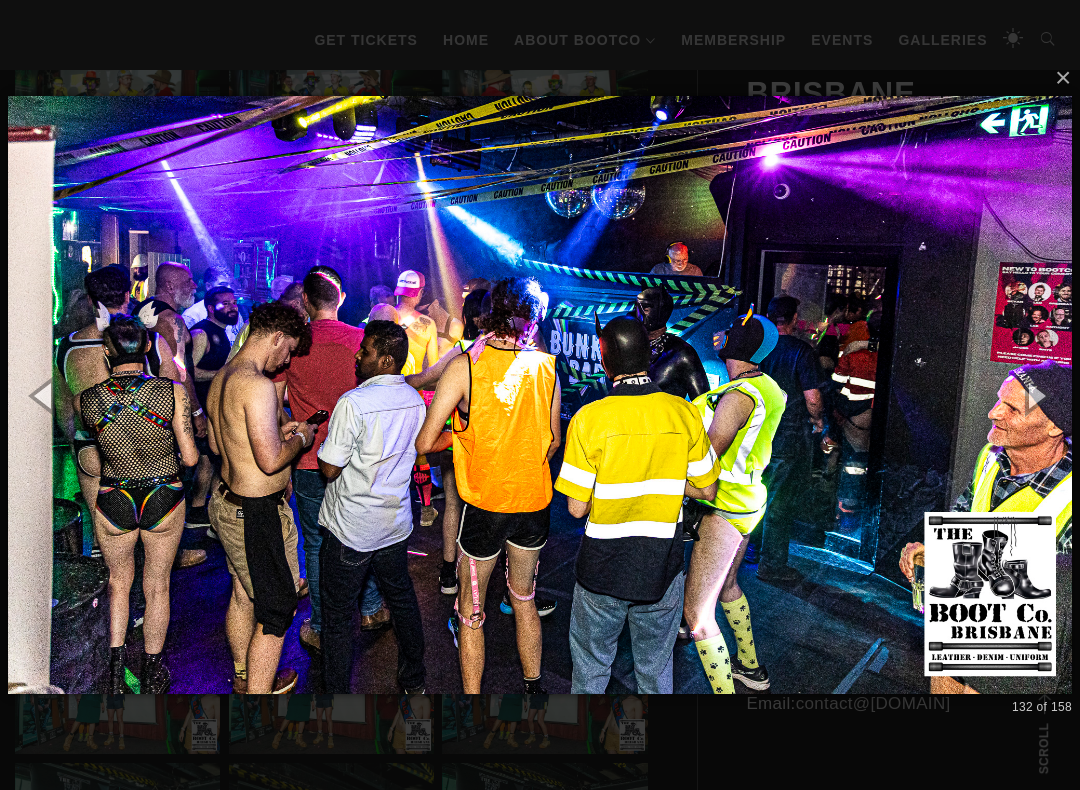 click at bounding box center (1035, 395) 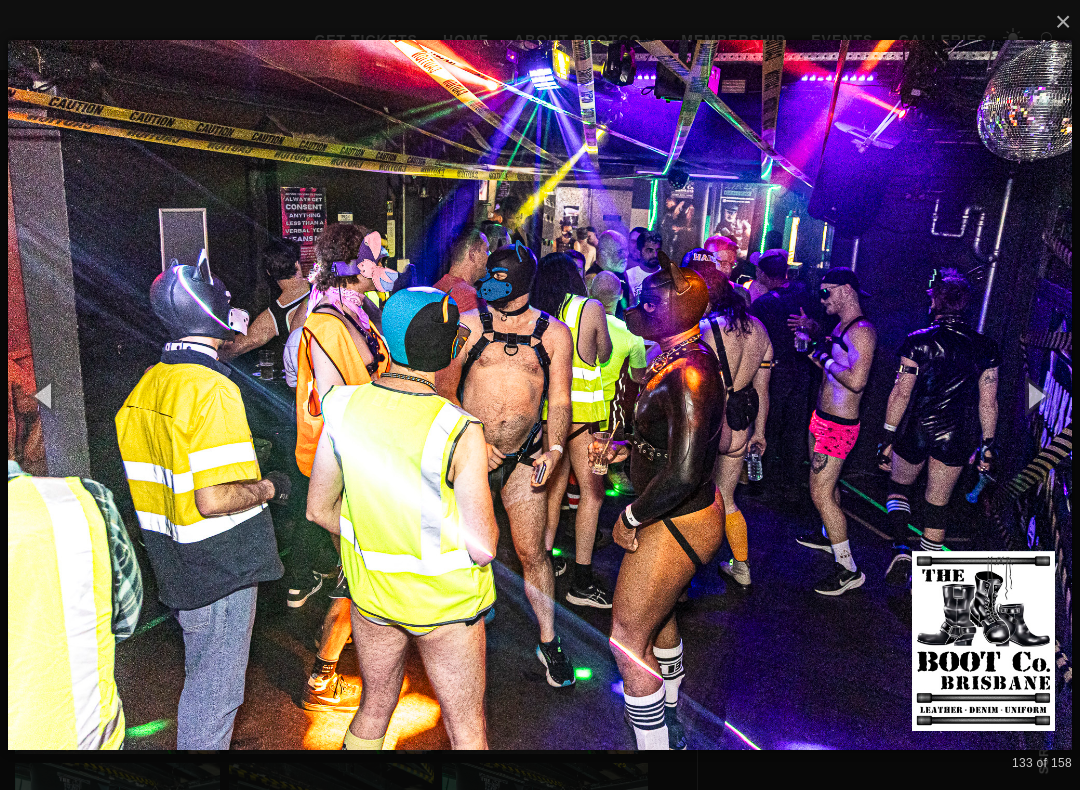 click at bounding box center (1035, 395) 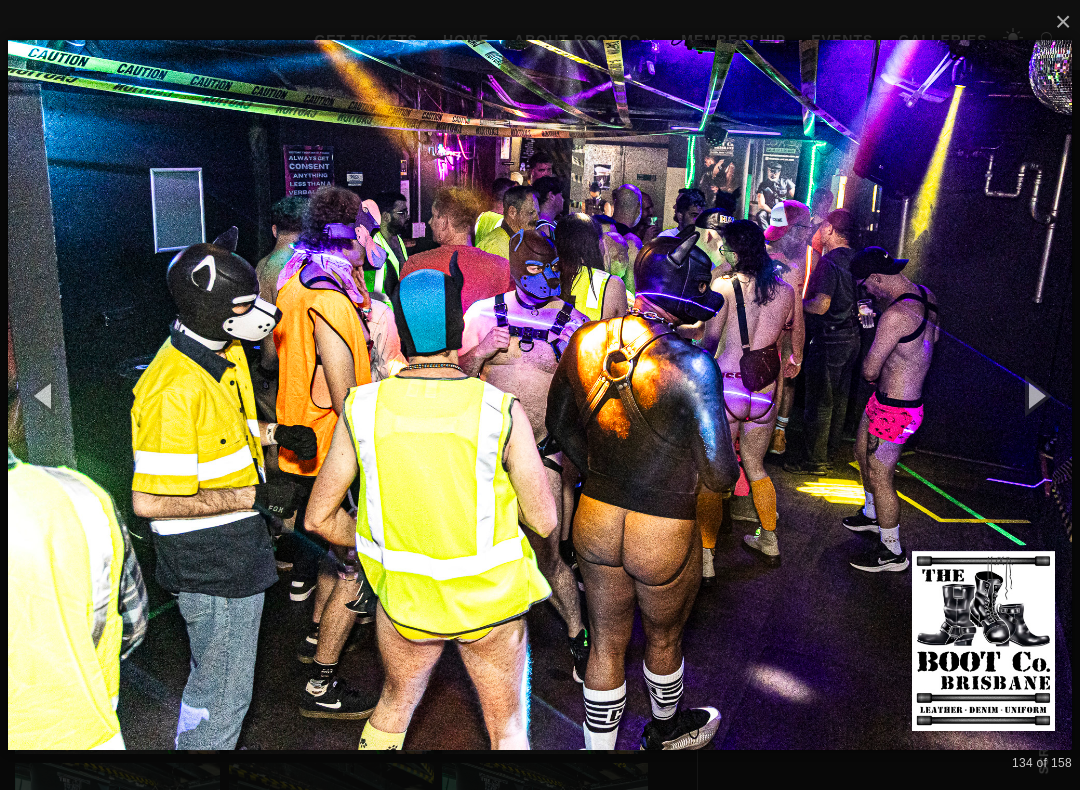 click at bounding box center [1035, 395] 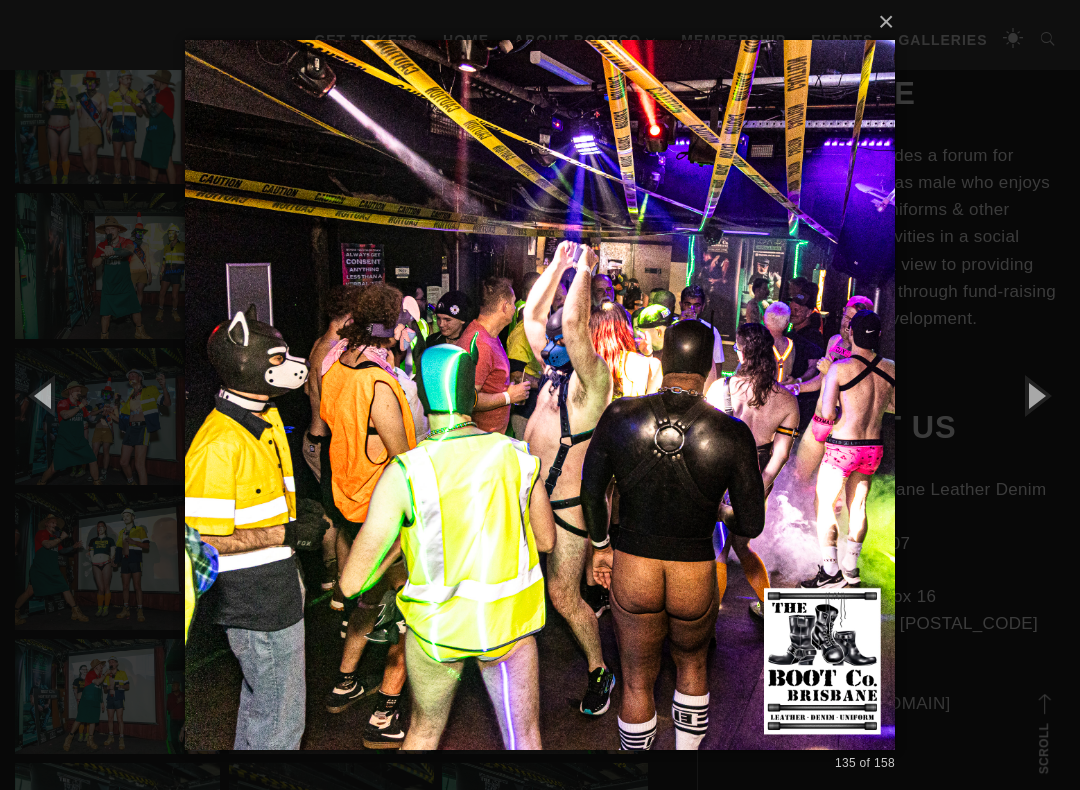 click at bounding box center [1035, 395] 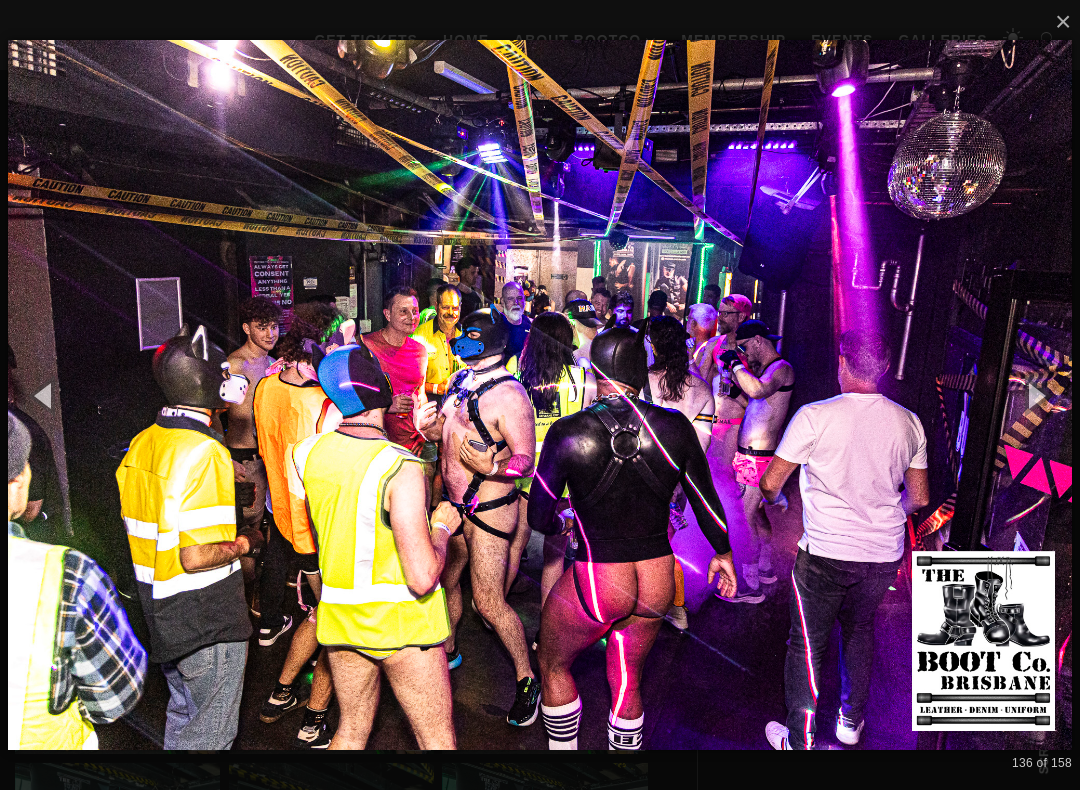click at bounding box center [1035, 395] 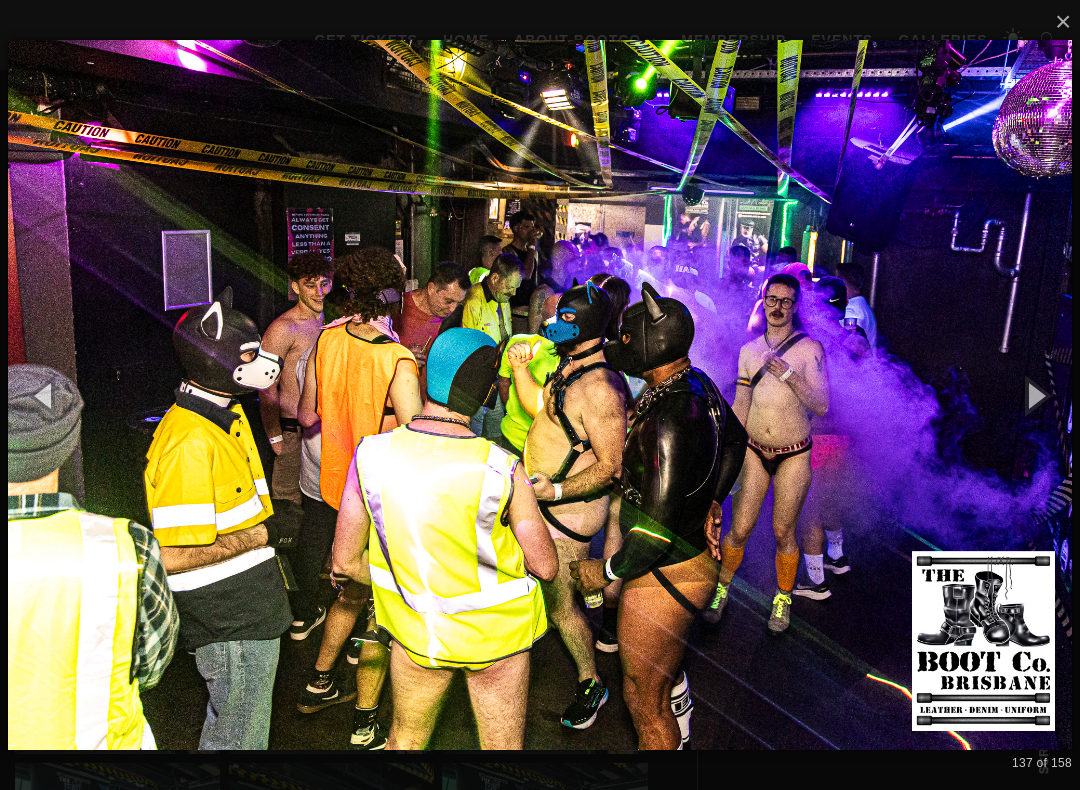 click at bounding box center (1035, 395) 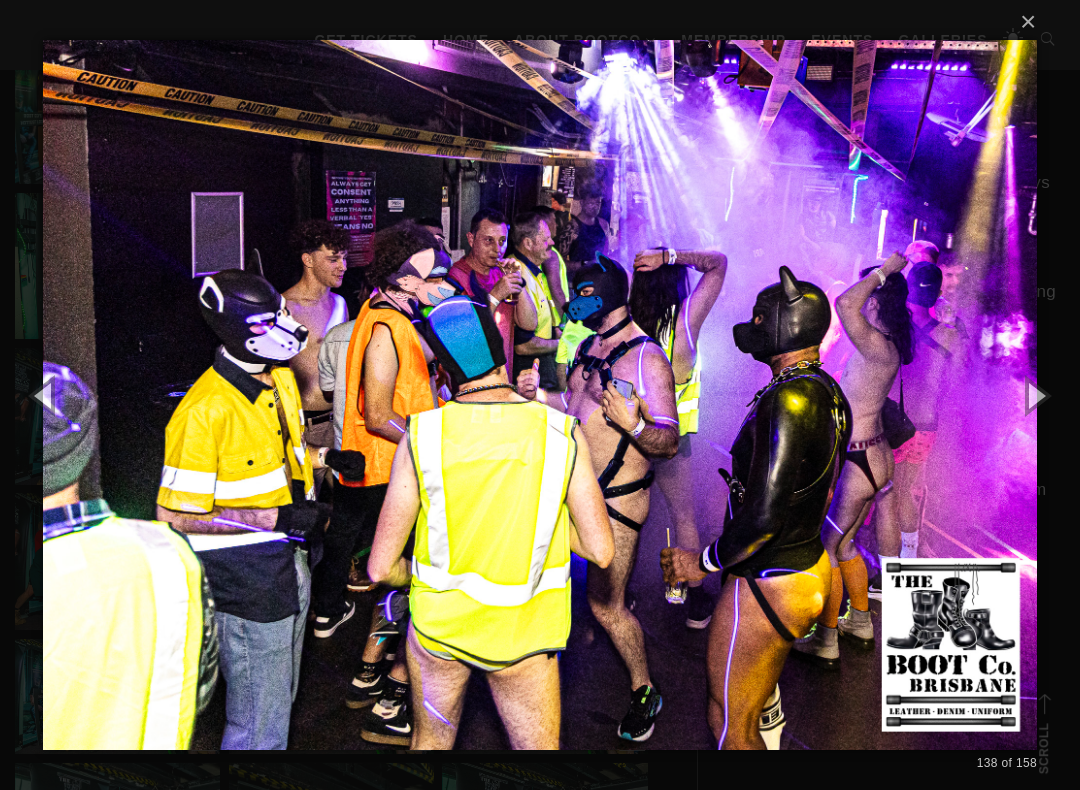 click at bounding box center [1035, 395] 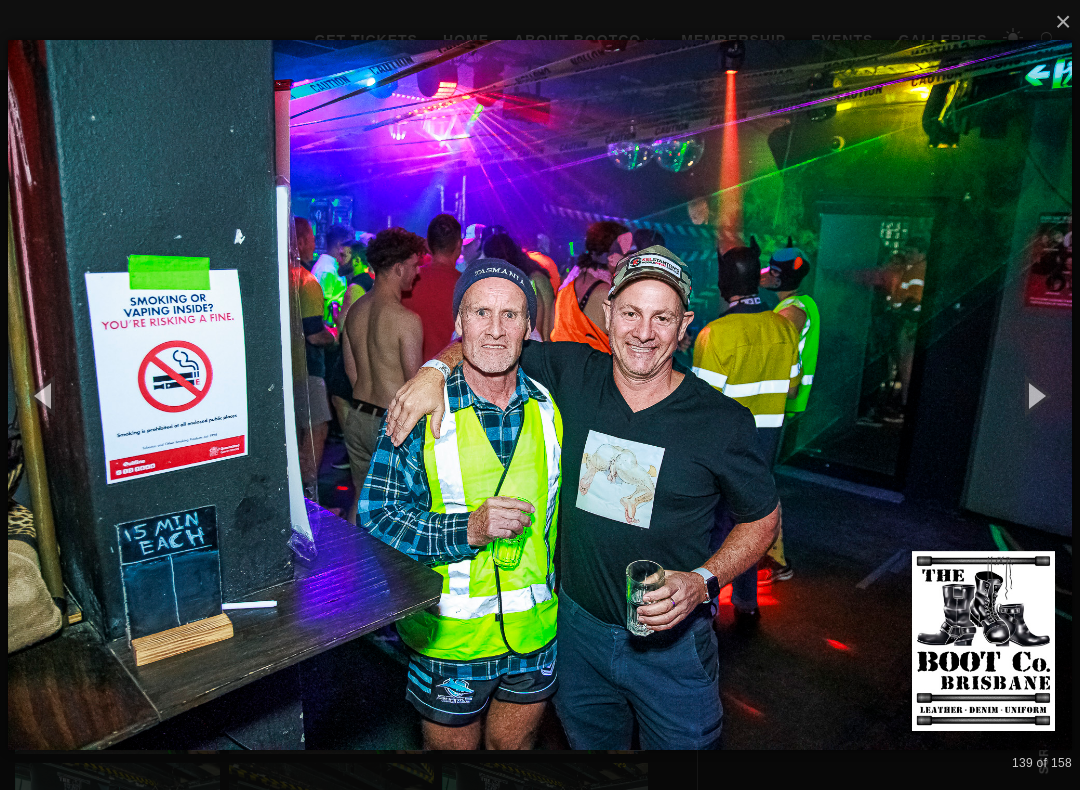 click at bounding box center (1035, 395) 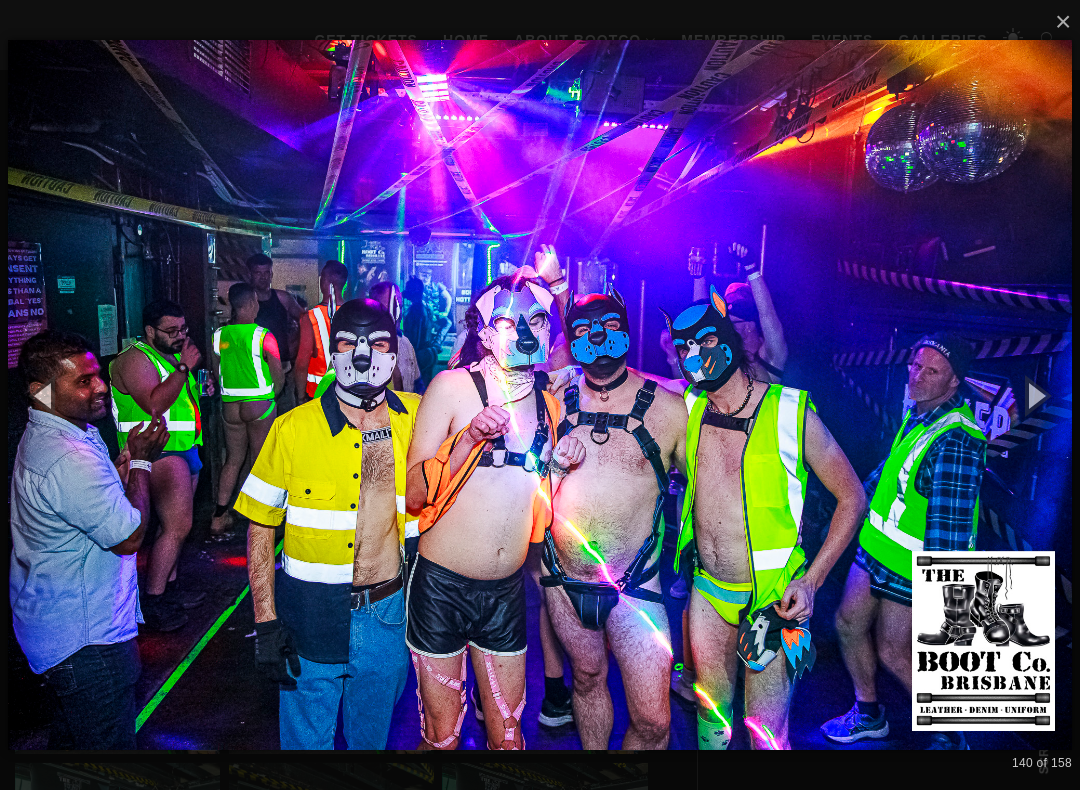 click at bounding box center [1035, 395] 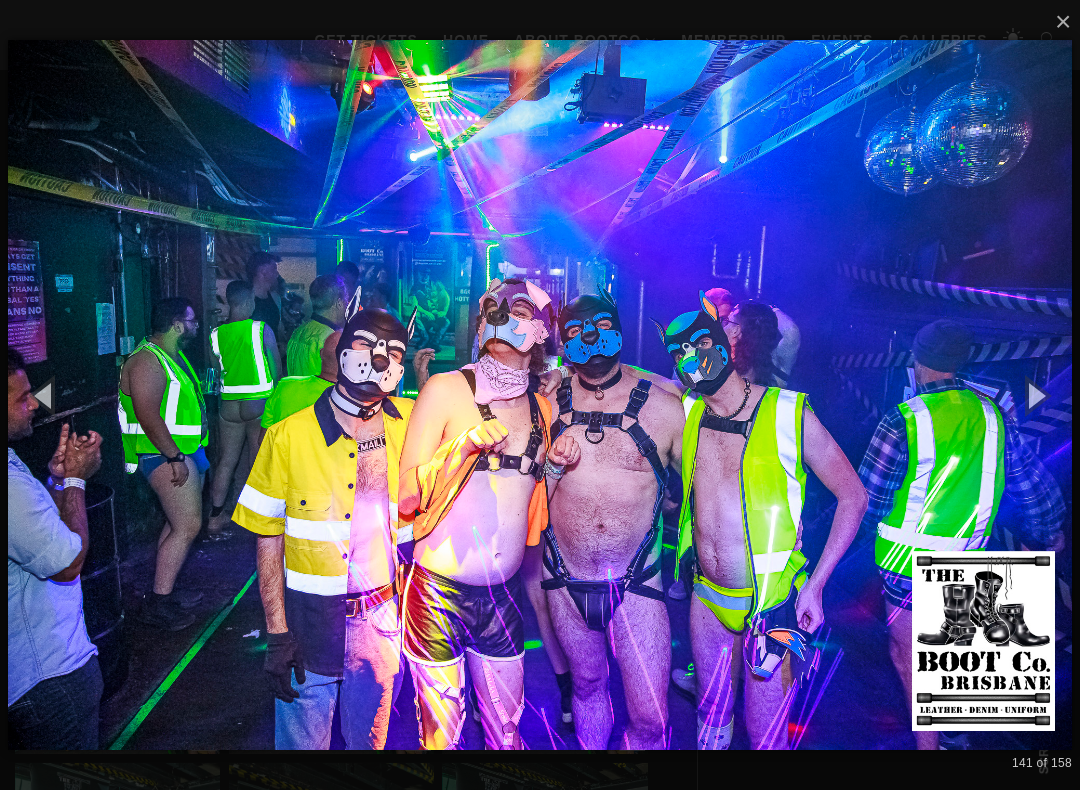 click at bounding box center (1035, 395) 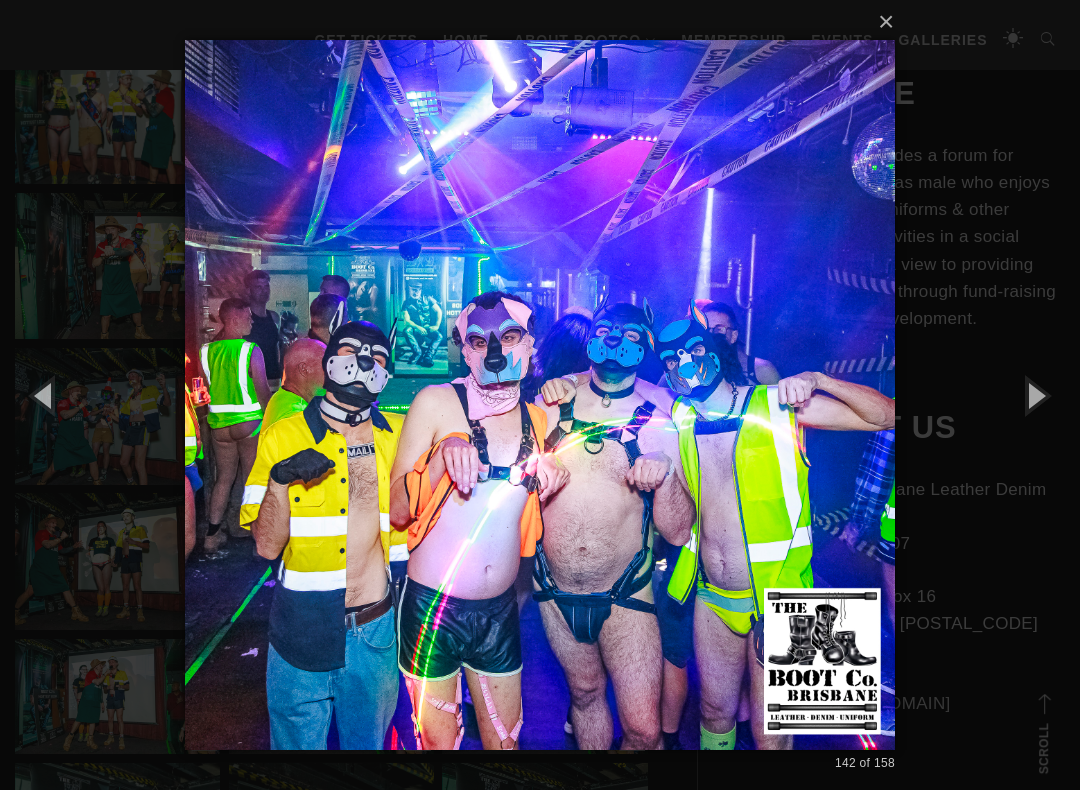 click at bounding box center [1035, 395] 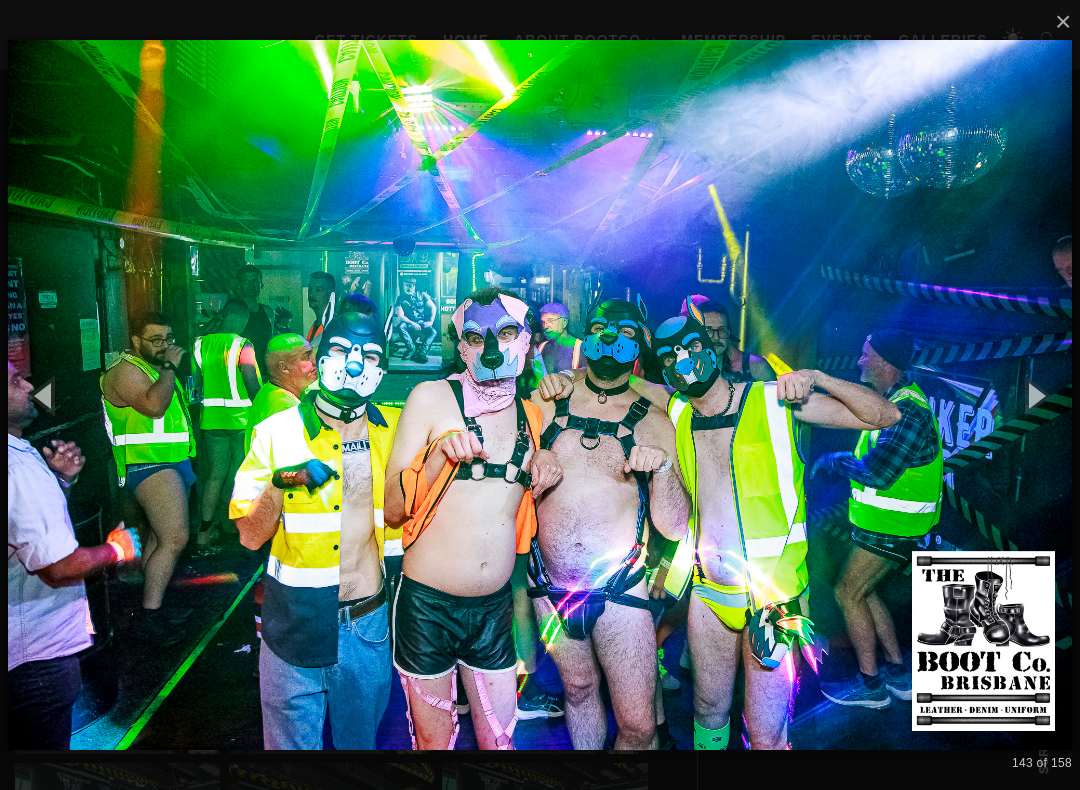 click at bounding box center [1035, 395] 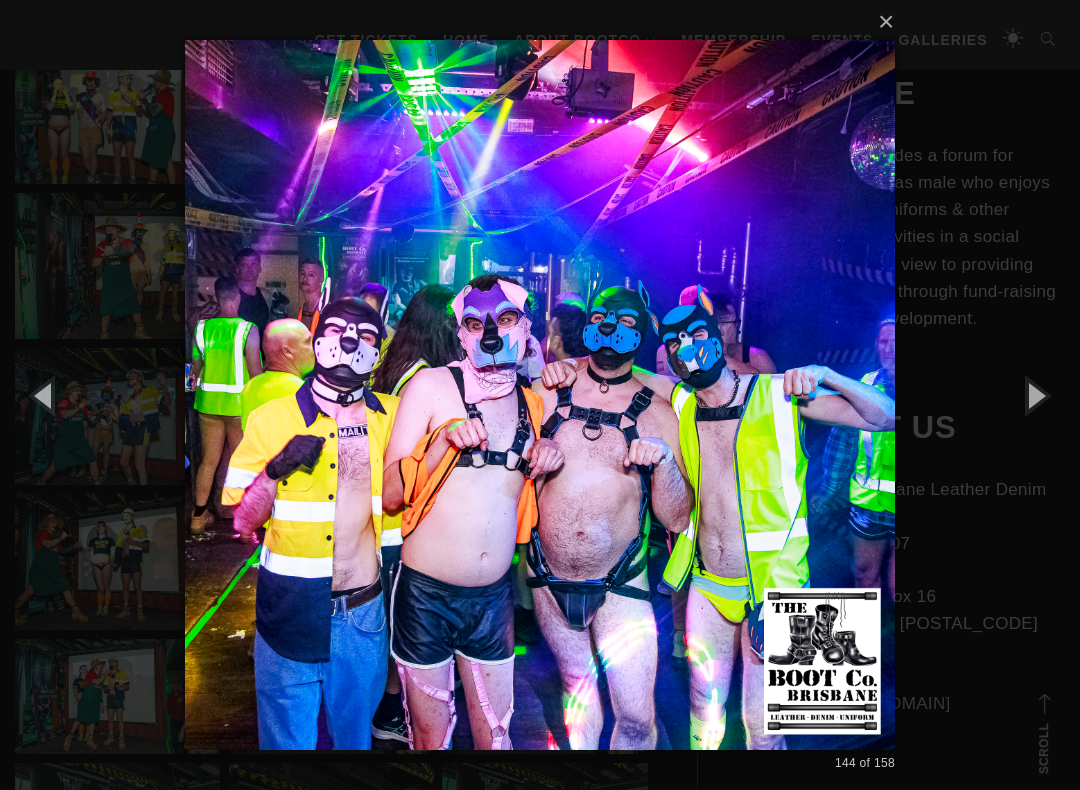 click at bounding box center [1035, 395] 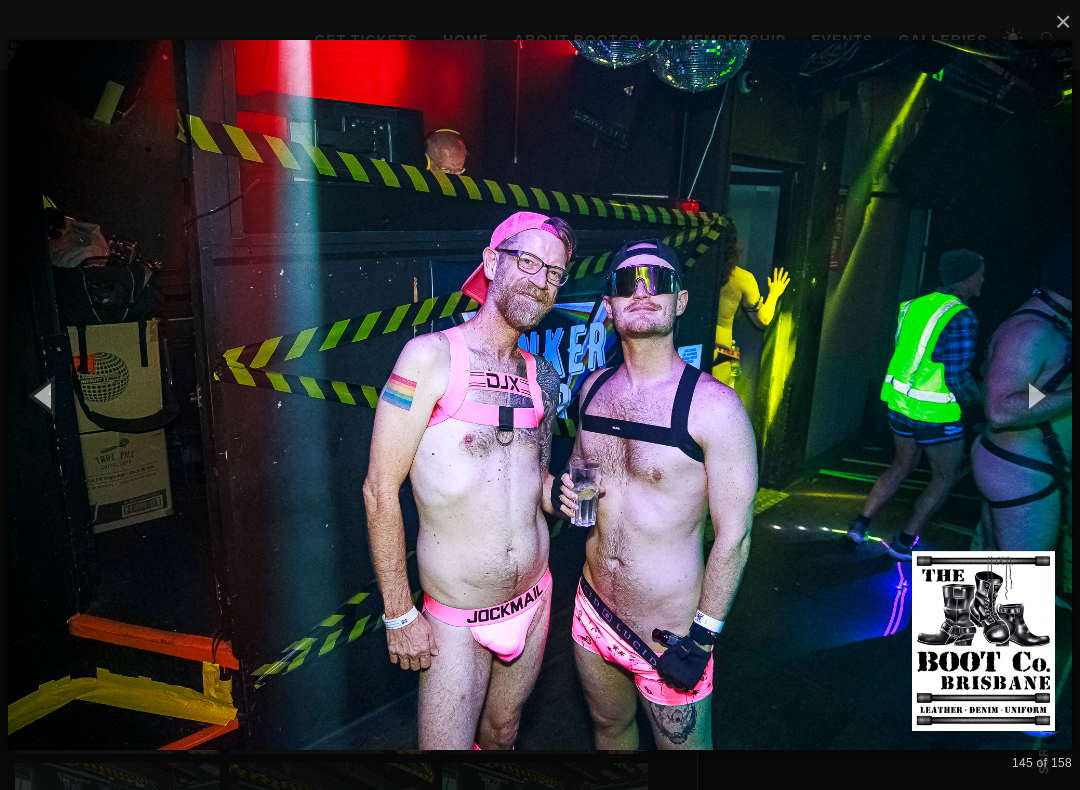 click at bounding box center (540, 394) 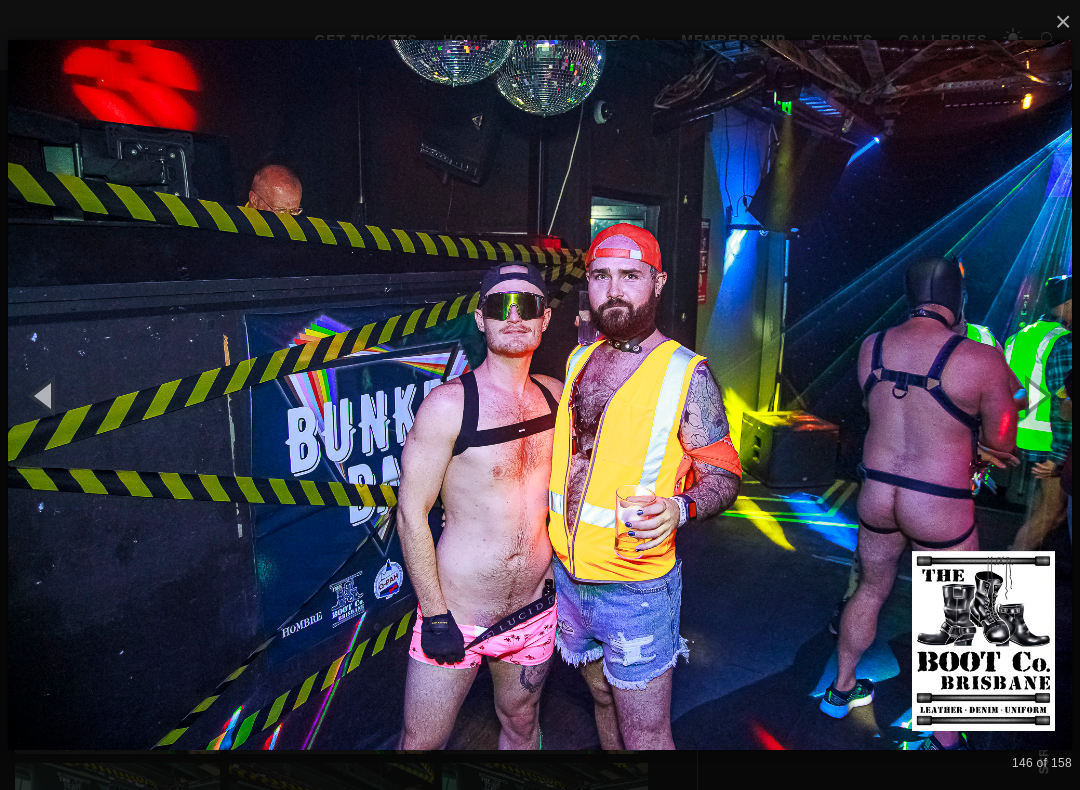 click at bounding box center [1035, 395] 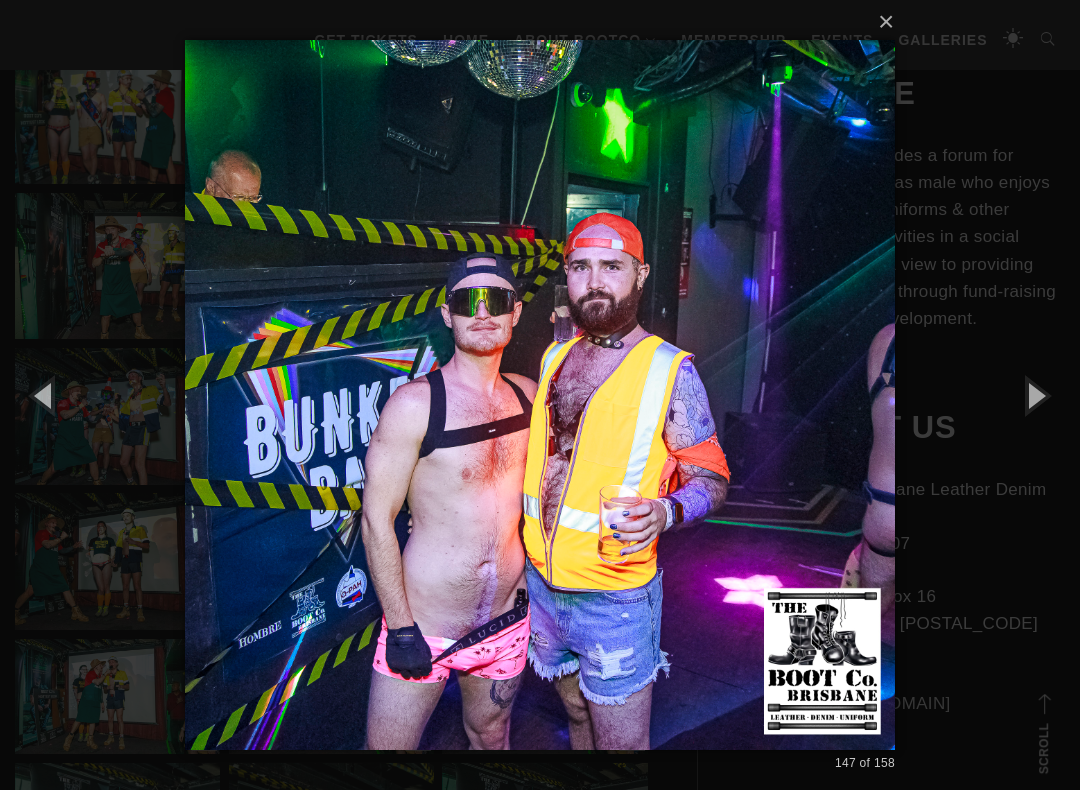 click at bounding box center [1035, 395] 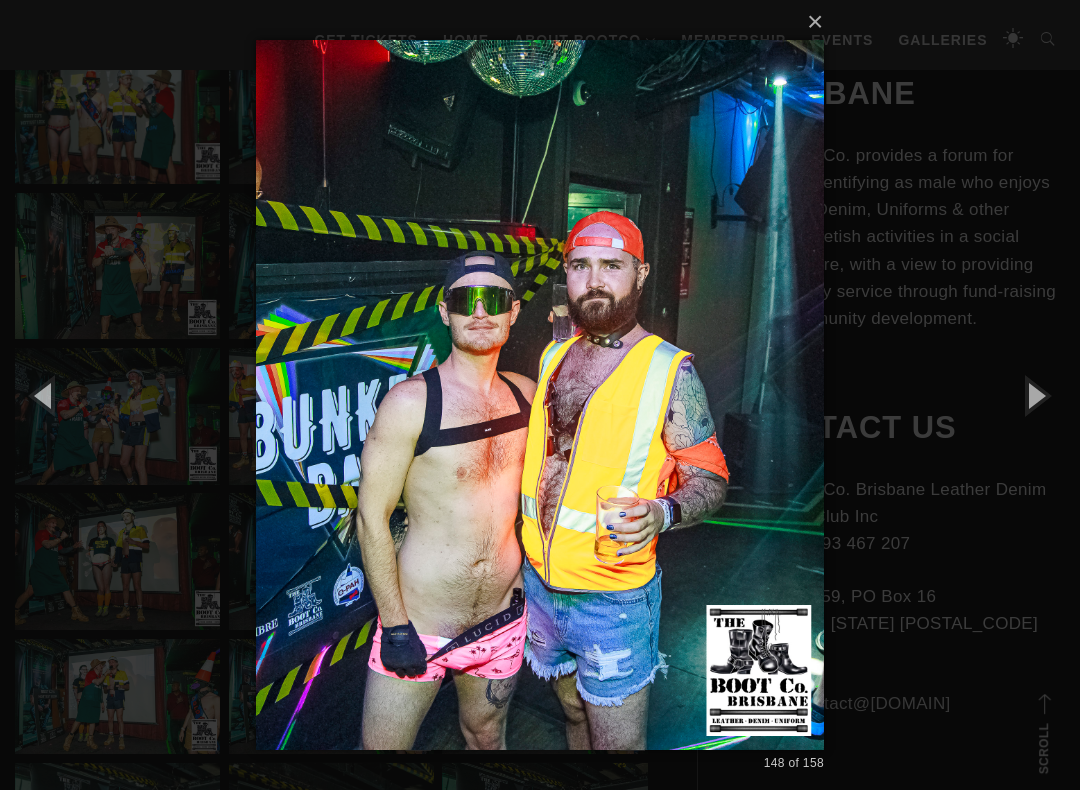 click at bounding box center (1035, 395) 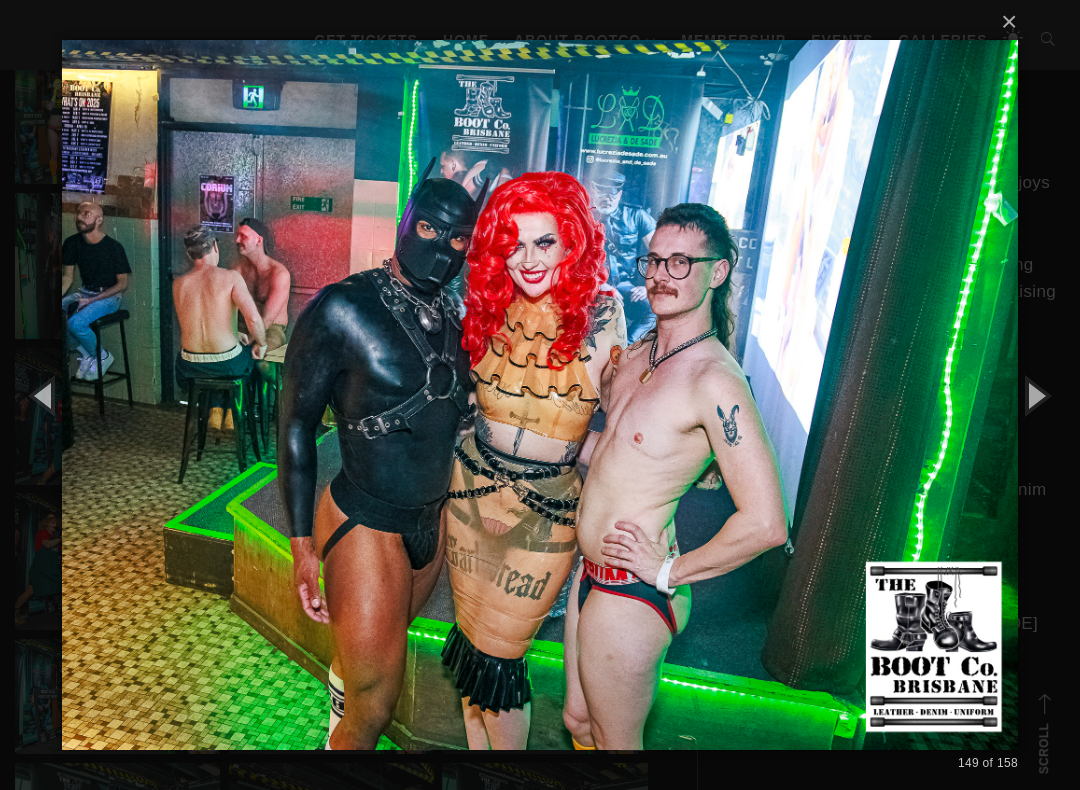 click at bounding box center [1035, 395] 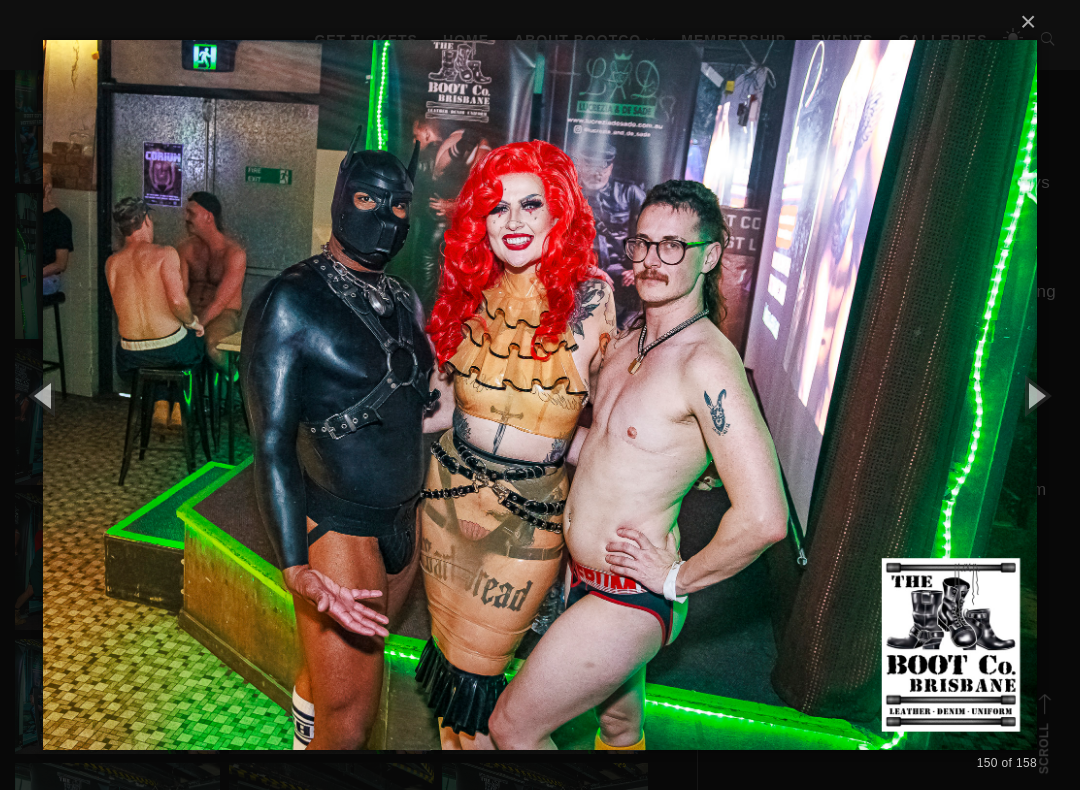 click at bounding box center (1035, 395) 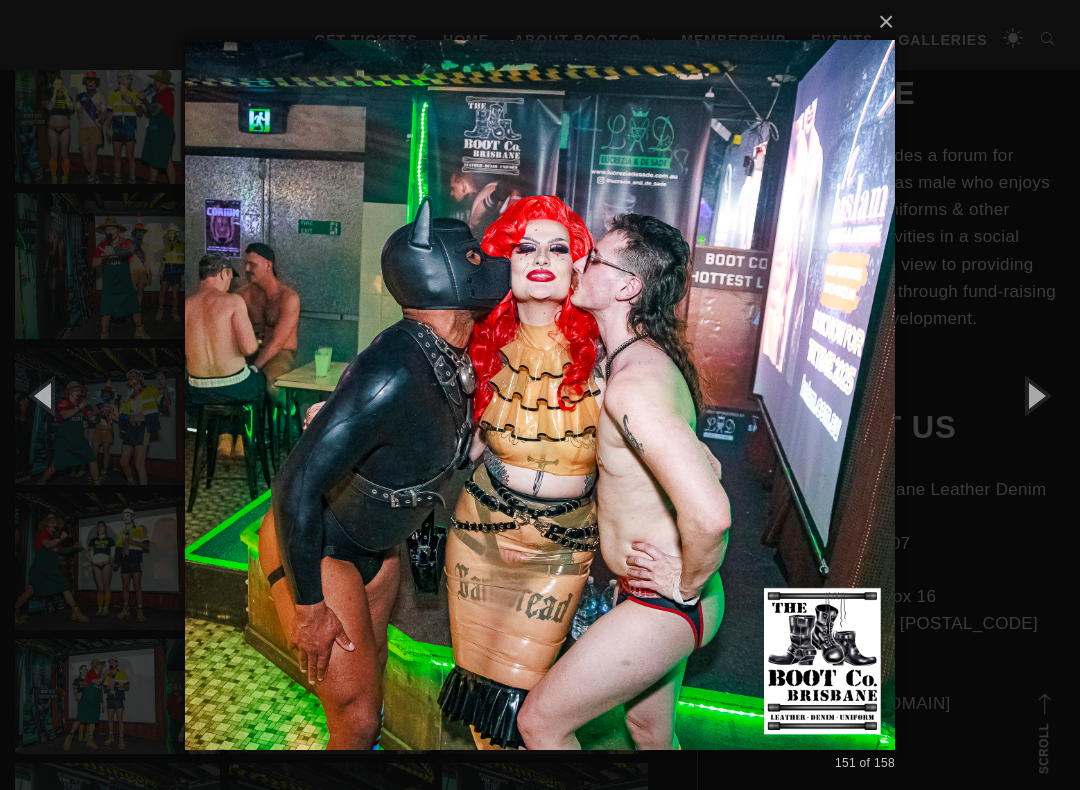 click at bounding box center [1035, 395] 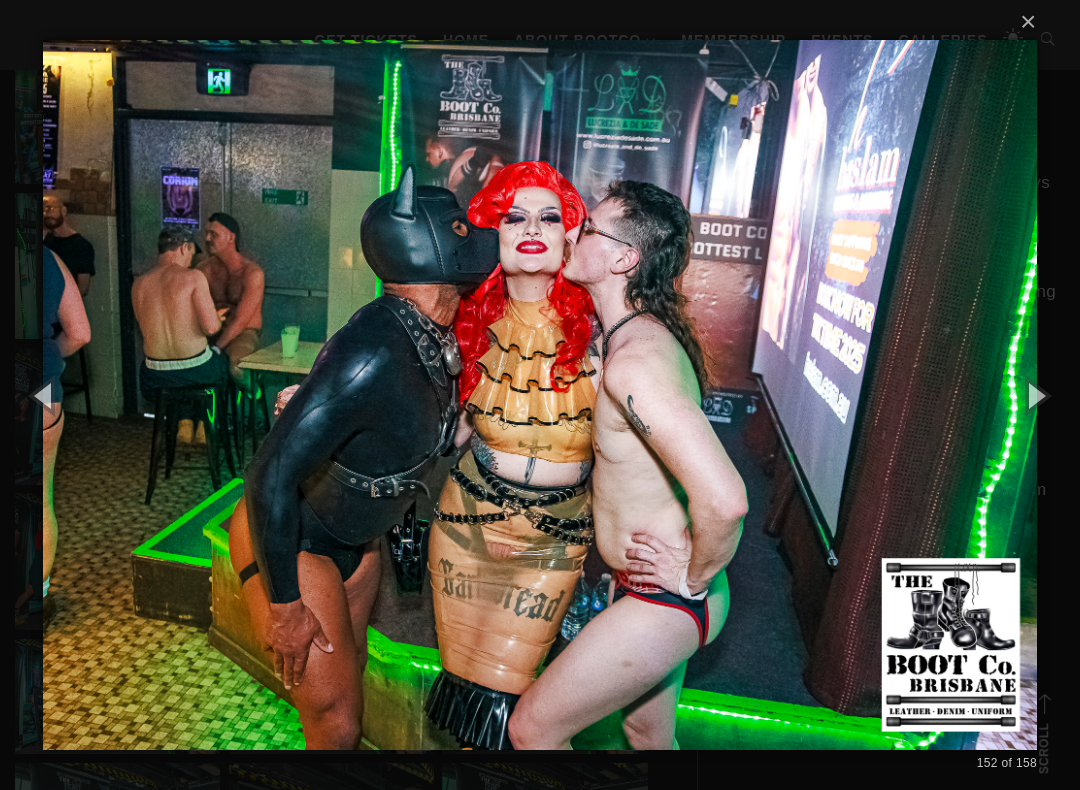 click at bounding box center (1035, 395) 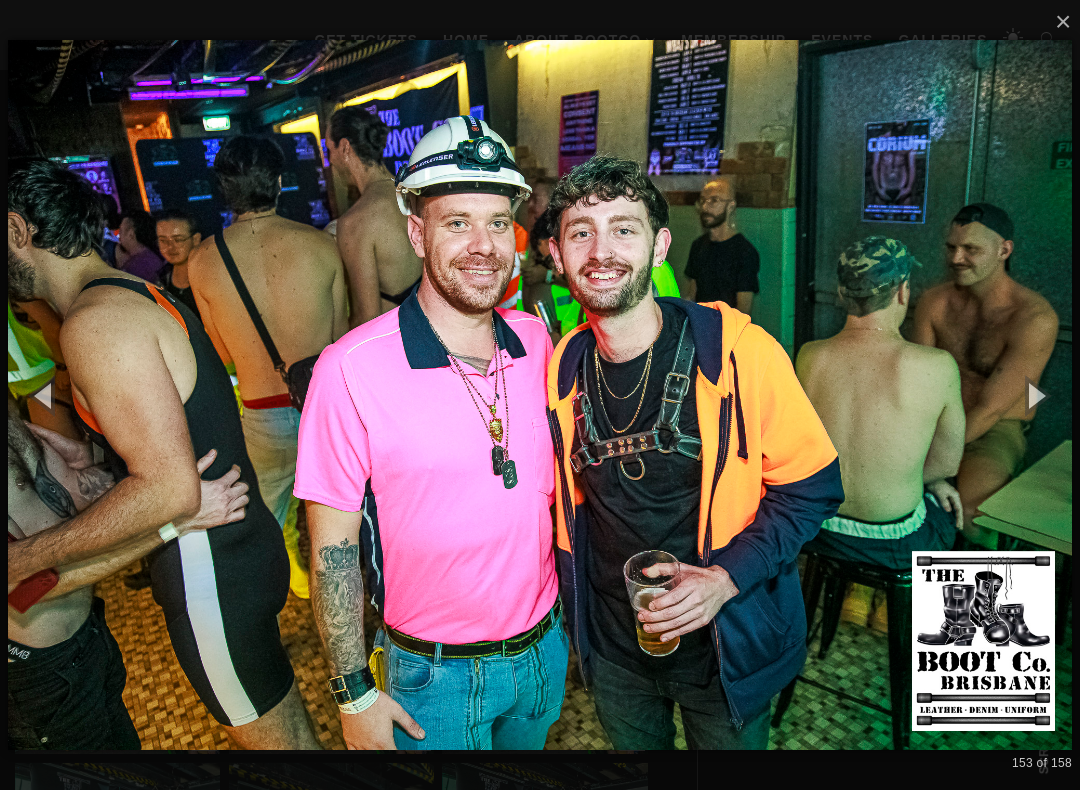 click at bounding box center (1035, 395) 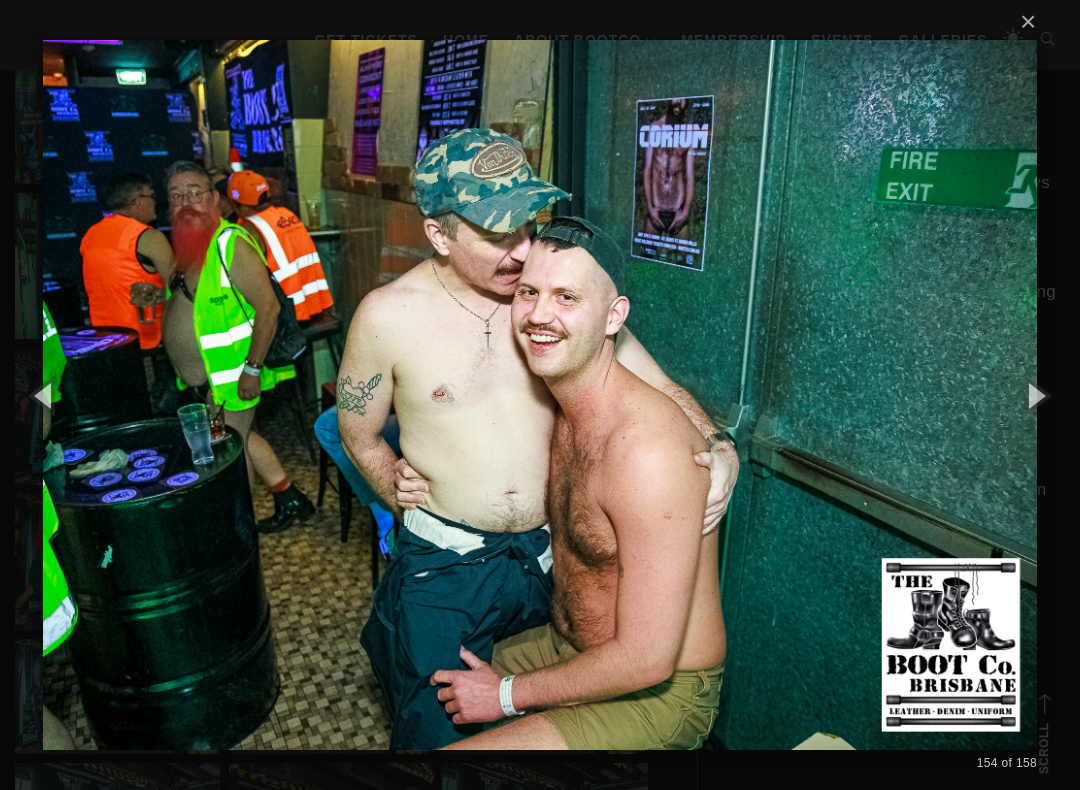 click at bounding box center (1035, 395) 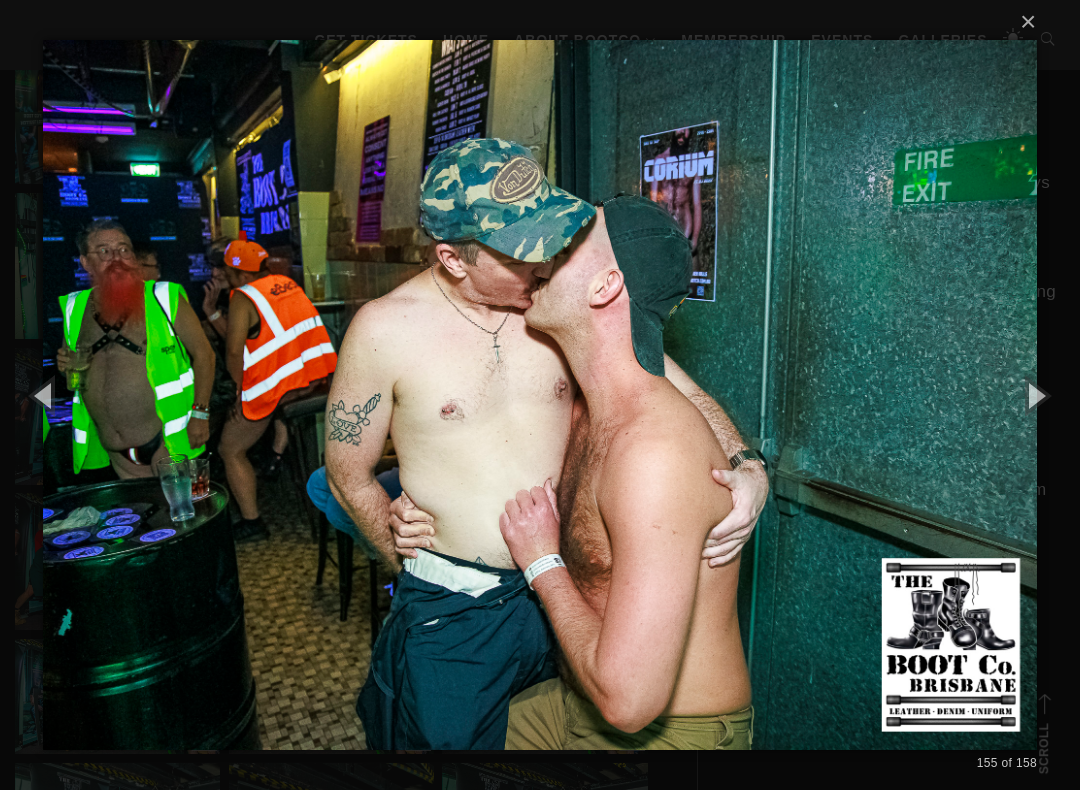 click at bounding box center (1035, 395) 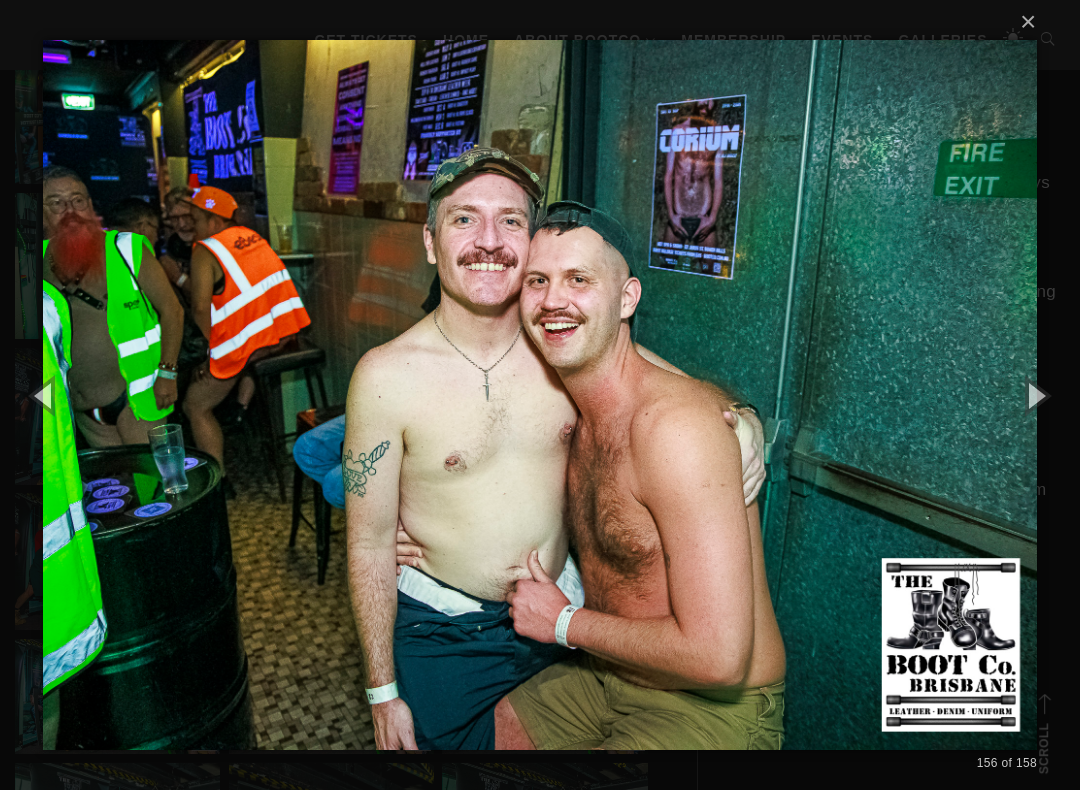 click at bounding box center [1035, 395] 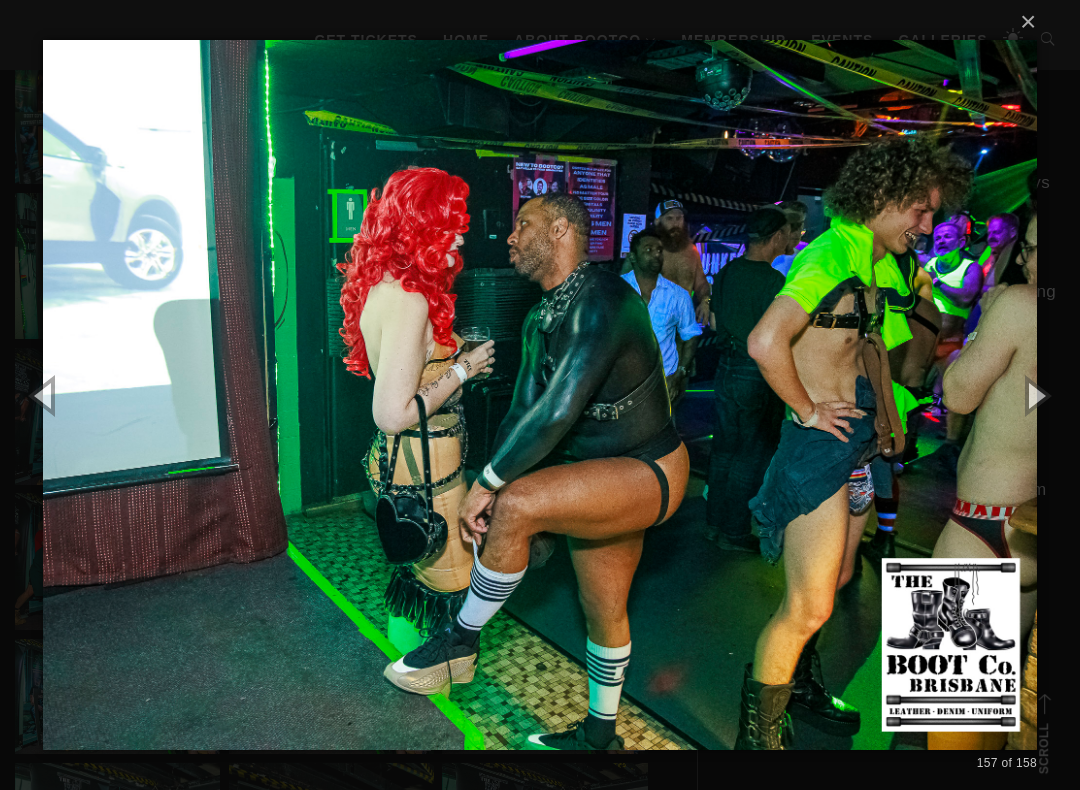 click at bounding box center [1035, 395] 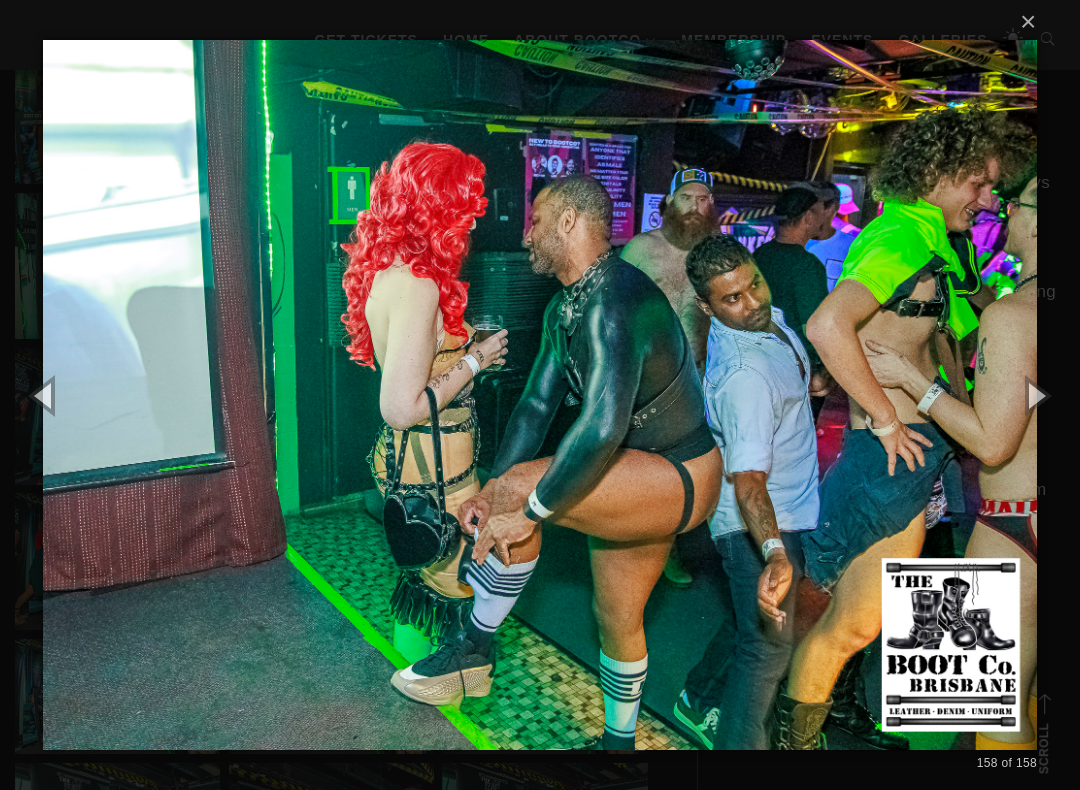 click at bounding box center (1035, 395) 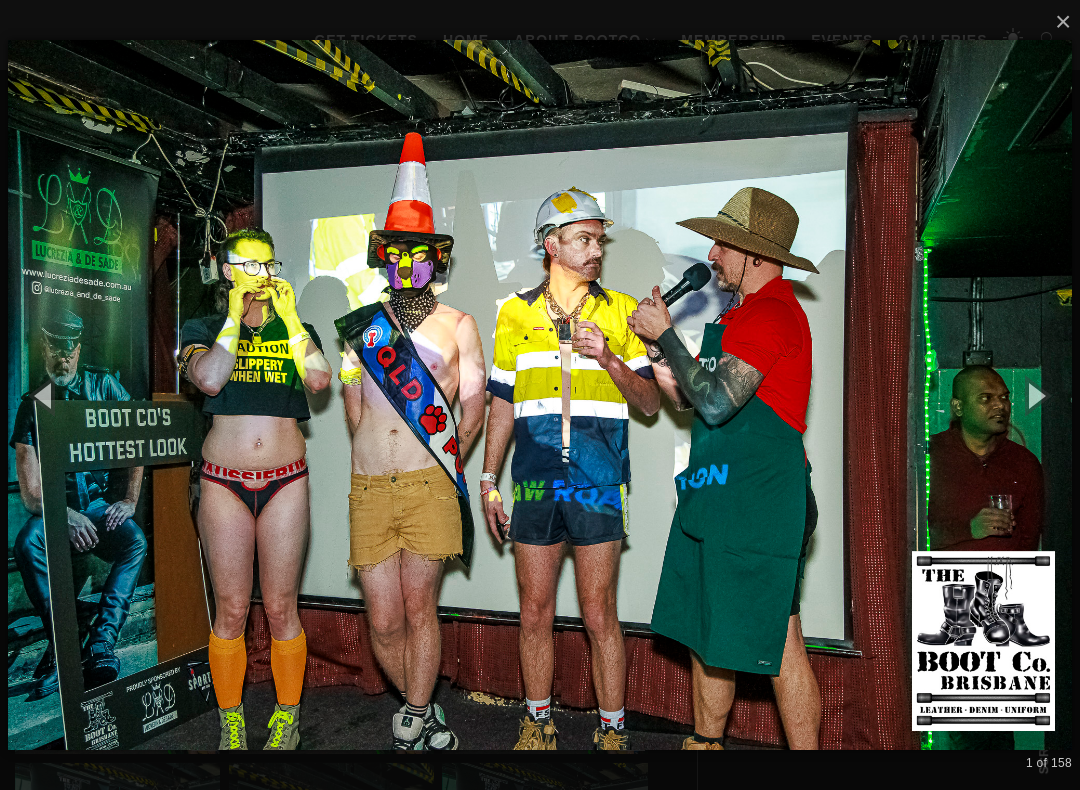 click at bounding box center (1035, 395) 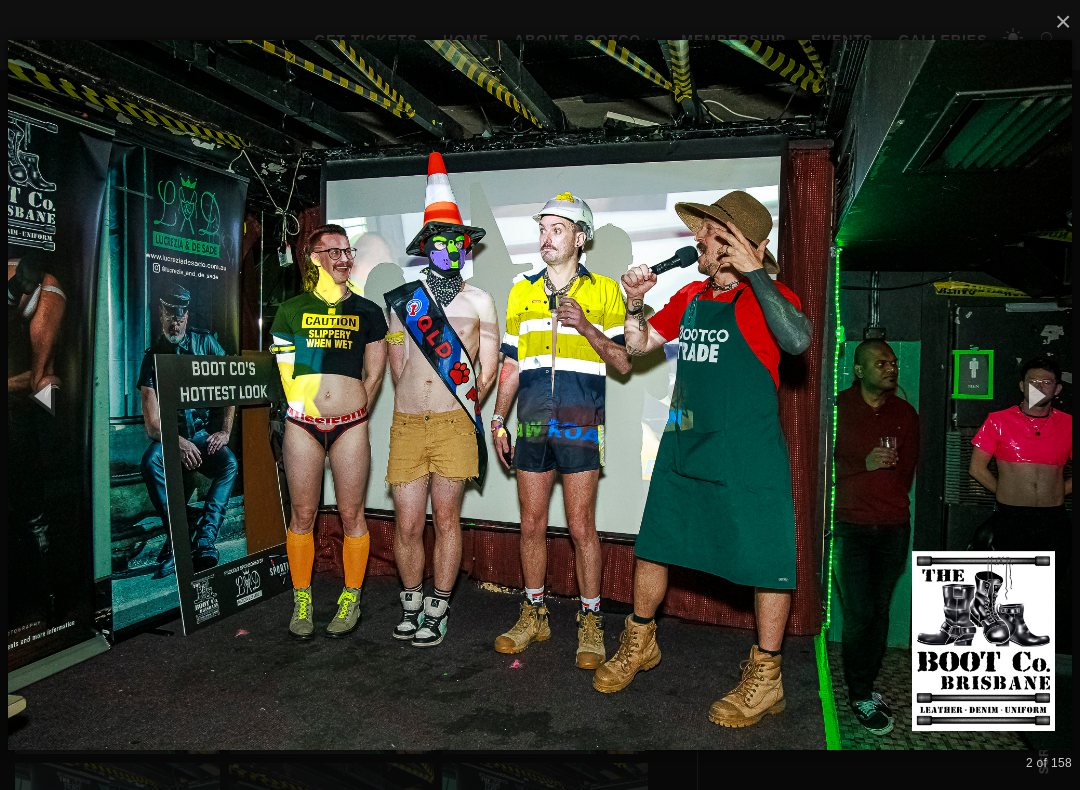 click at bounding box center [540, 394] 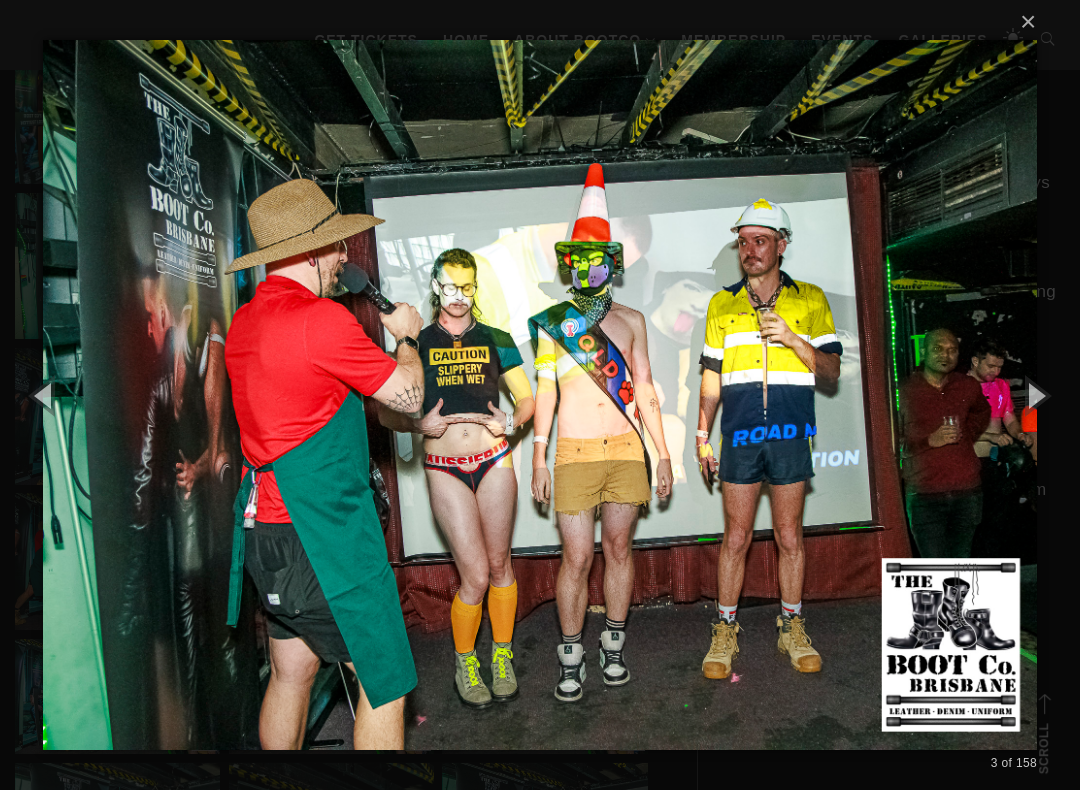click at bounding box center [1035, 395] 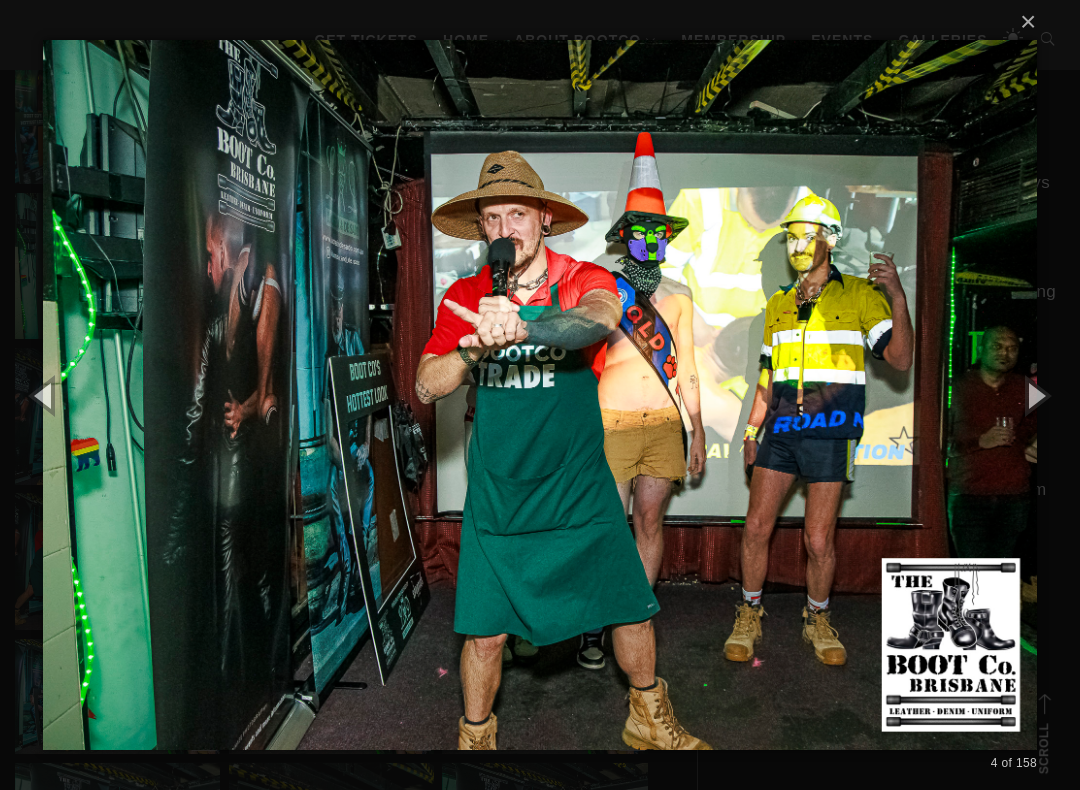 click at bounding box center (1035, 395) 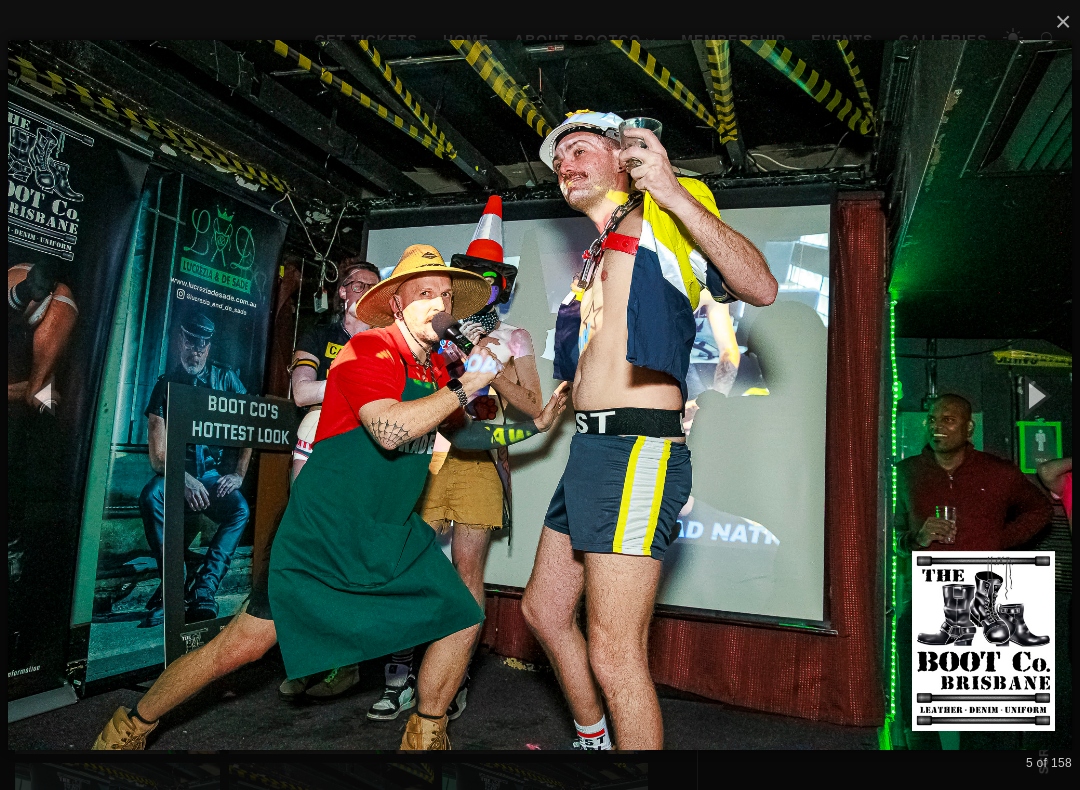 click at bounding box center [1035, 395] 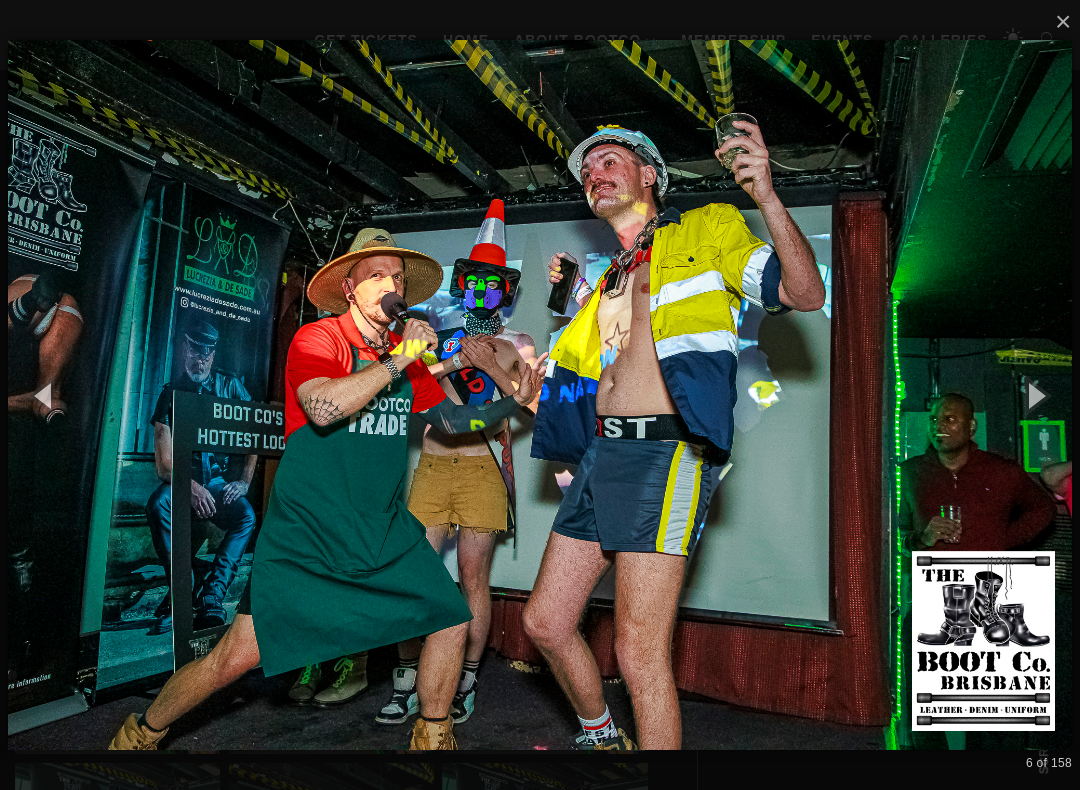 click at bounding box center [1035, 395] 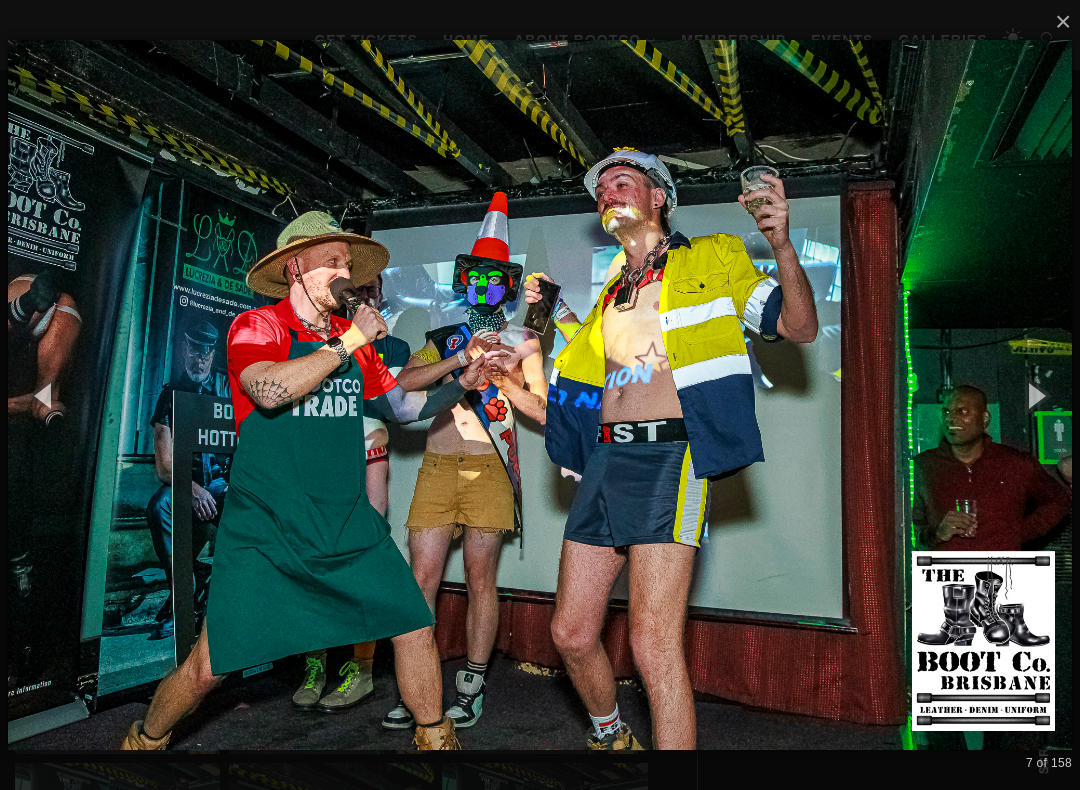 click at bounding box center (1035, 395) 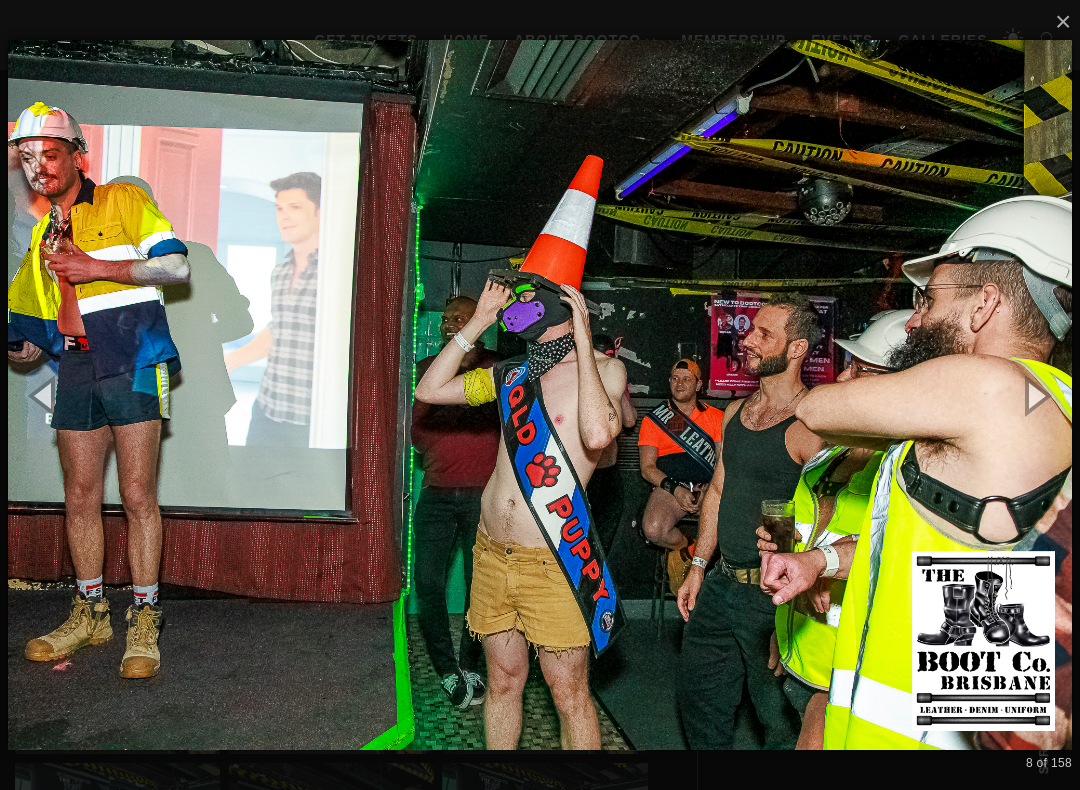click at bounding box center [1035, 395] 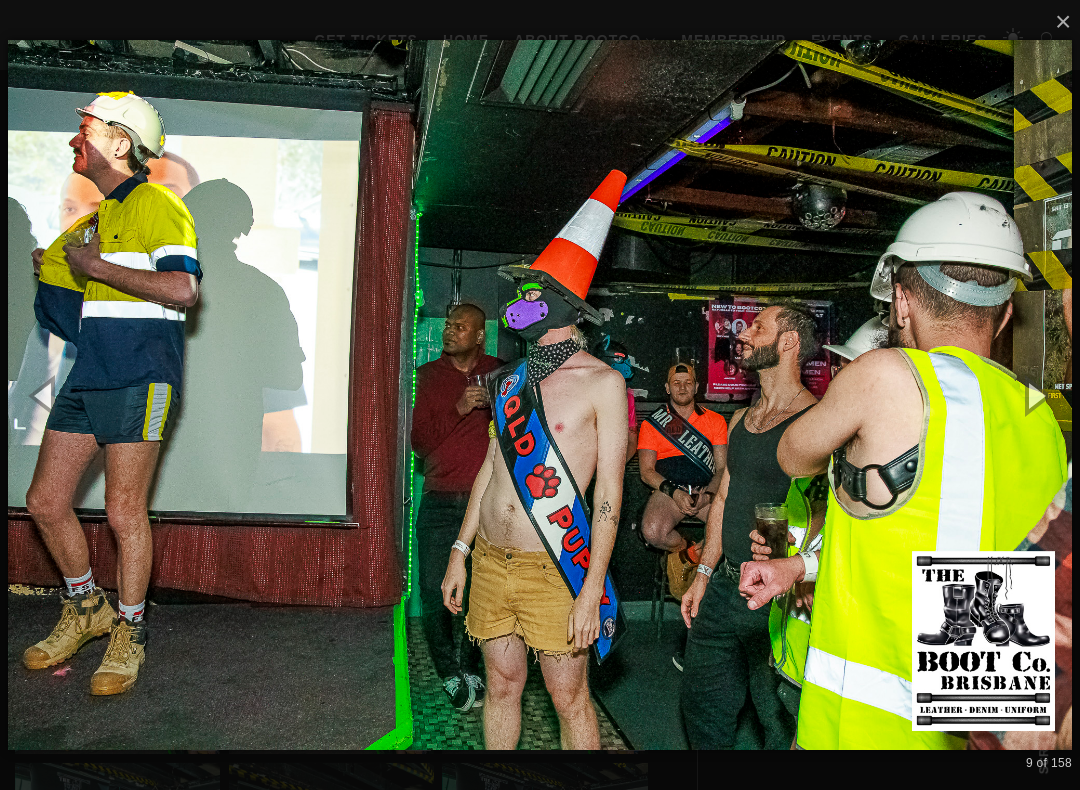 click at bounding box center (1035, 395) 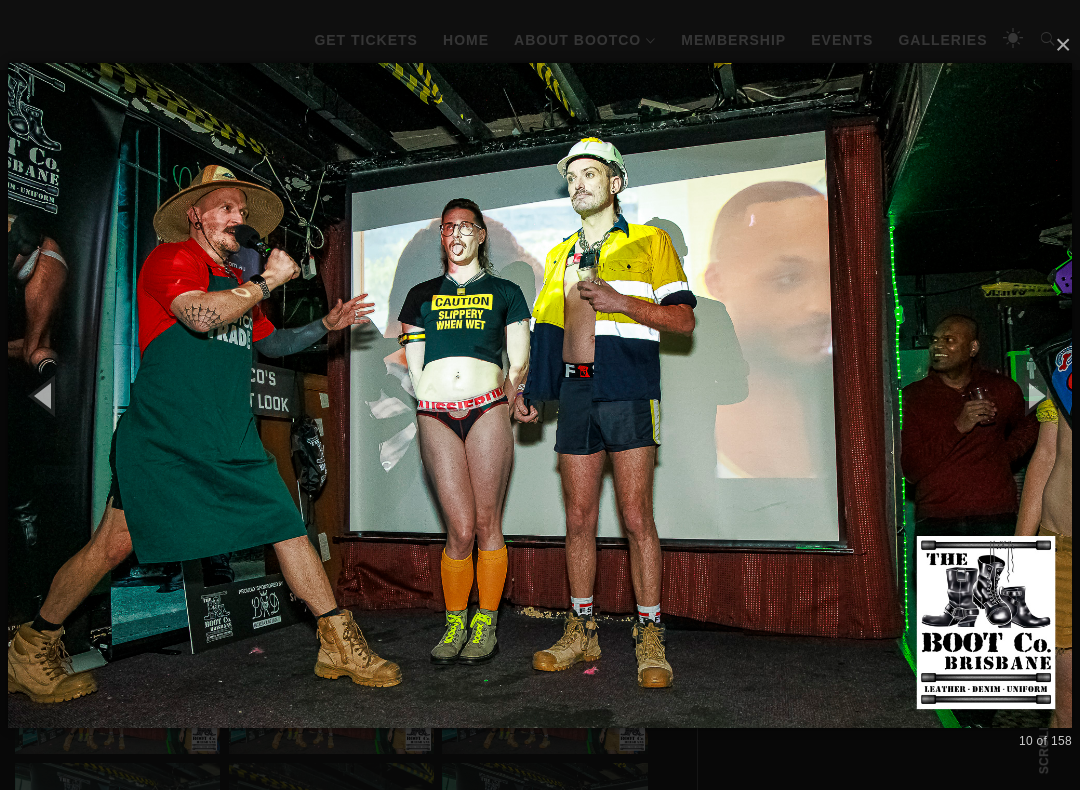 click at bounding box center (1035, 395) 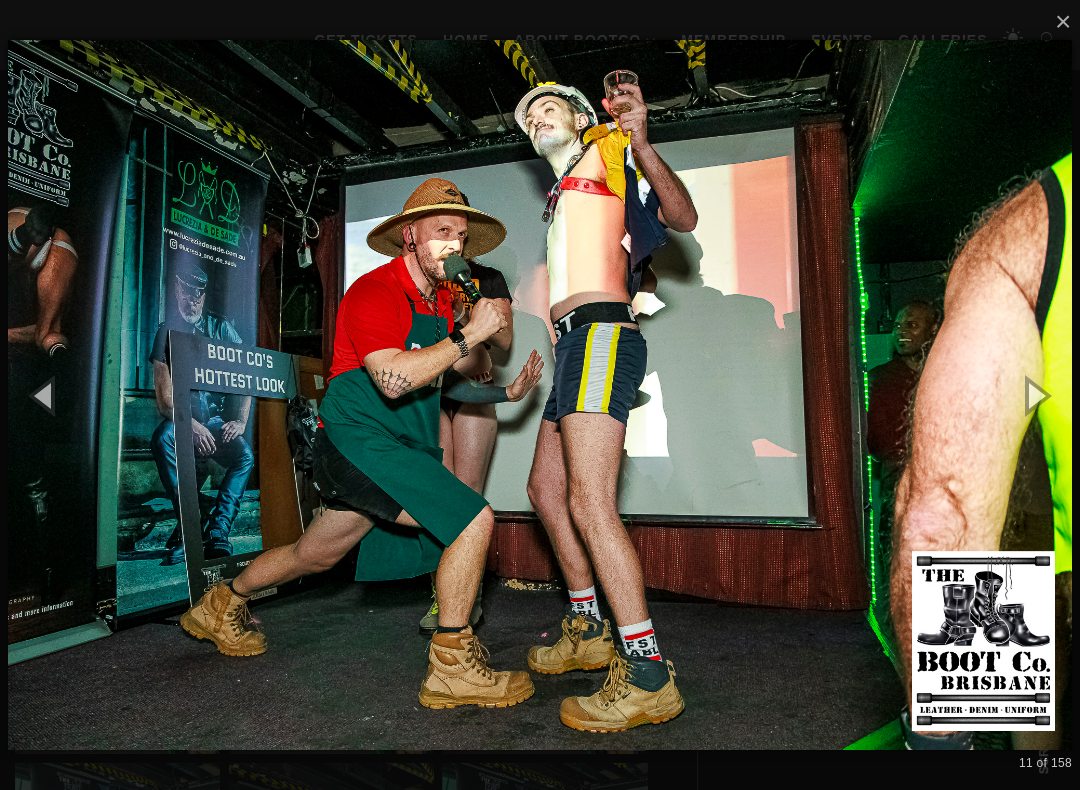 click at bounding box center (1035, 395) 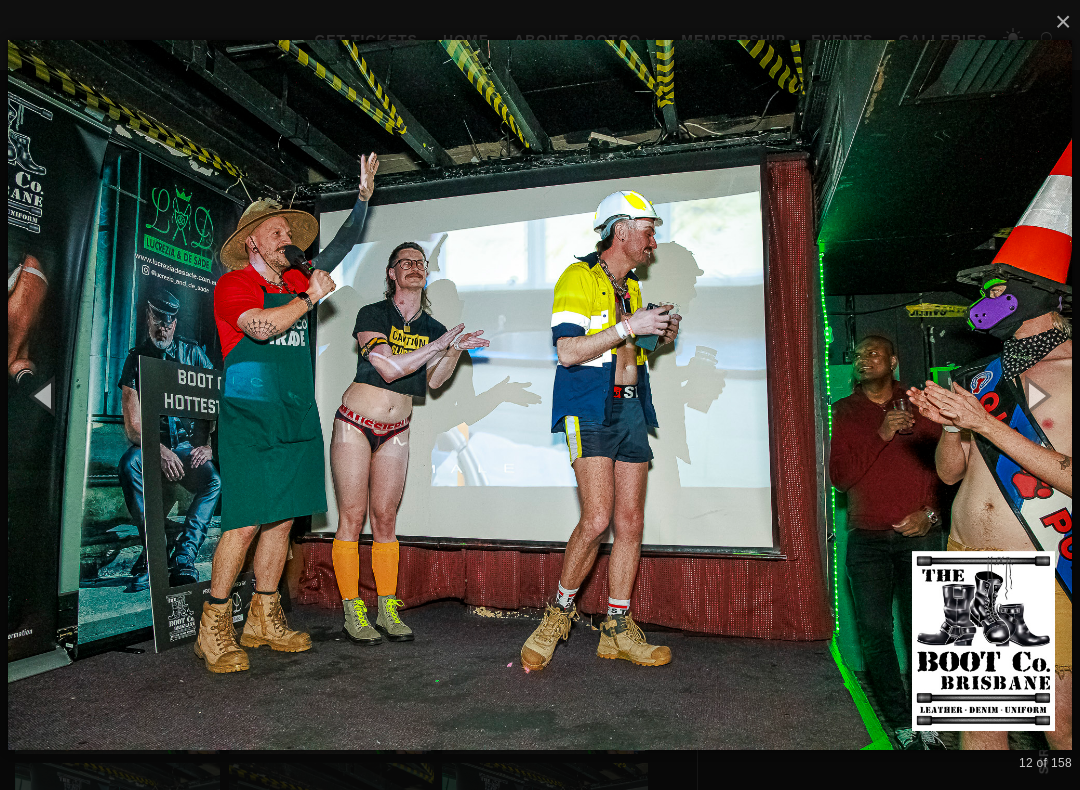 click at bounding box center (1035, 395) 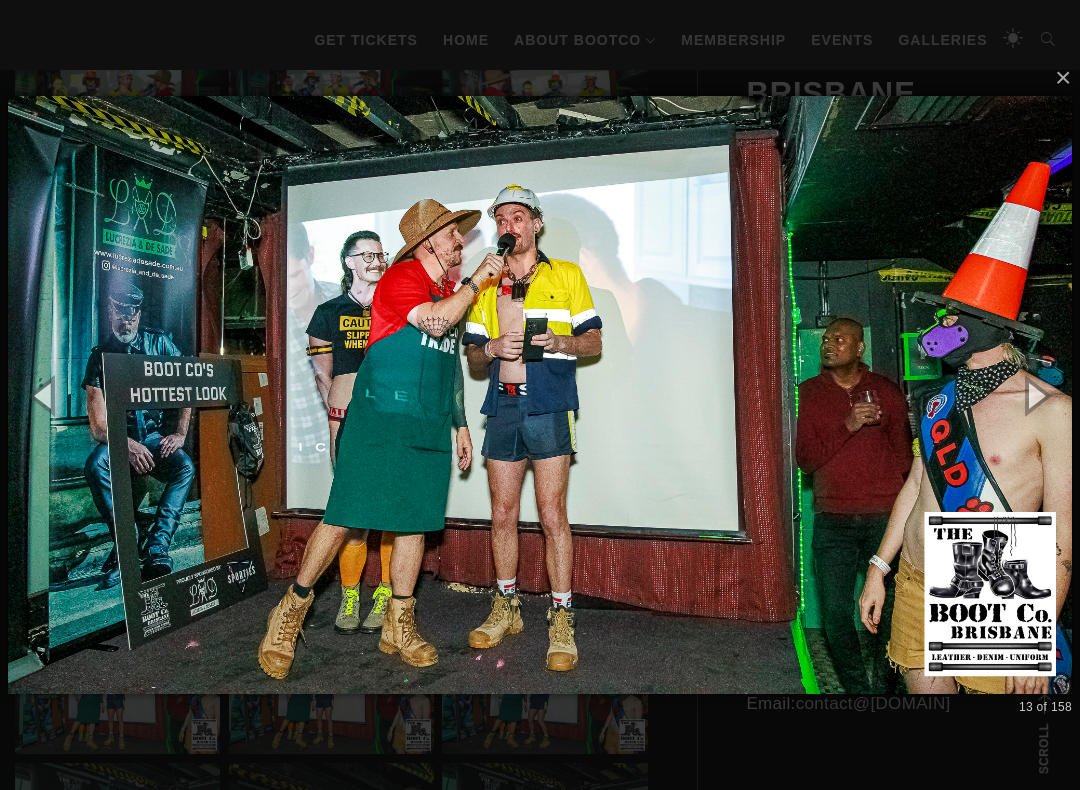click at bounding box center (1035, 395) 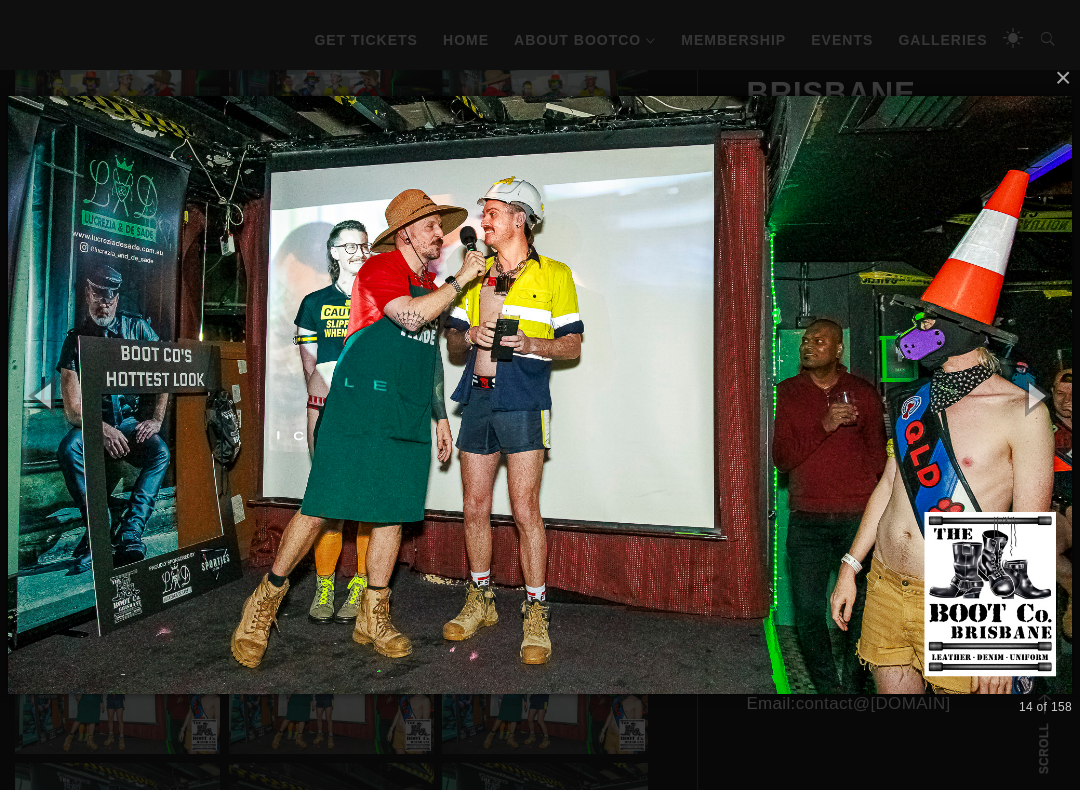 click at bounding box center [1035, 395] 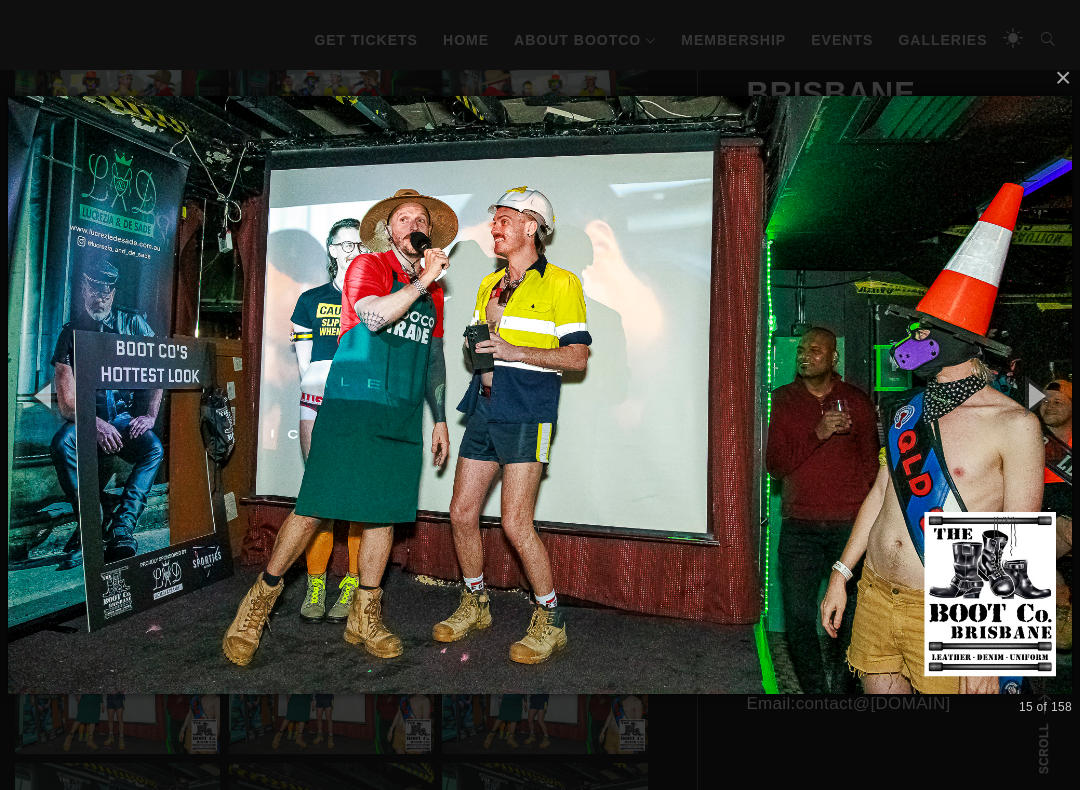 click at bounding box center [1035, 395] 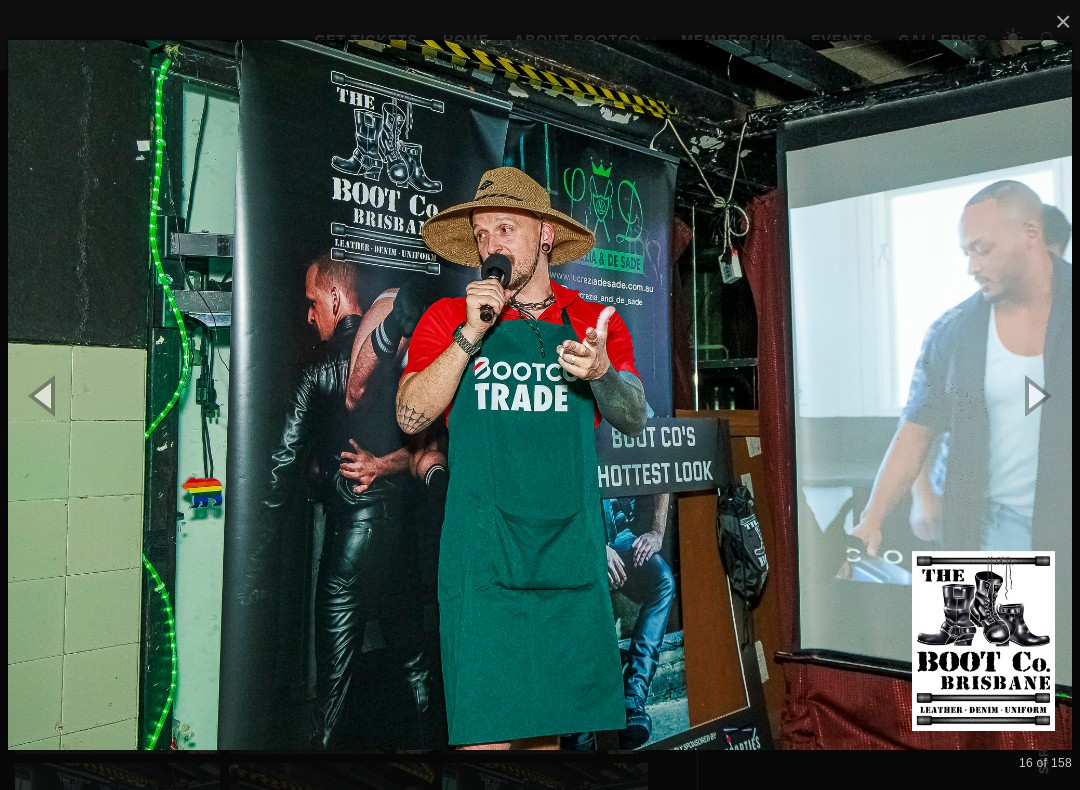 click at bounding box center (1035, 395) 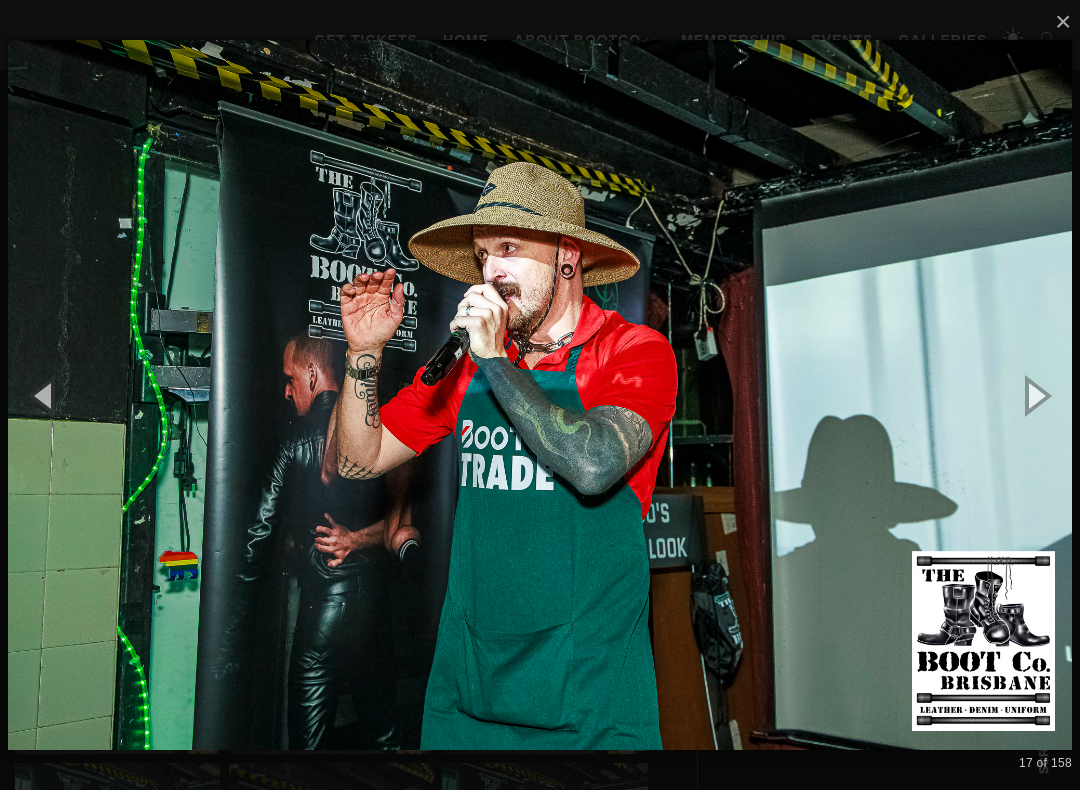 click at bounding box center (1035, 395) 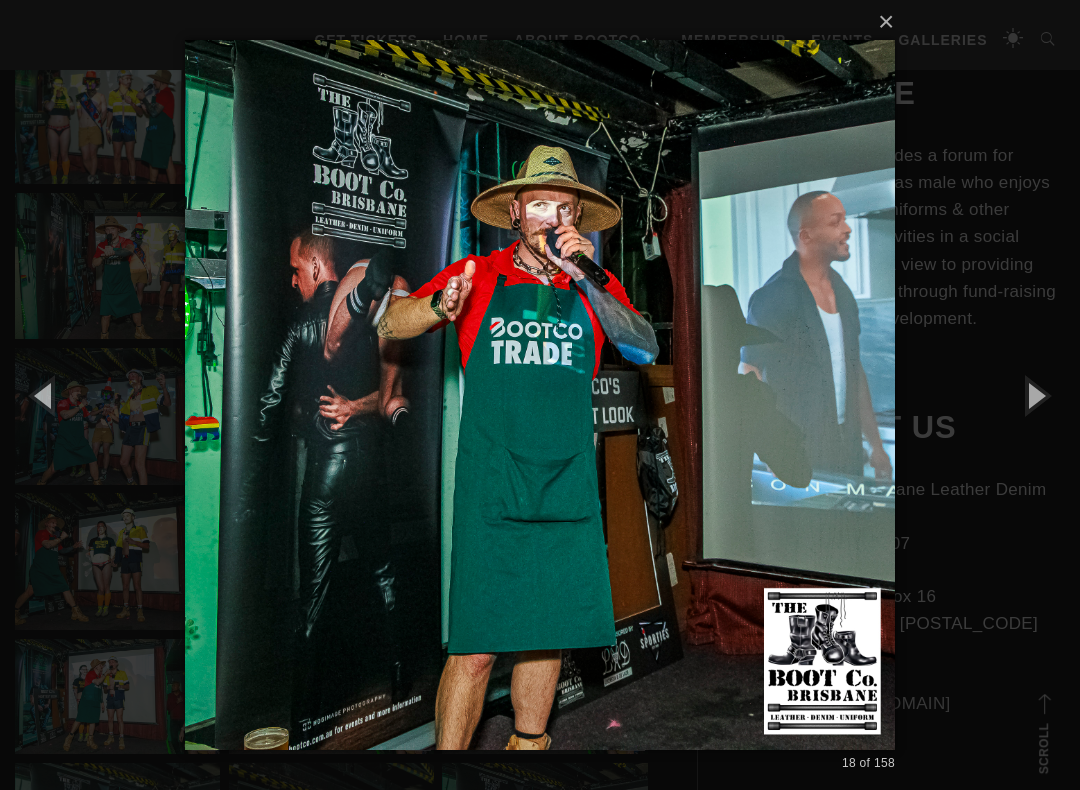 click at bounding box center (1035, 395) 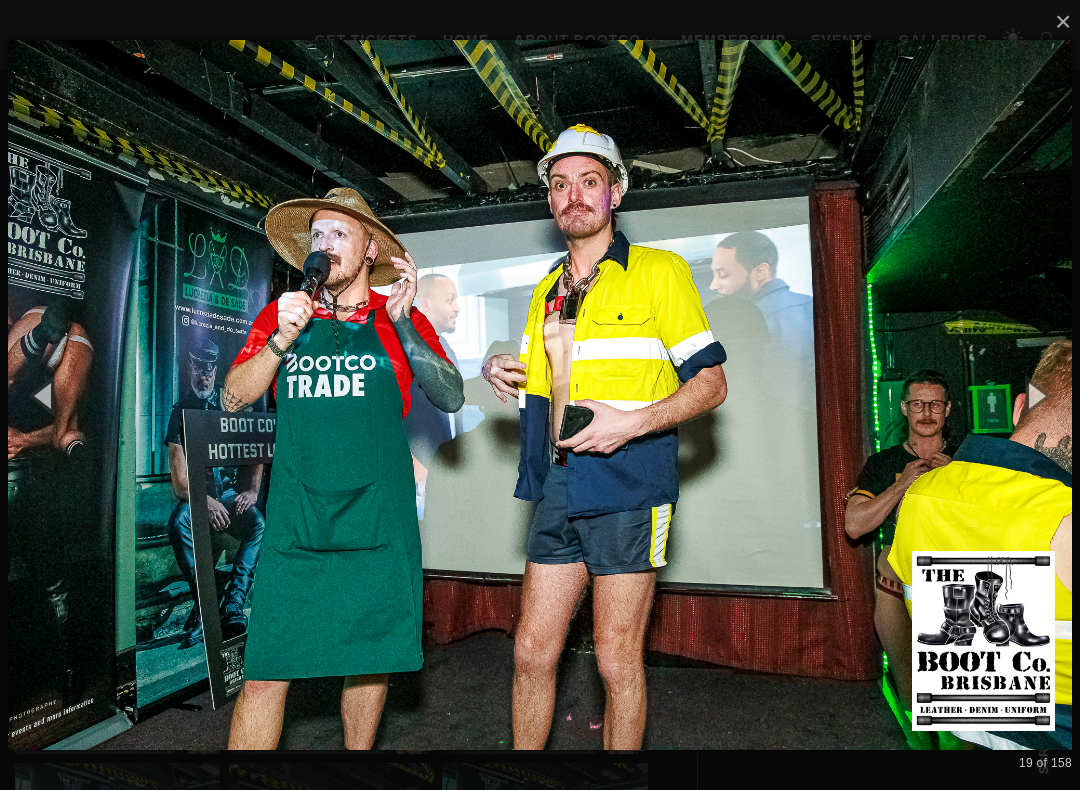 click at bounding box center [1035, 395] 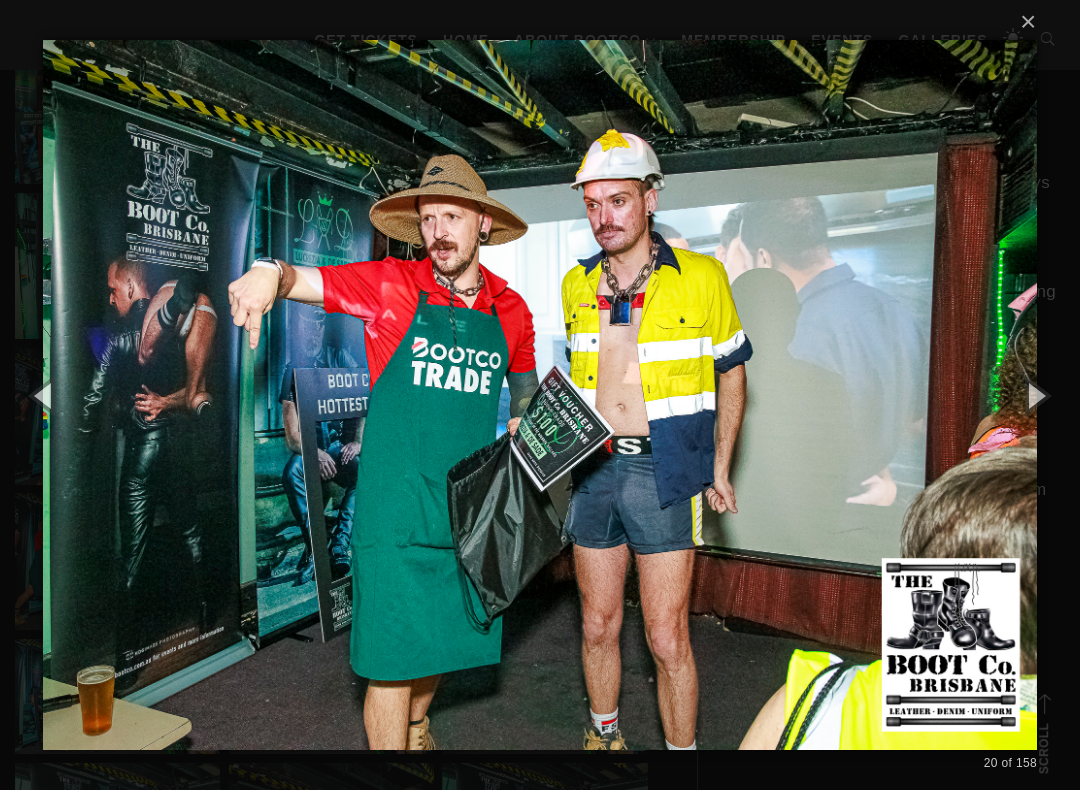 click at bounding box center [1035, 395] 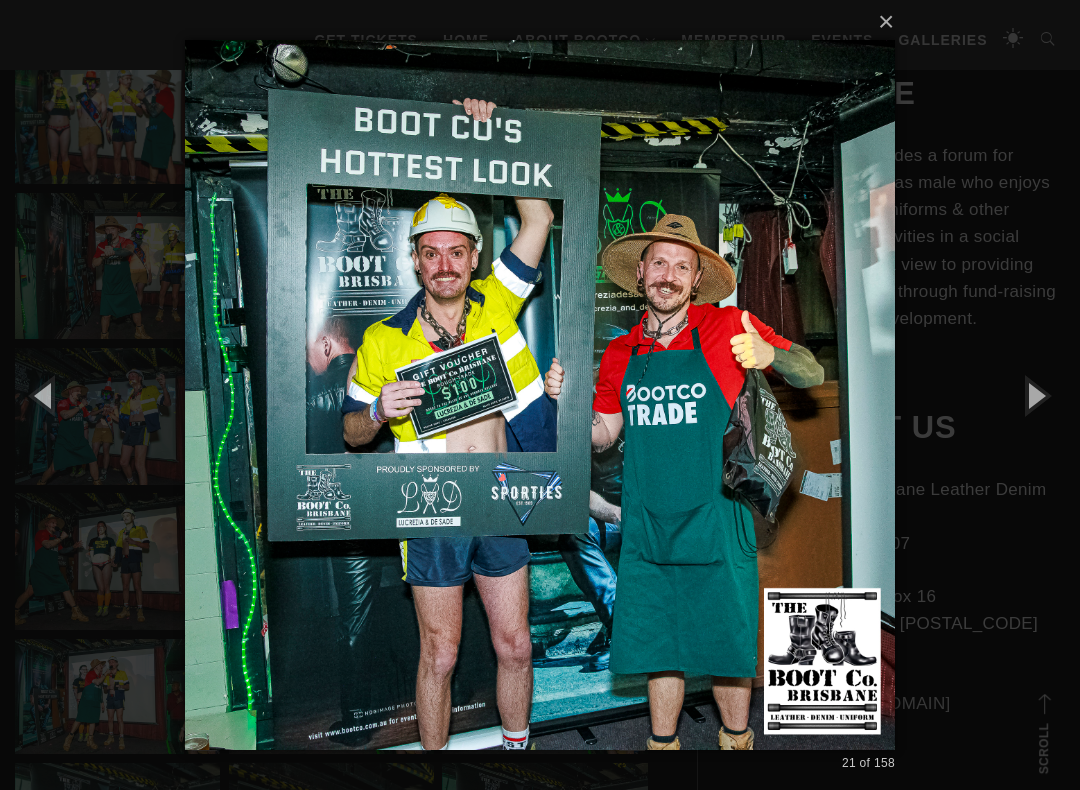 click at bounding box center (1035, 395) 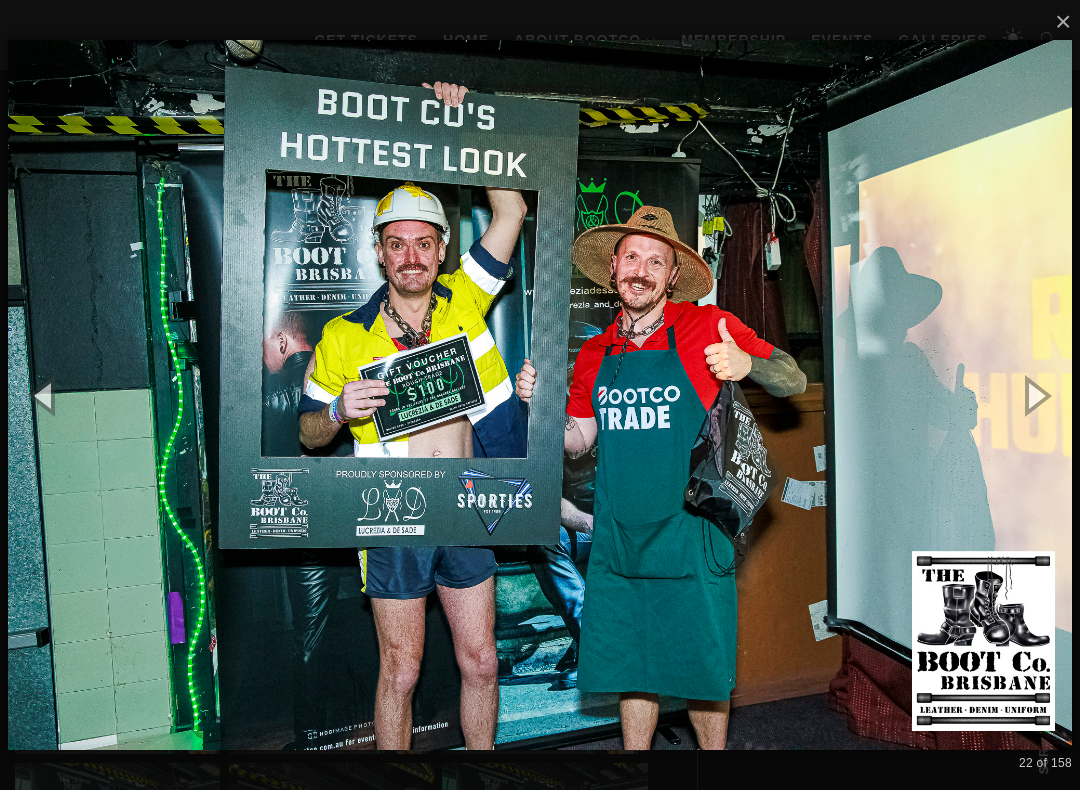 click at bounding box center [1035, 395] 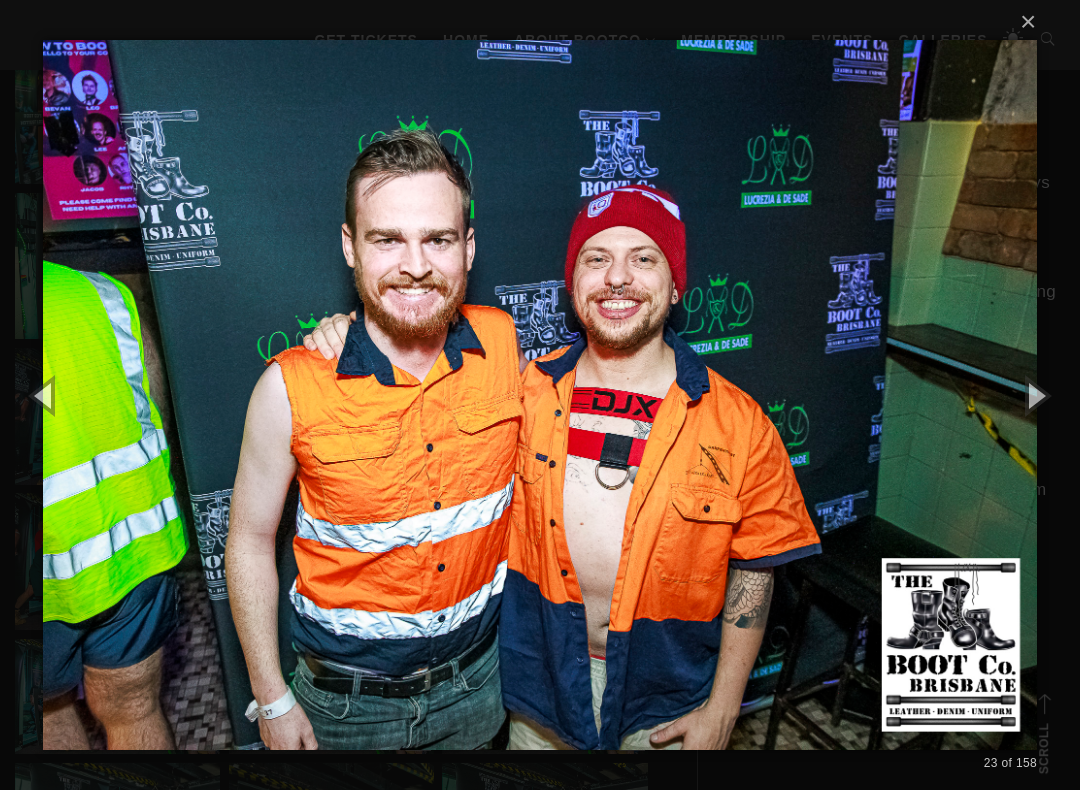 click at bounding box center (1035, 395) 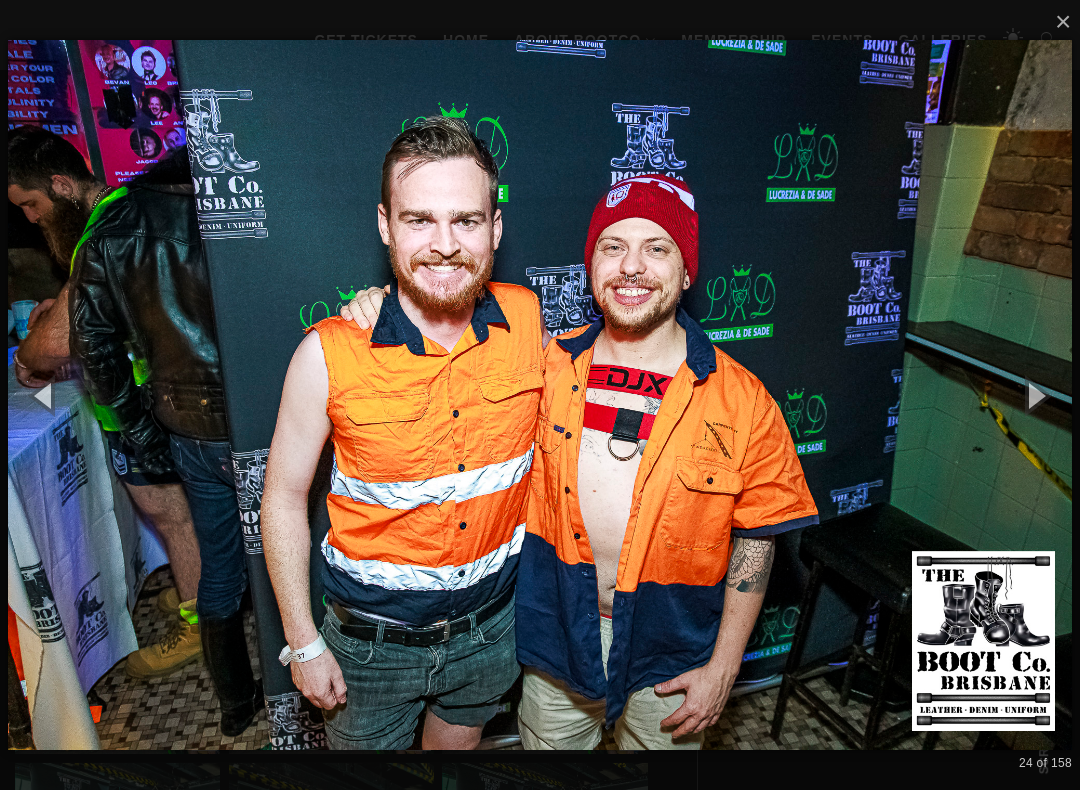 click at bounding box center (1035, 395) 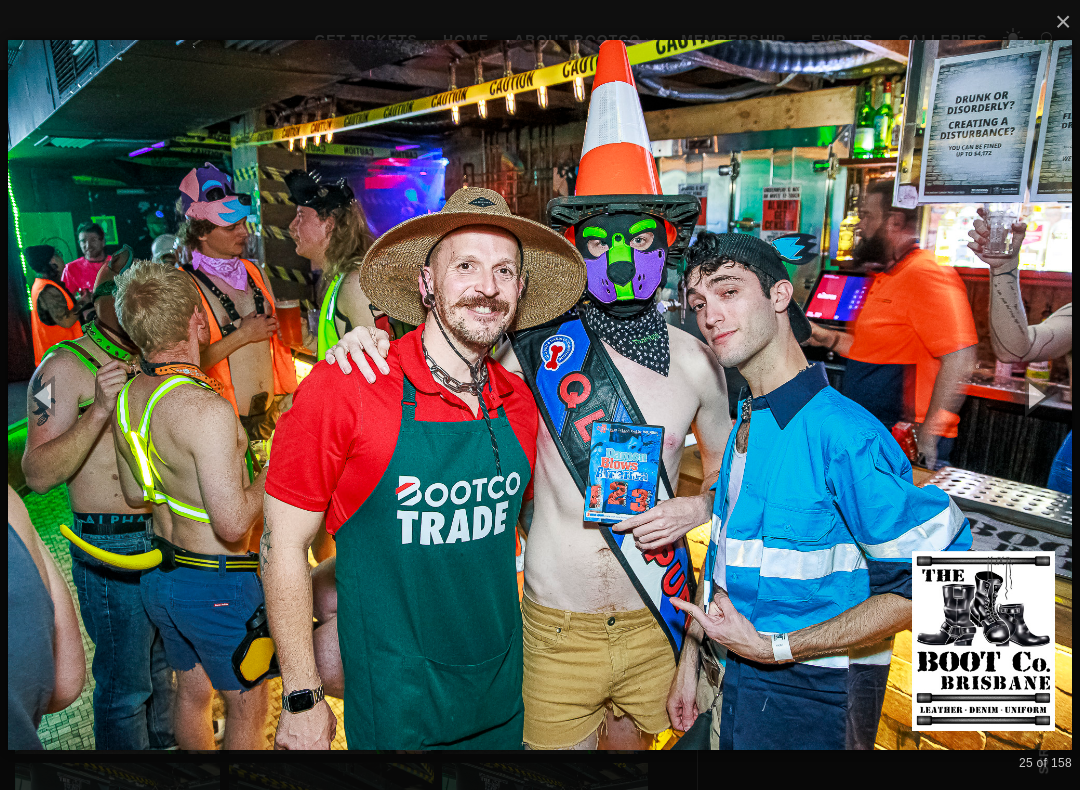 click at bounding box center [1035, 395] 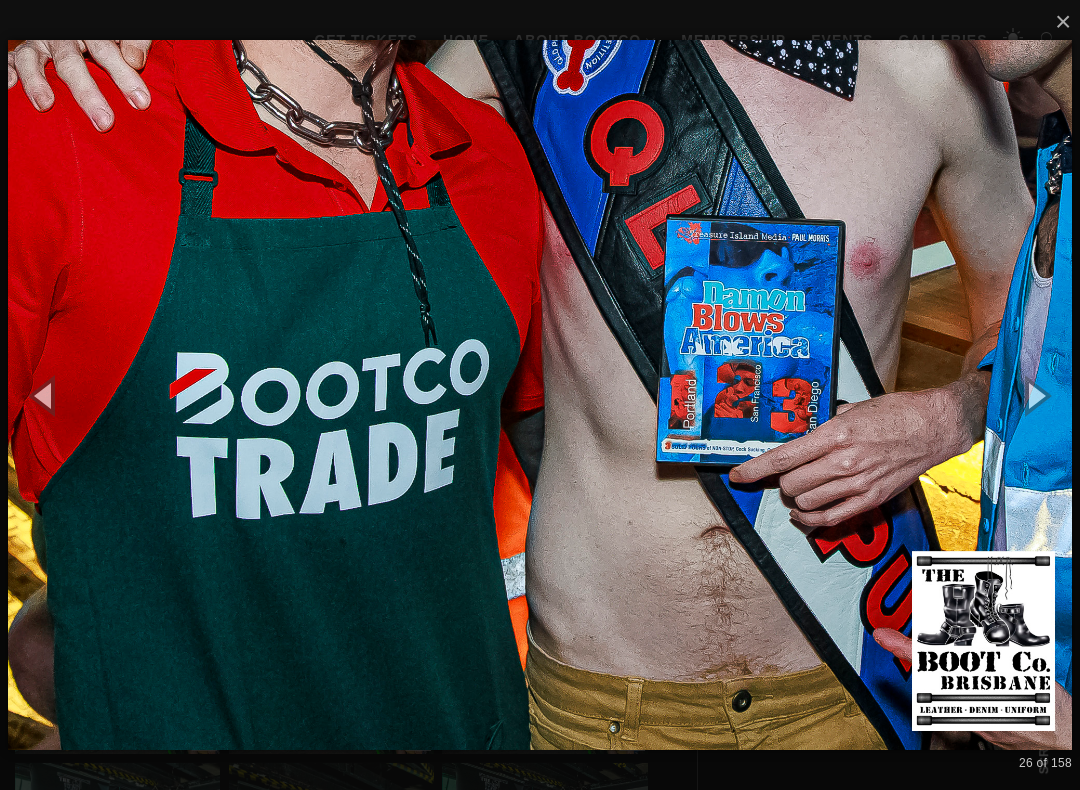 click at bounding box center [1035, 395] 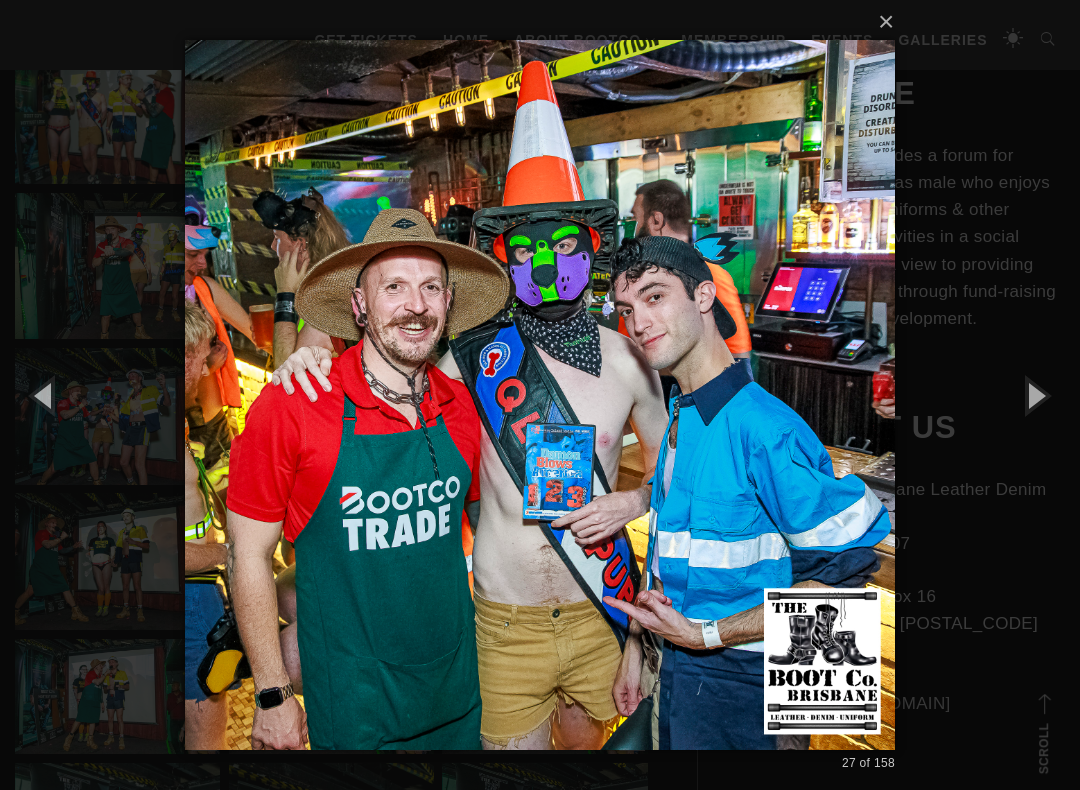click at bounding box center [1035, 395] 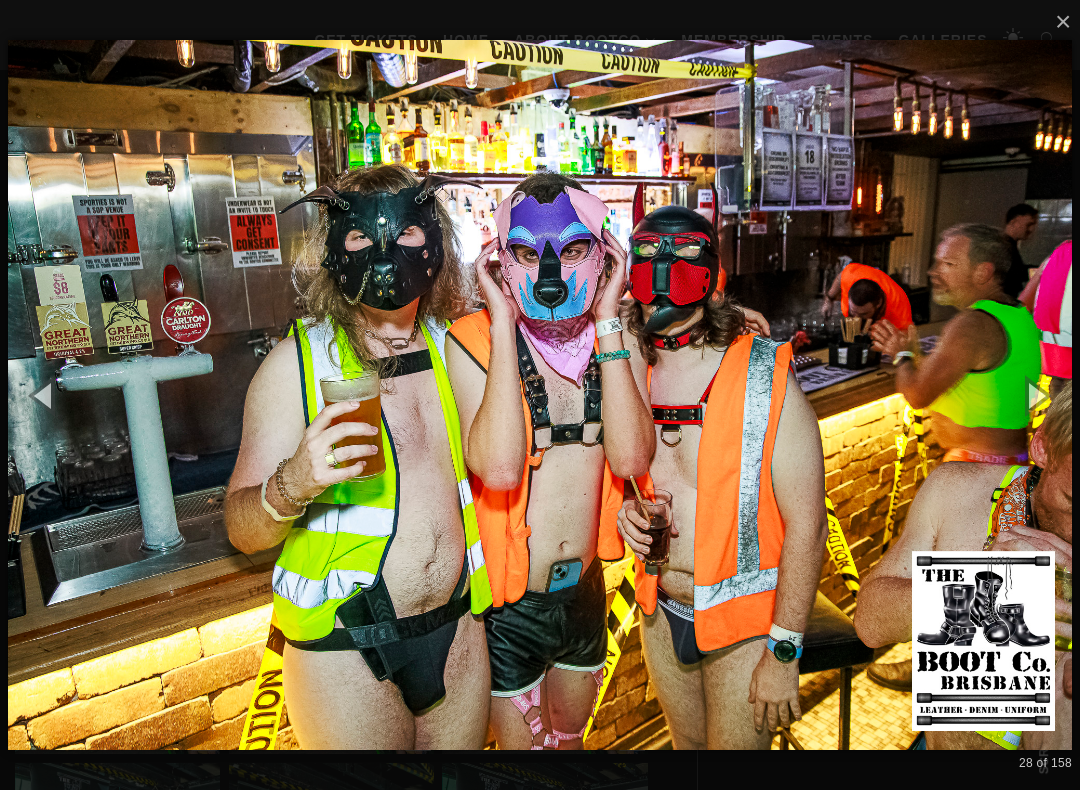 click at bounding box center (1035, 395) 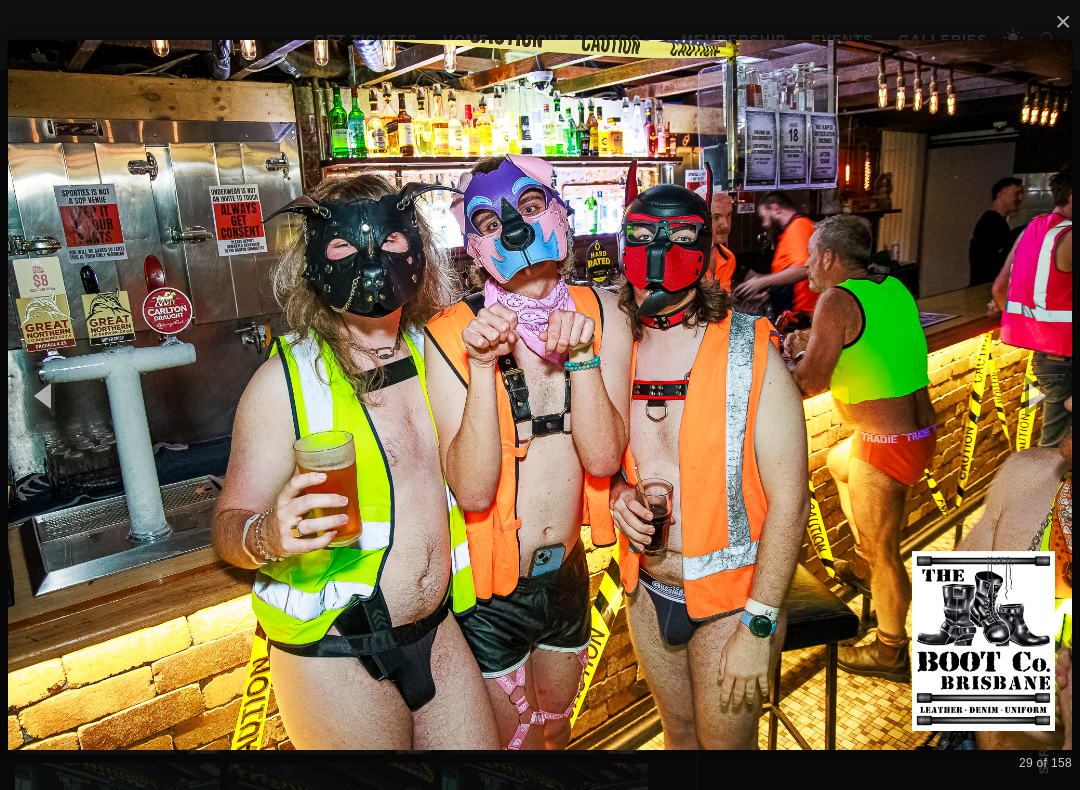 click at bounding box center (1035, 395) 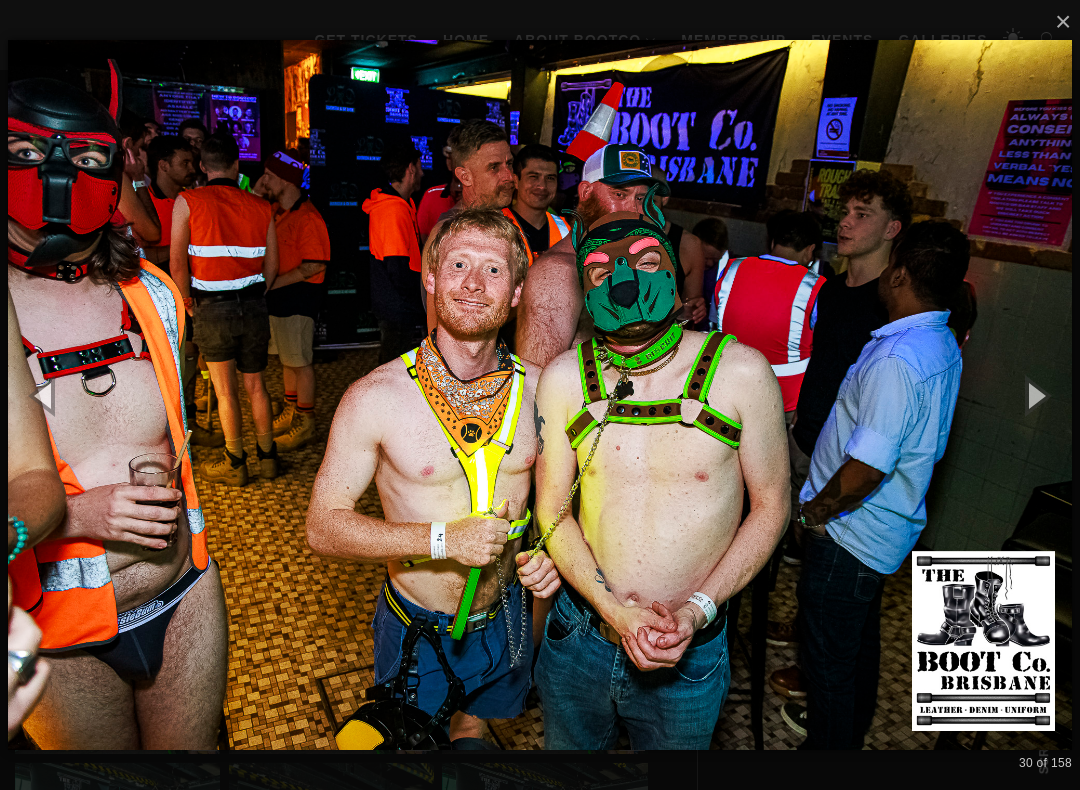 click at bounding box center [1035, 395] 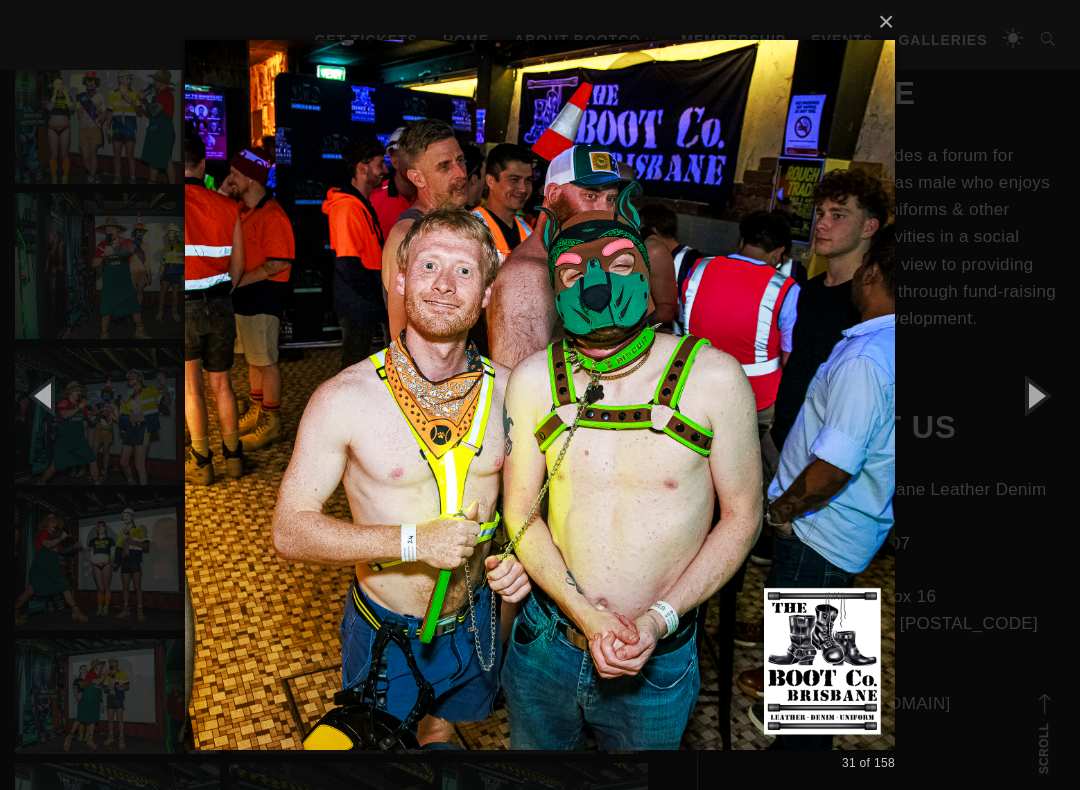 click at bounding box center [1035, 395] 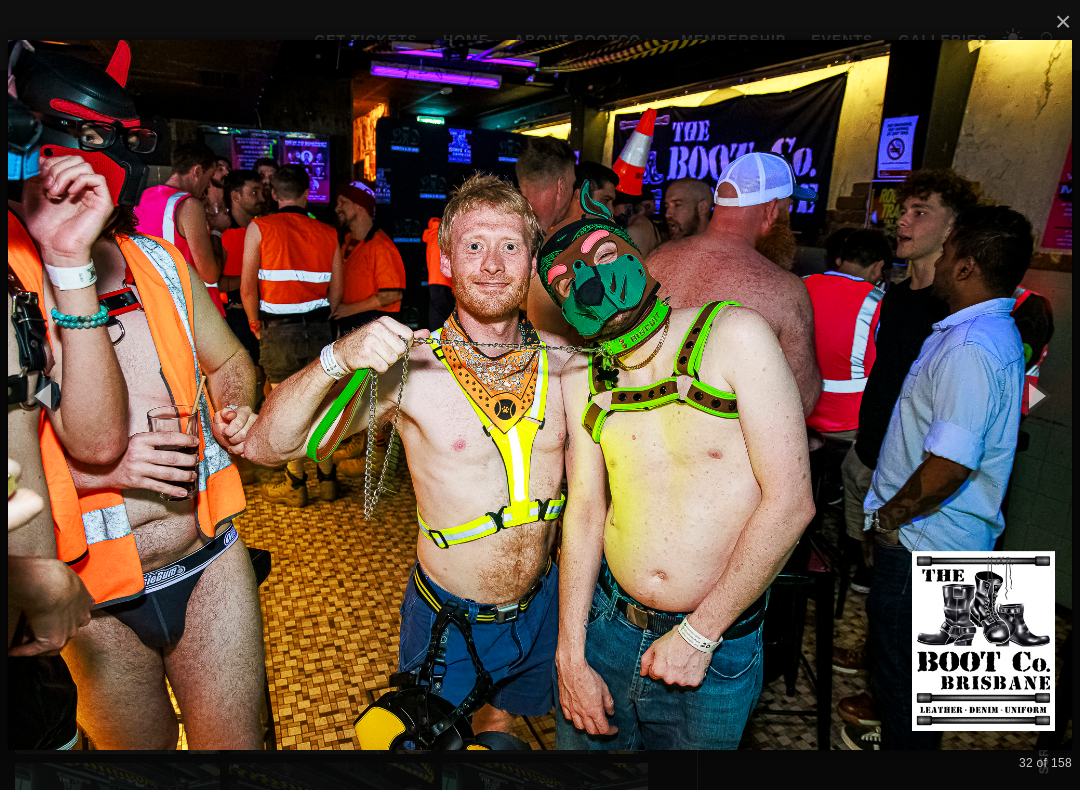click at bounding box center (1035, 395) 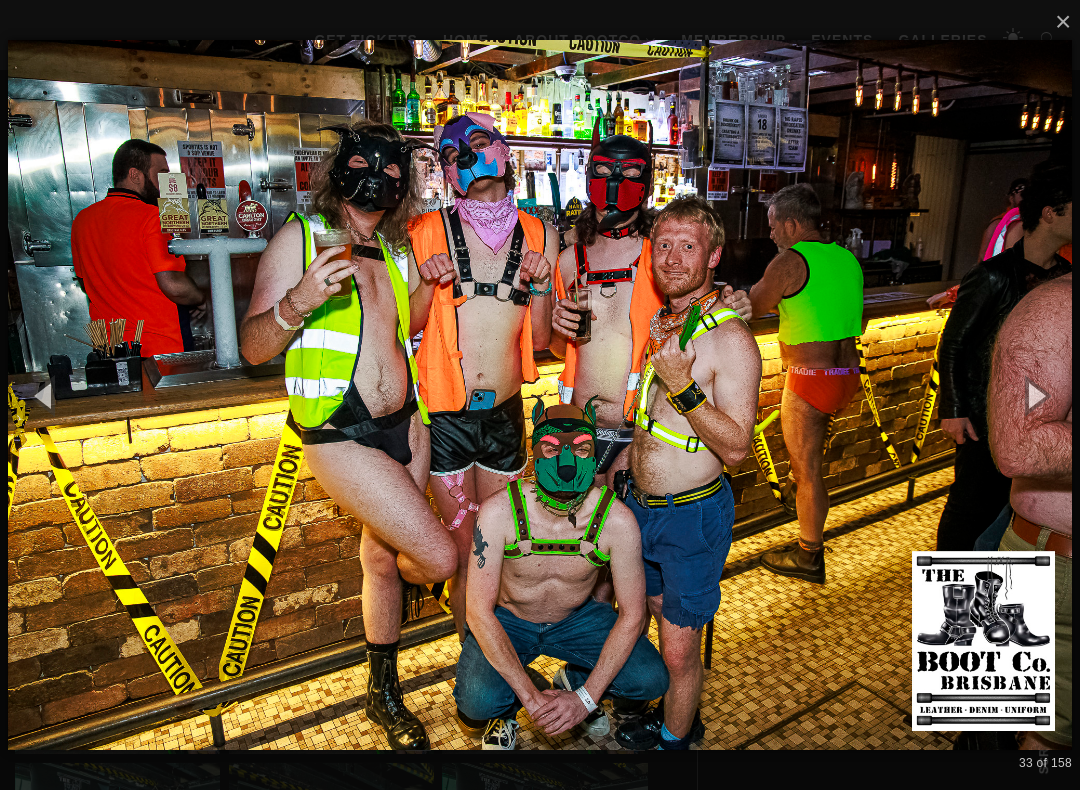 click at bounding box center (1035, 395) 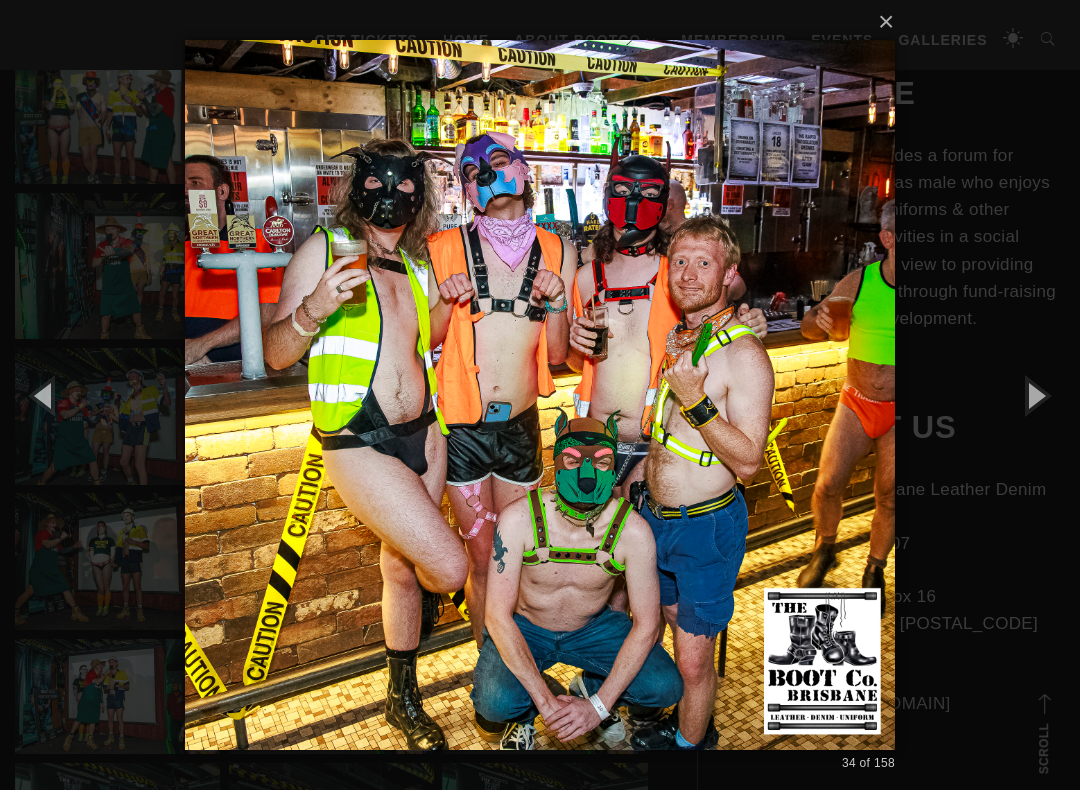 click at bounding box center (1035, 395) 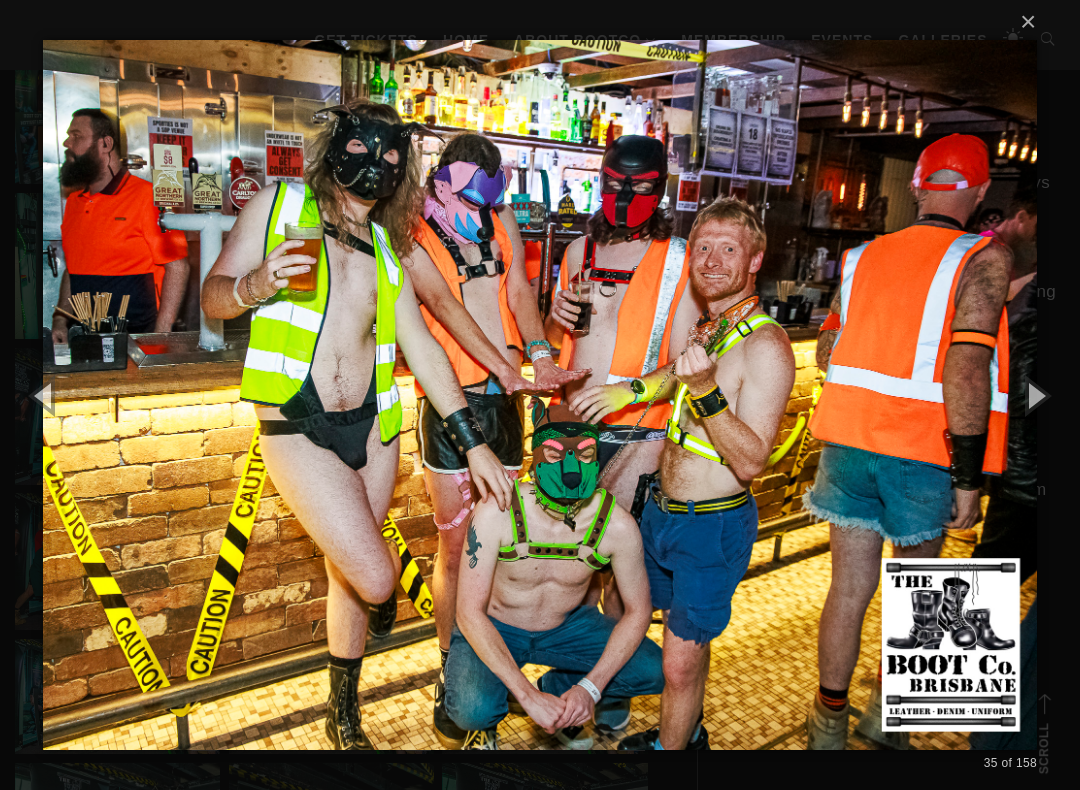 click at bounding box center [1035, 395] 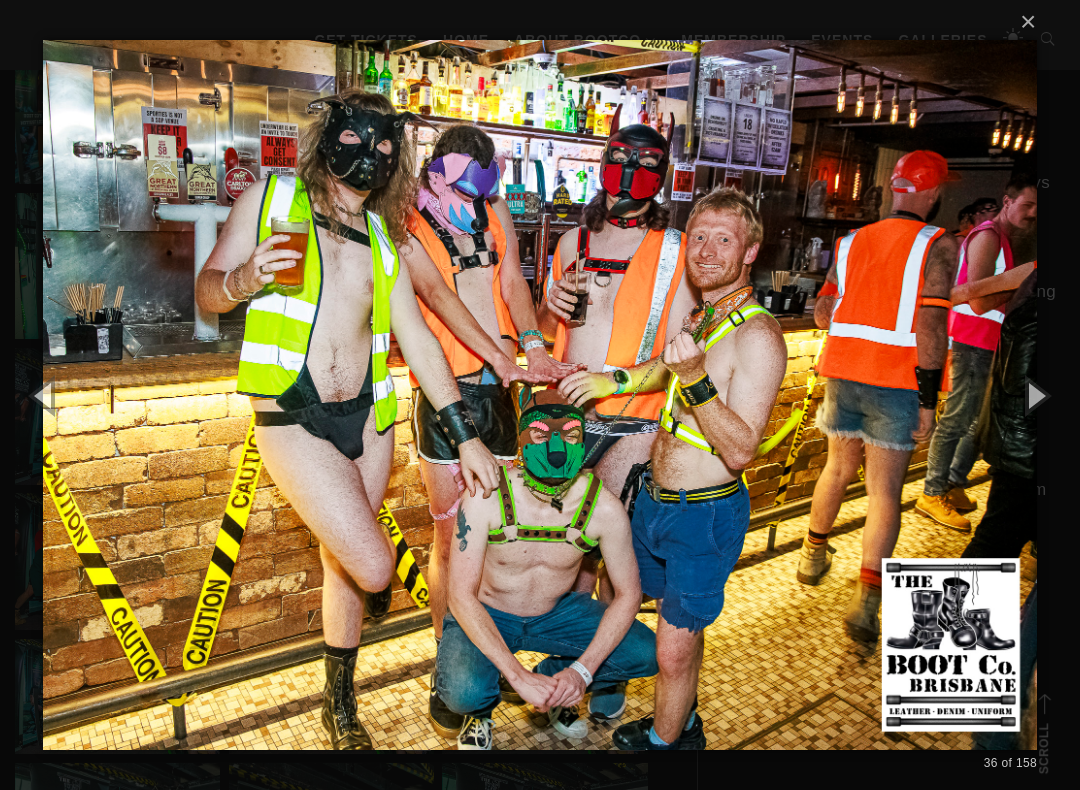 click at bounding box center [1035, 395] 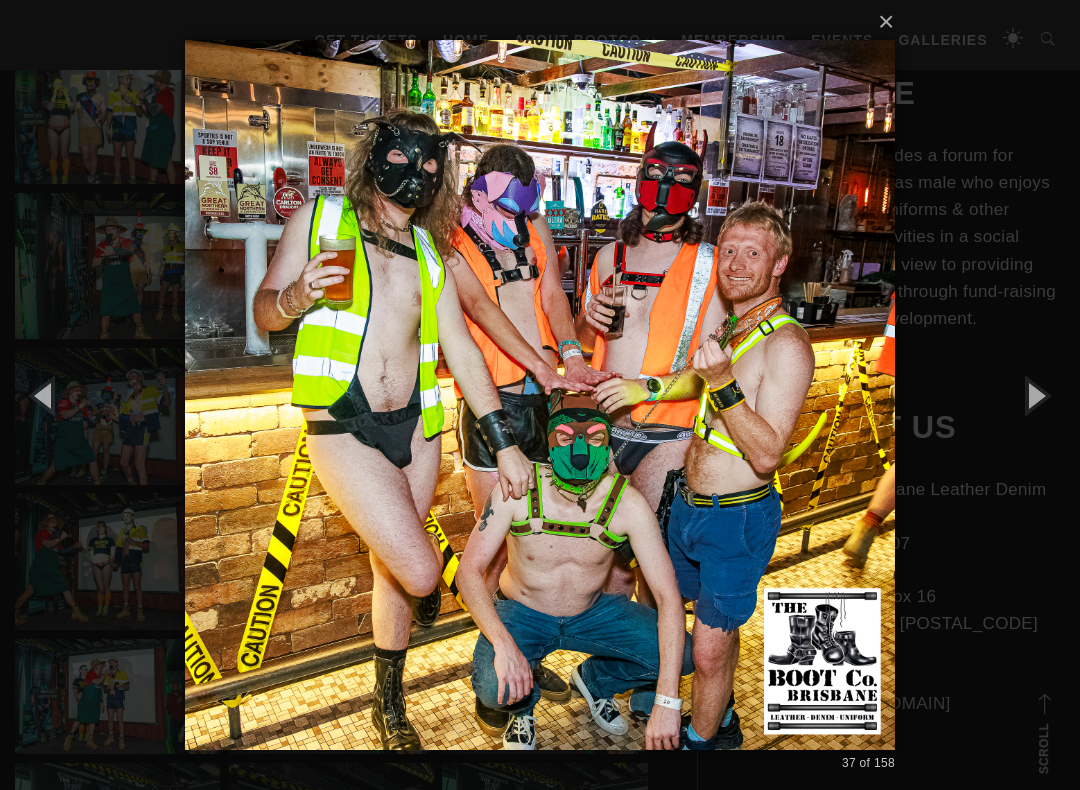 click at bounding box center (1035, 395) 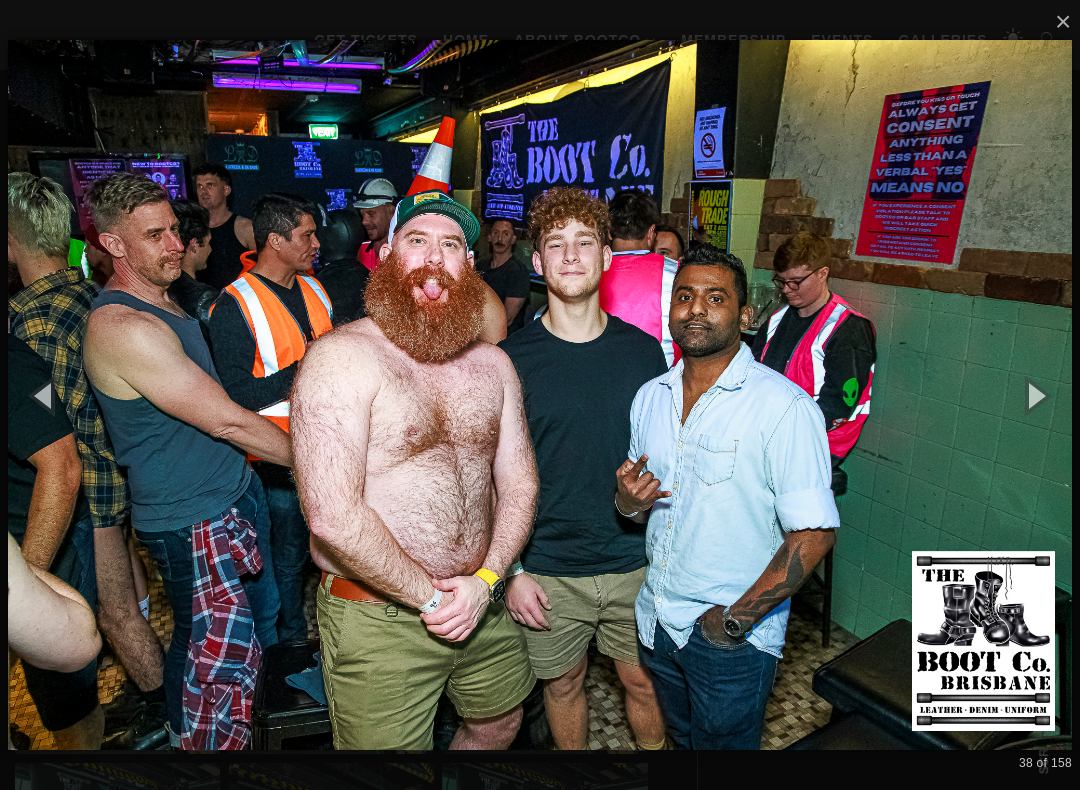 click at bounding box center [1035, 395] 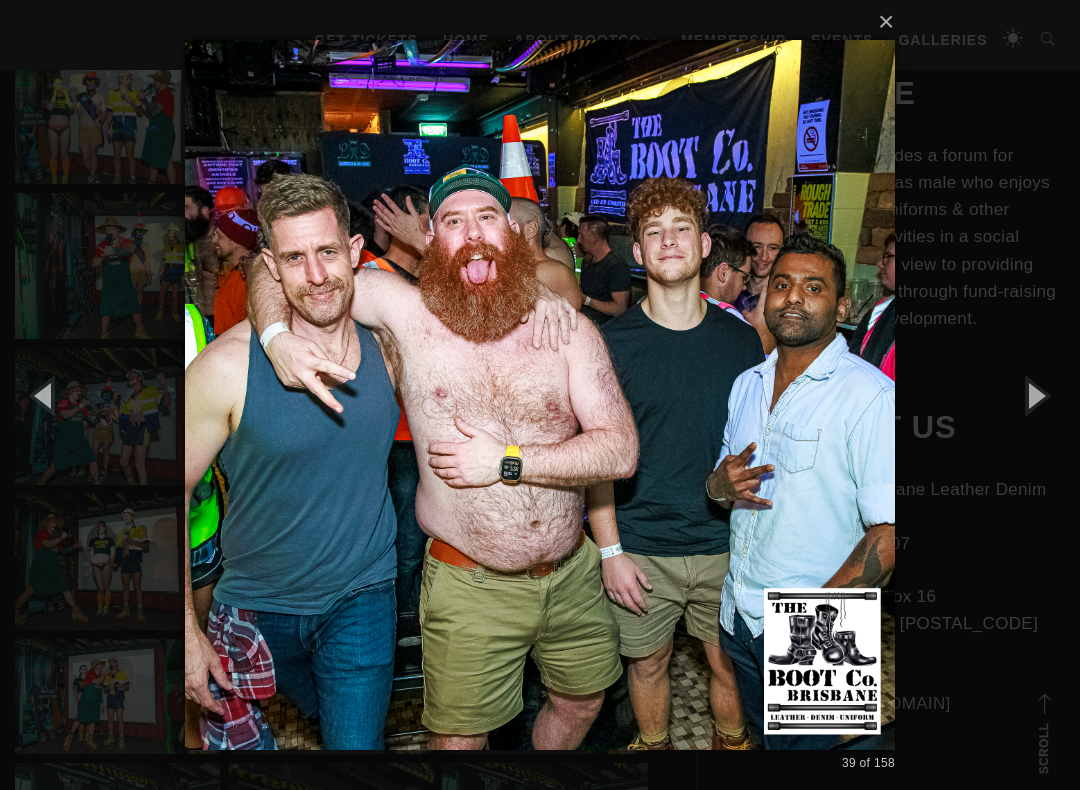 click at bounding box center [1035, 395] 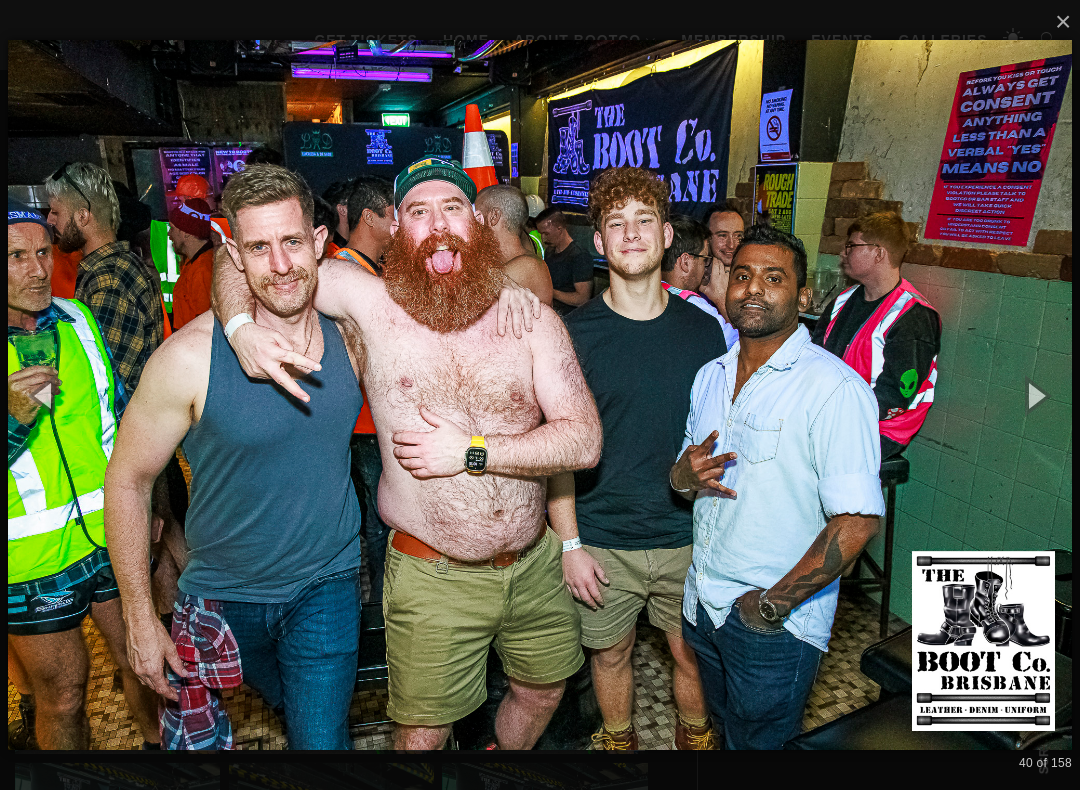 click at bounding box center (1035, 395) 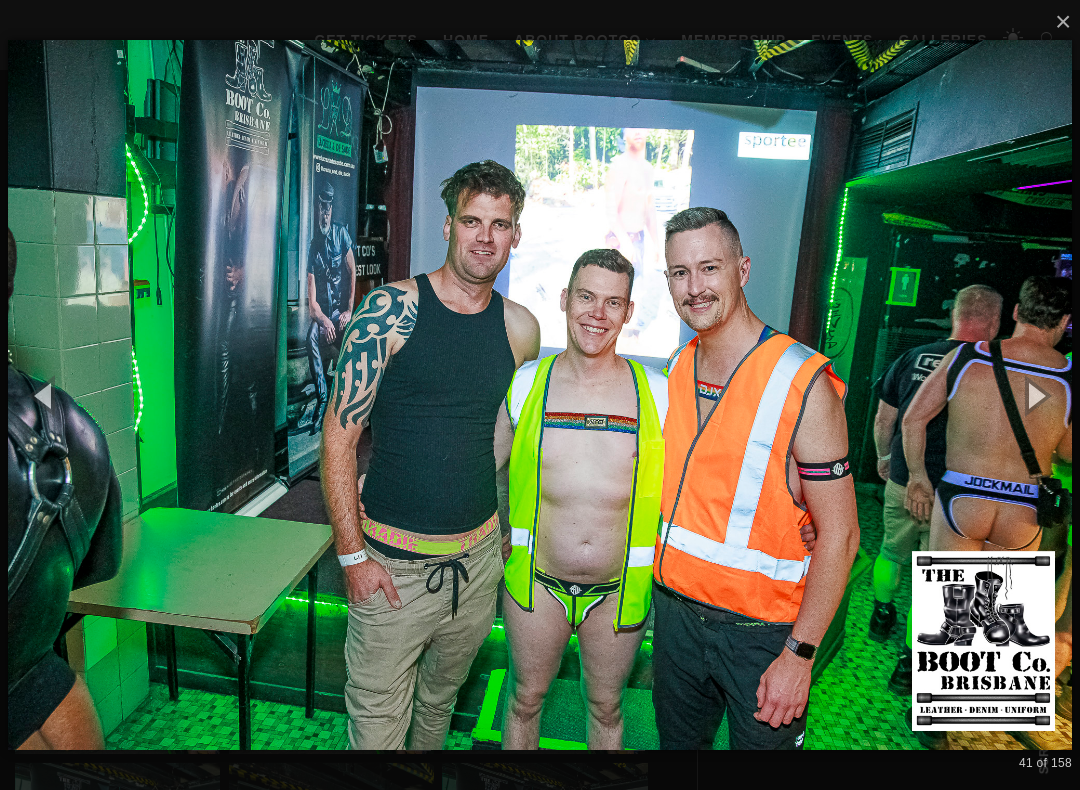 click at bounding box center (1035, 395) 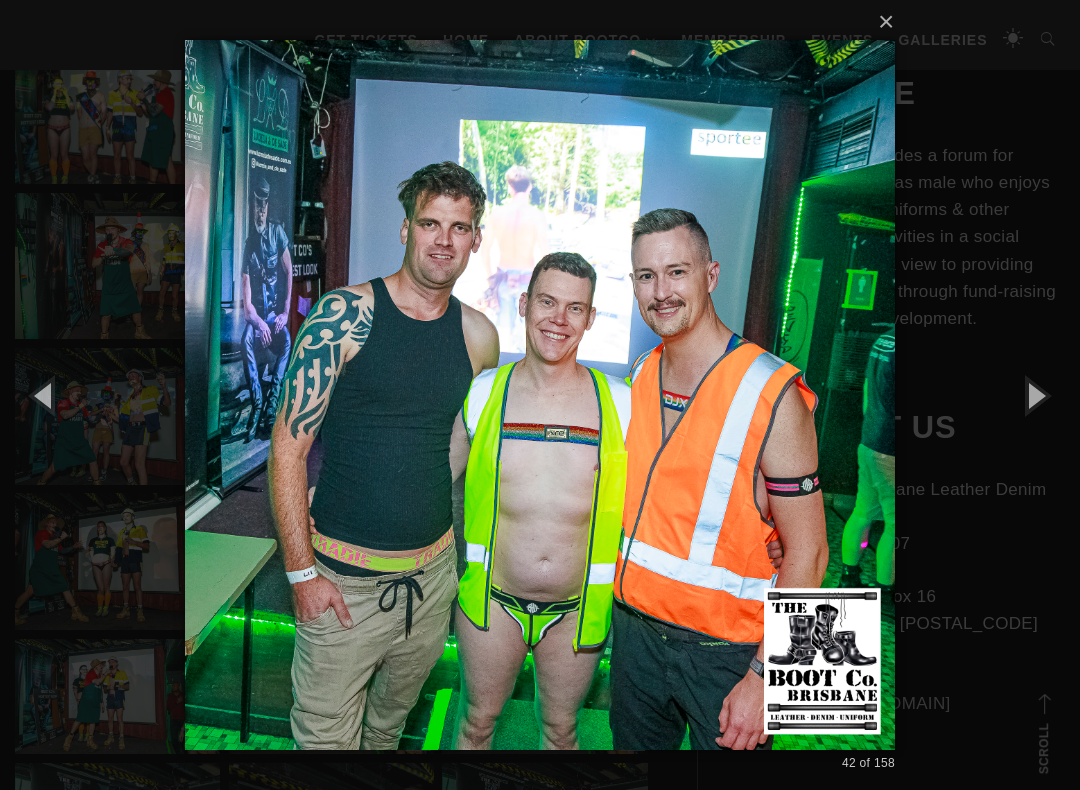 click at bounding box center (1035, 395) 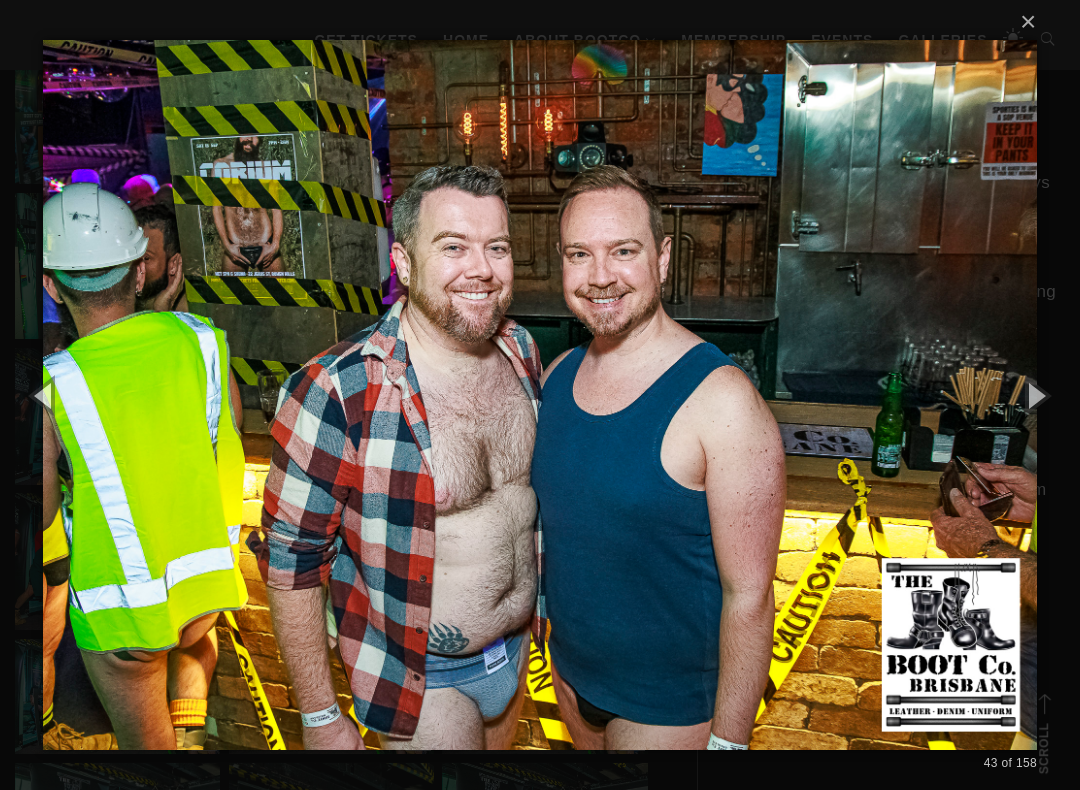 click at bounding box center [1035, 395] 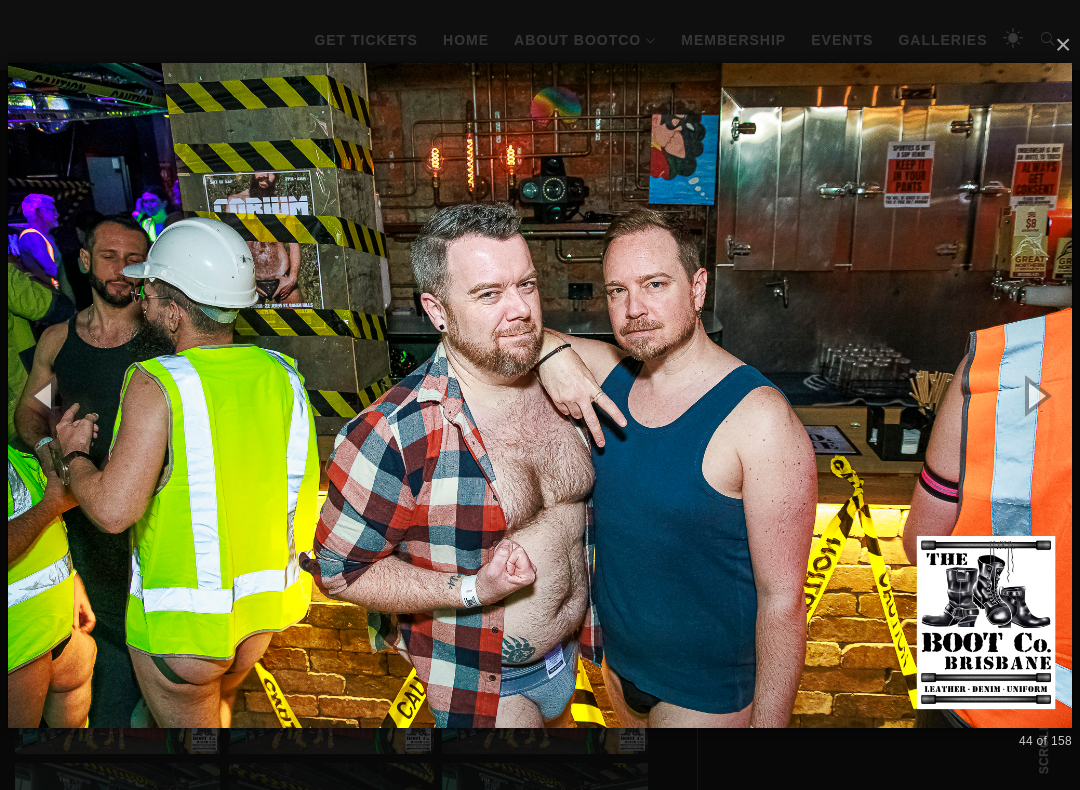 click at bounding box center (1035, 395) 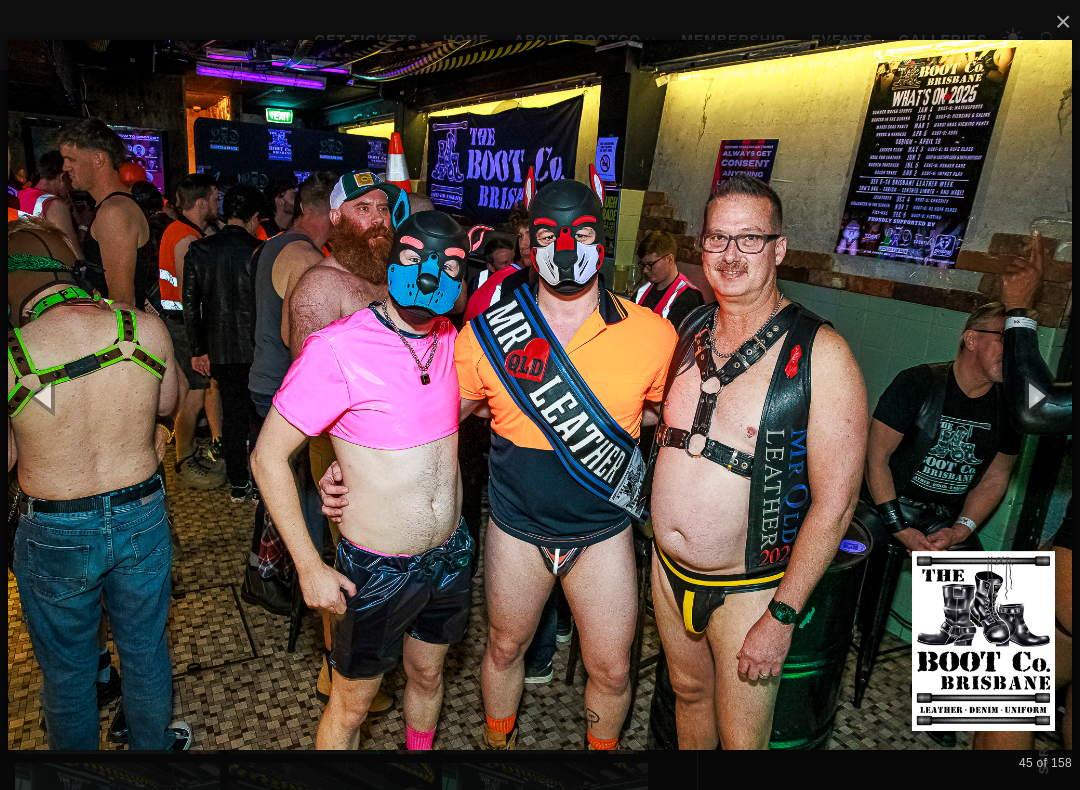 click at bounding box center (1035, 395) 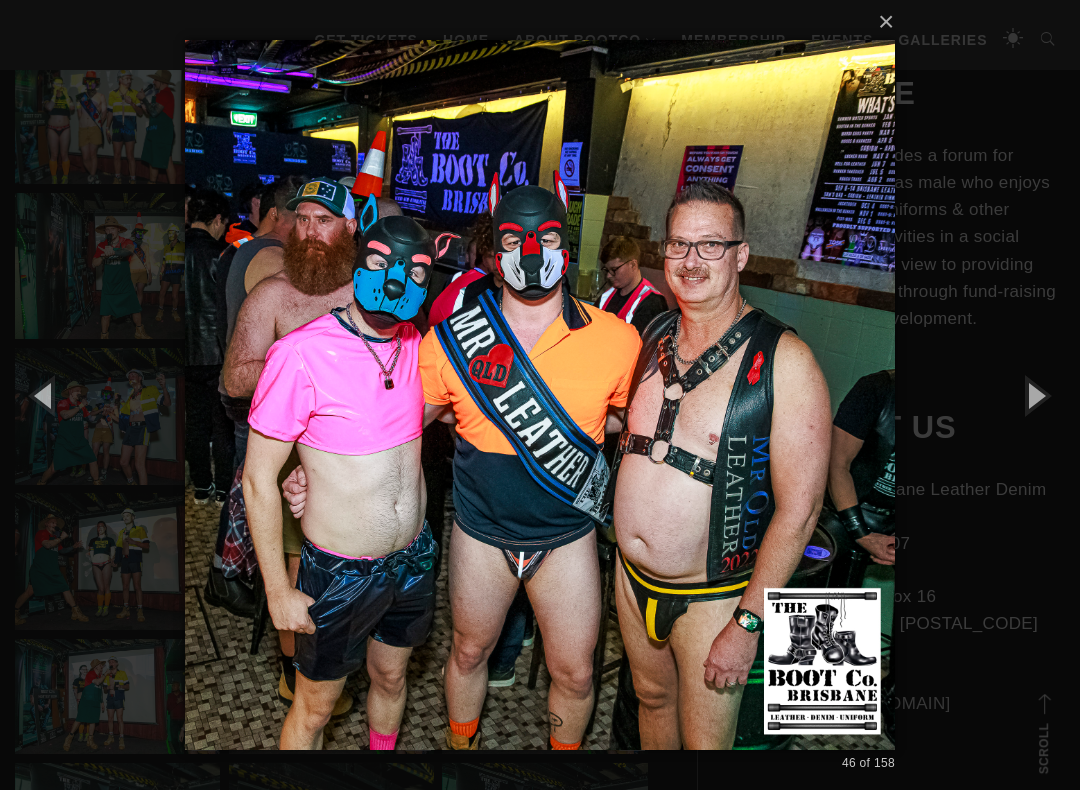 click at bounding box center (1035, 395) 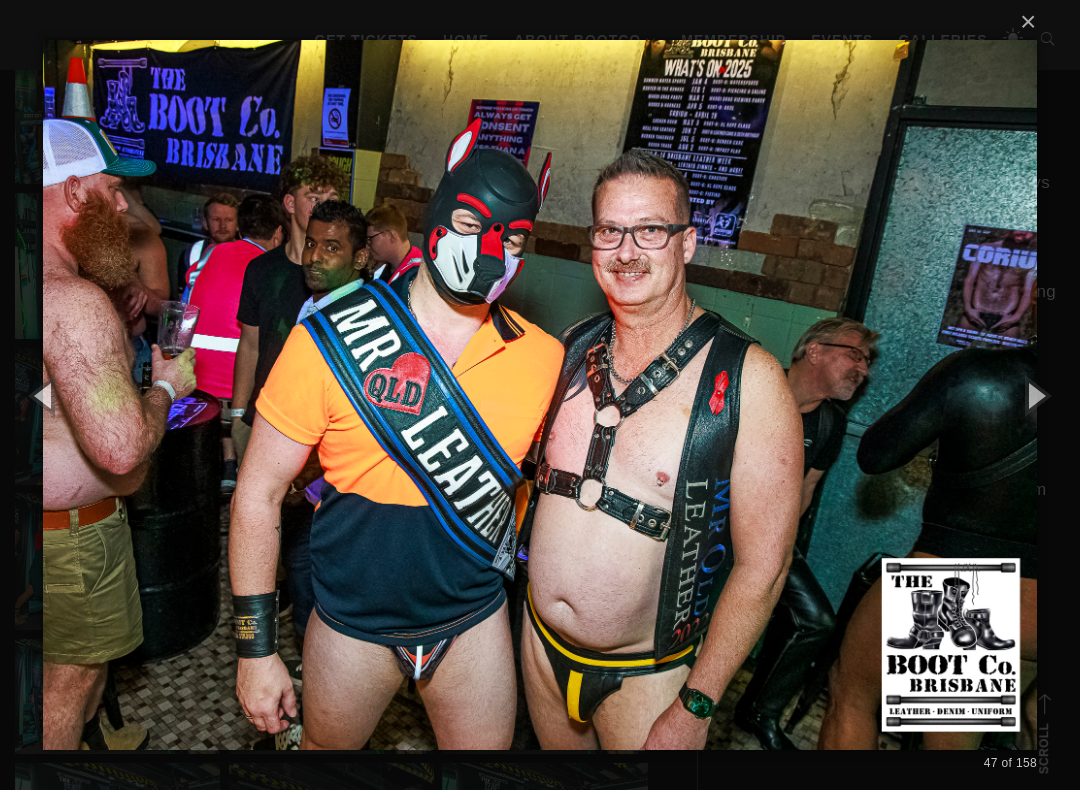 click at bounding box center (1035, 395) 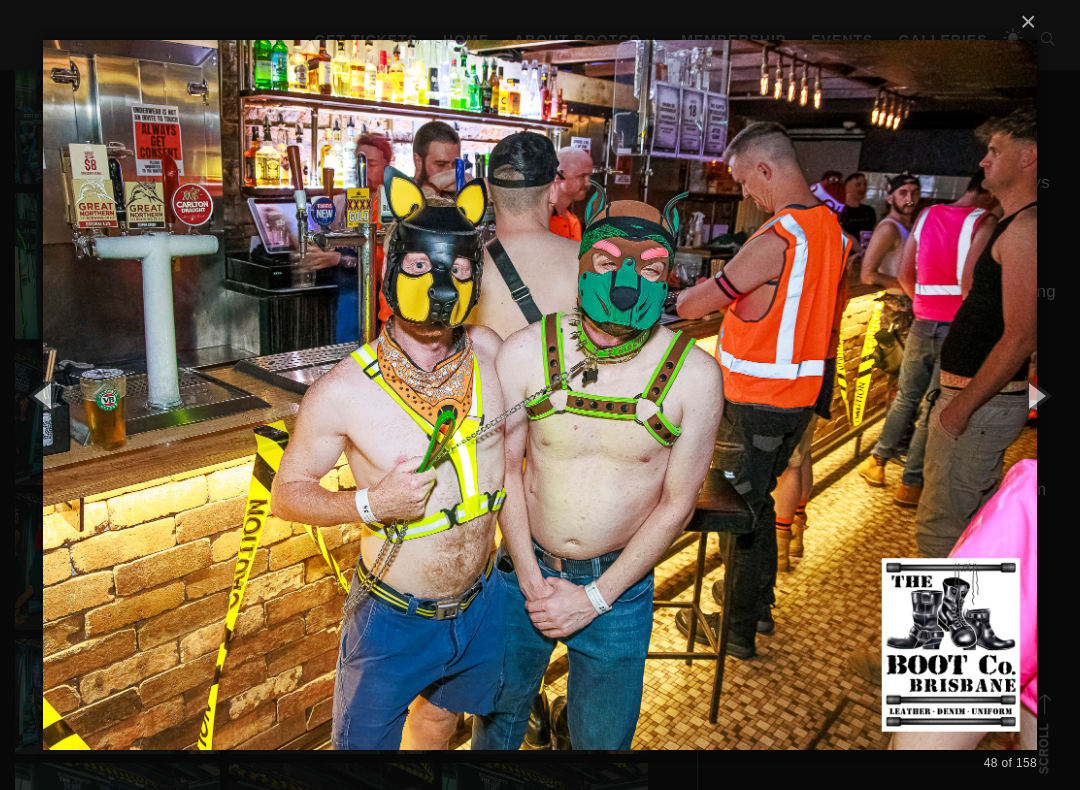 click at bounding box center (1035, 395) 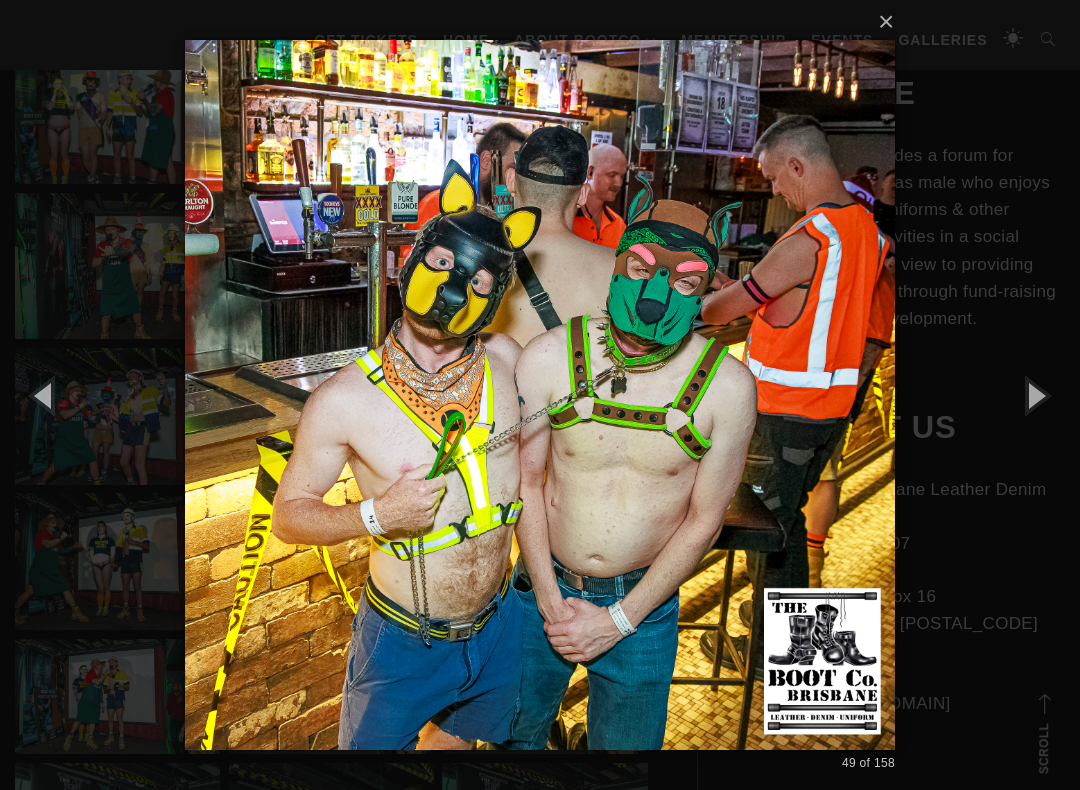 click at bounding box center [1035, 395] 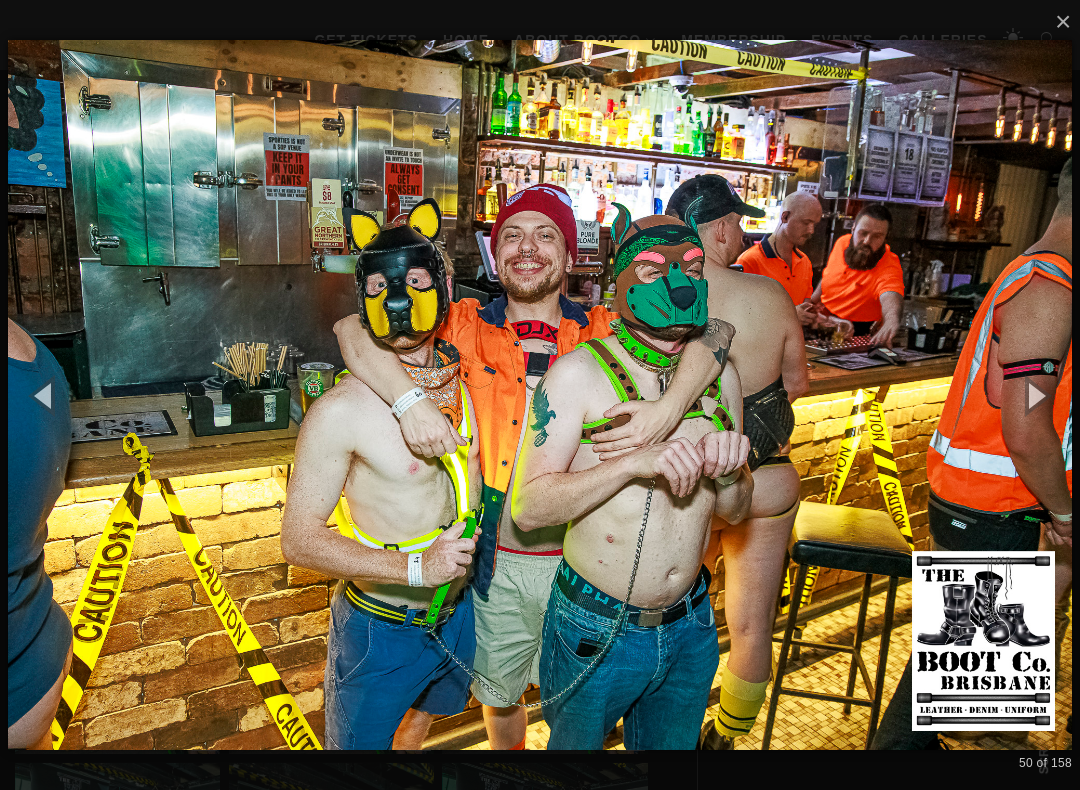 click at bounding box center [1035, 395] 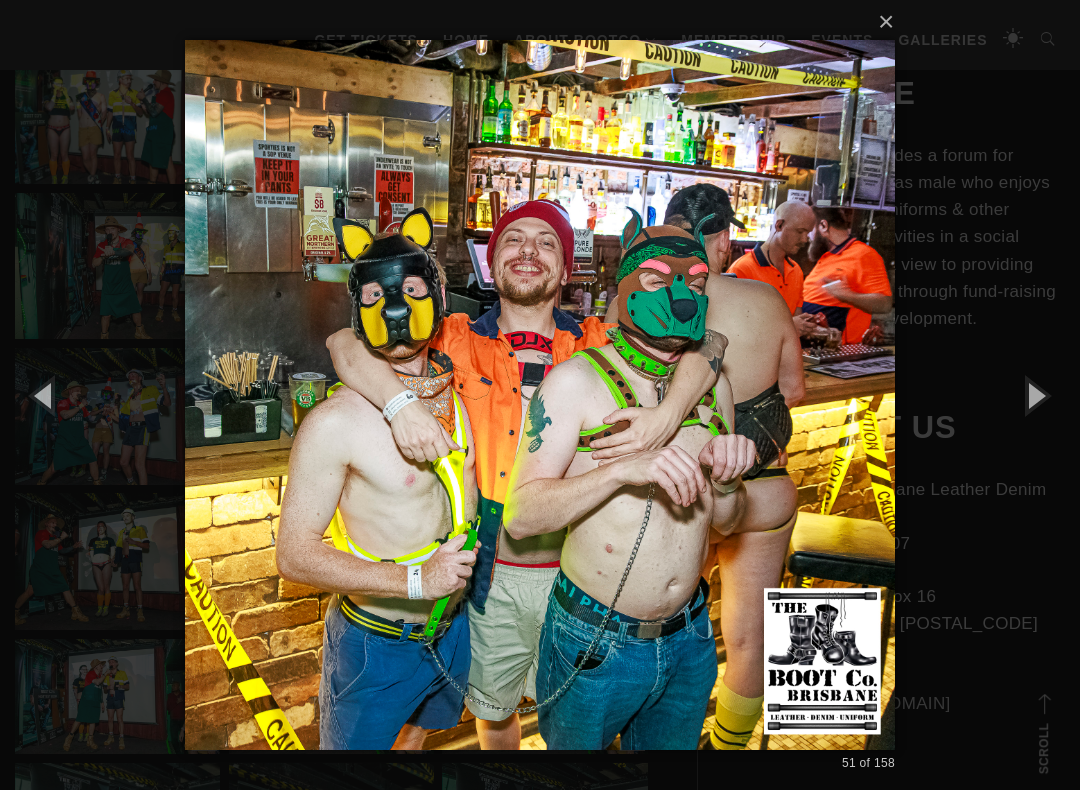click at bounding box center (1035, 395) 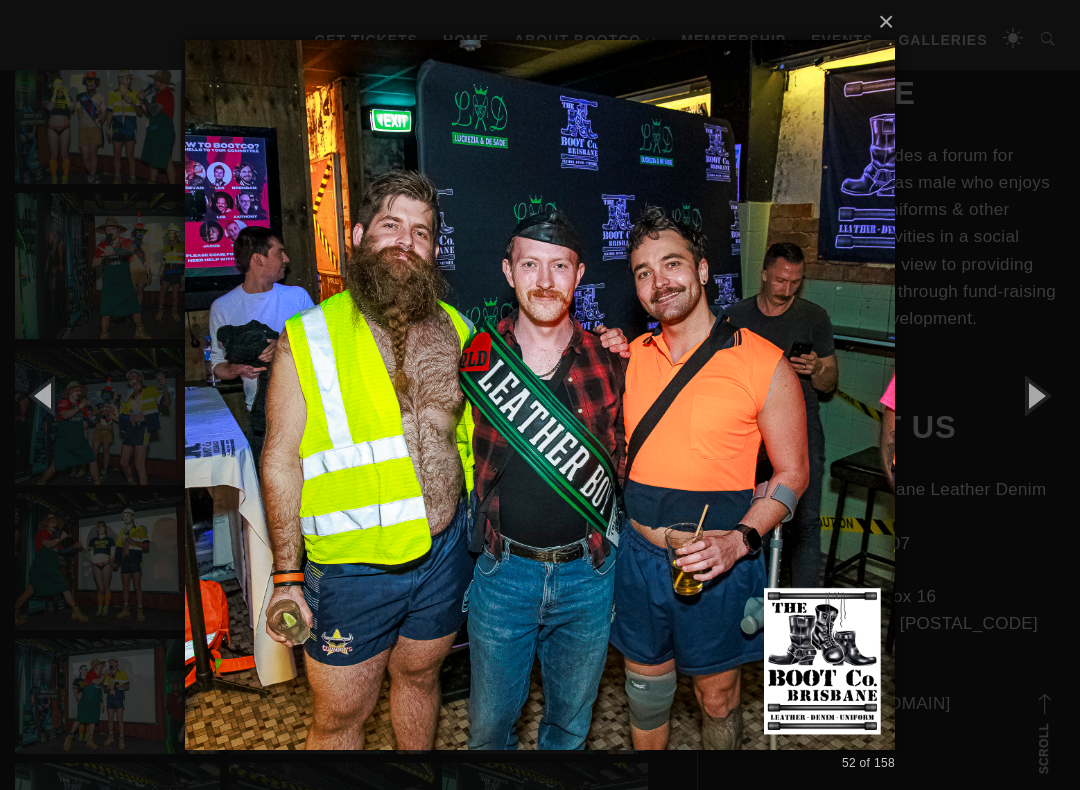 click at bounding box center (1035, 395) 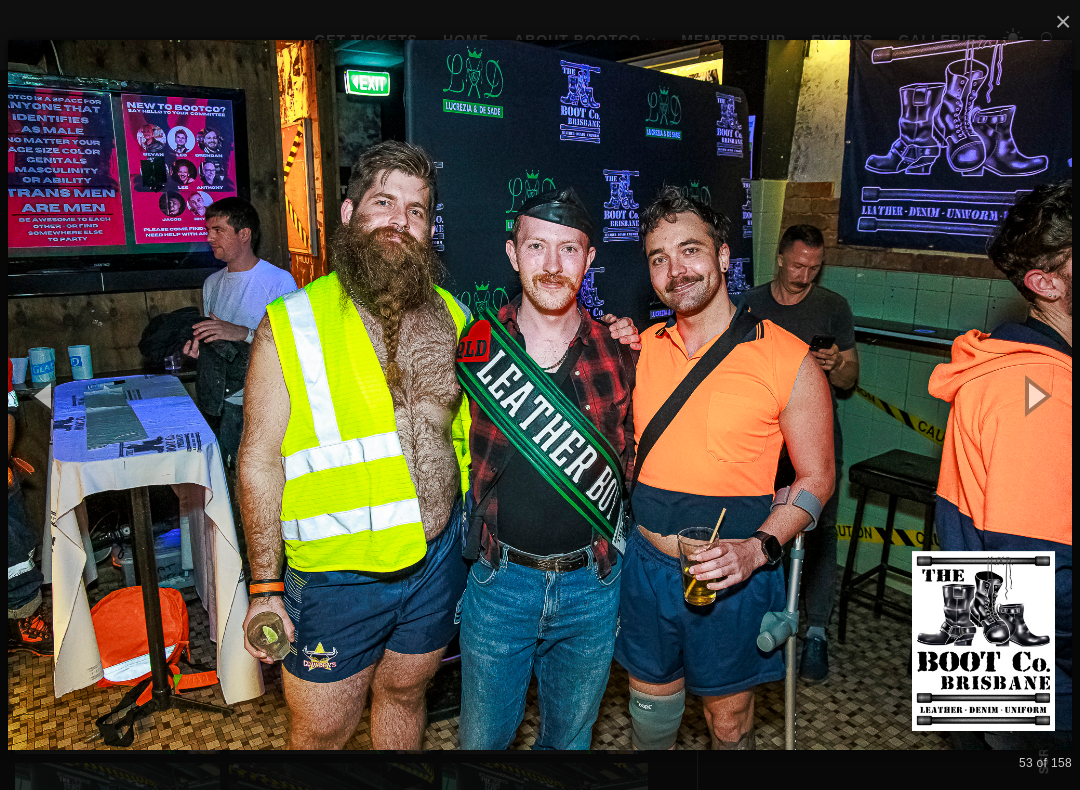 click at bounding box center [1035, 395] 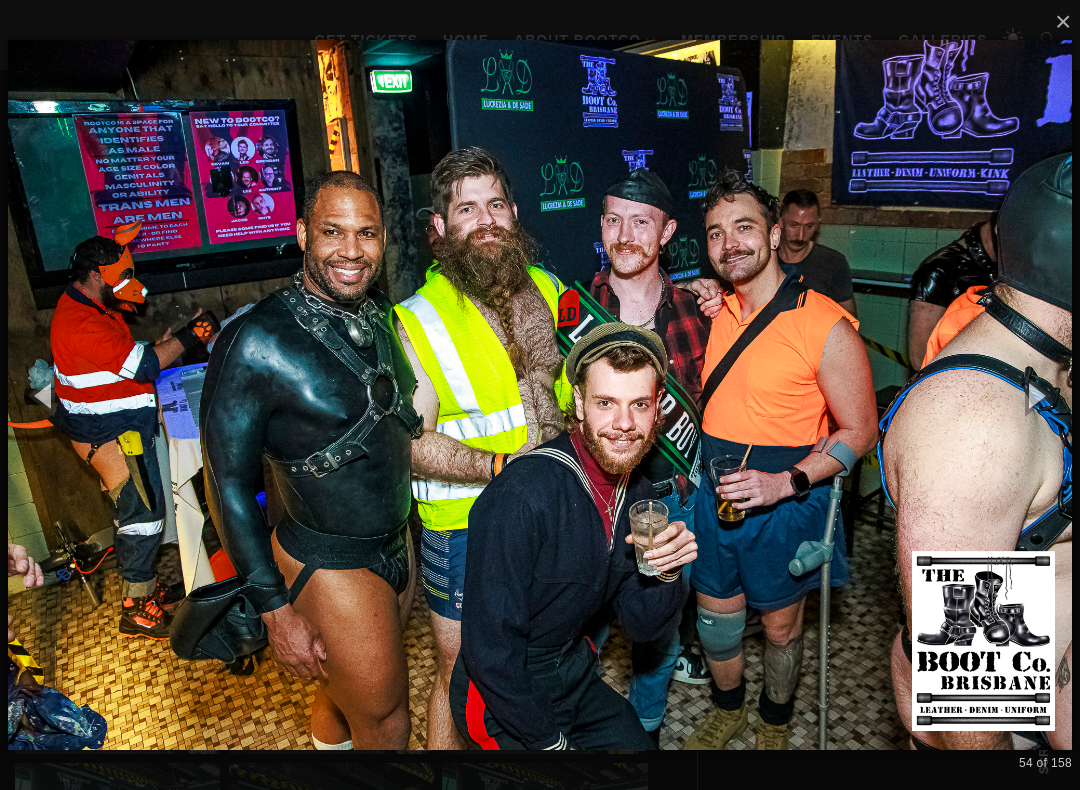 click at bounding box center (1035, 395) 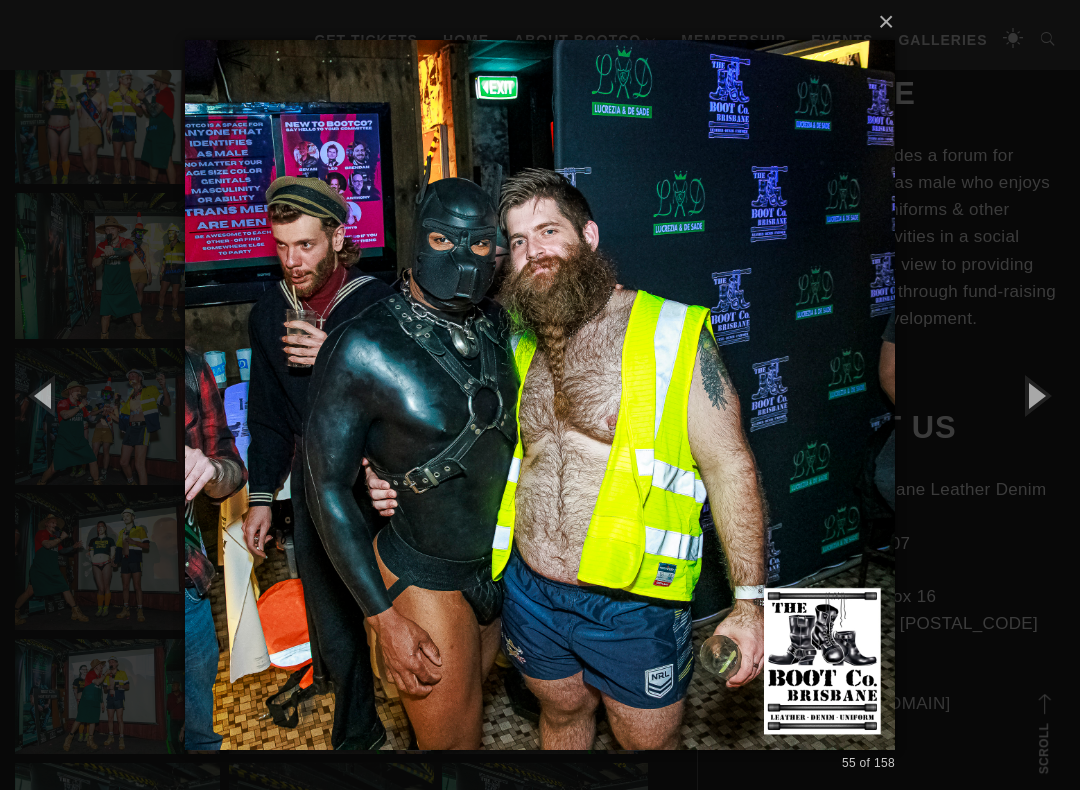 click at bounding box center (1035, 395) 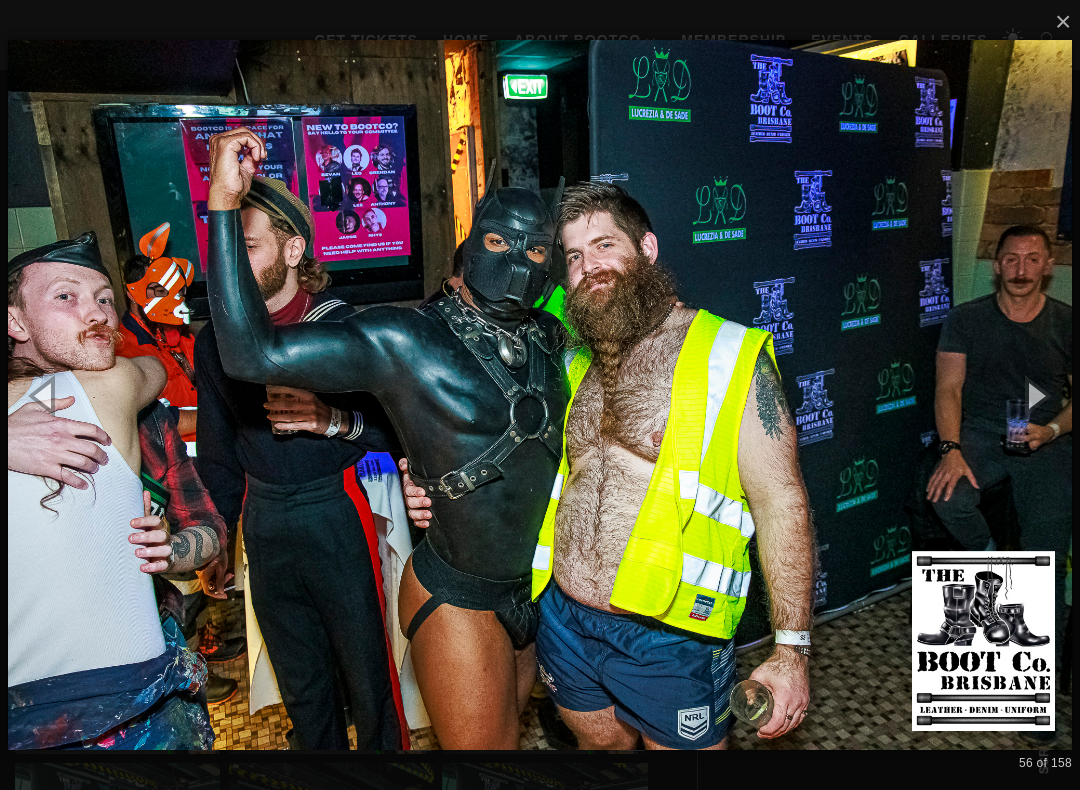 click at bounding box center [1035, 395] 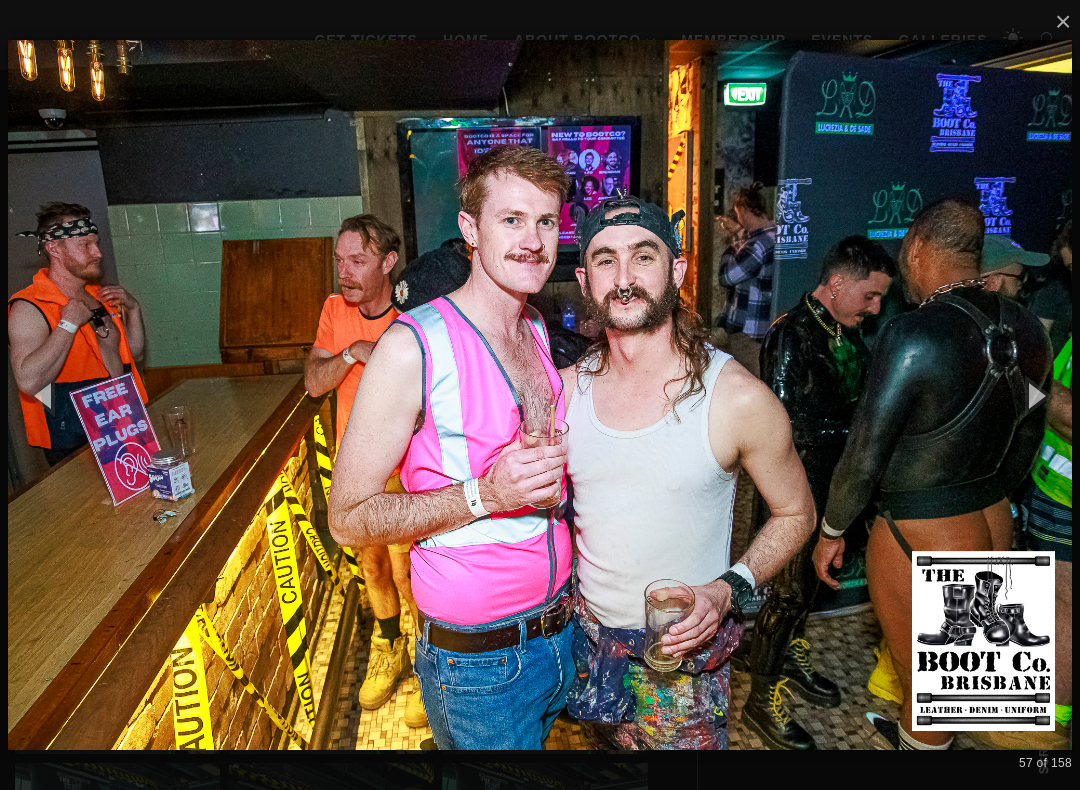 click at bounding box center [1035, 395] 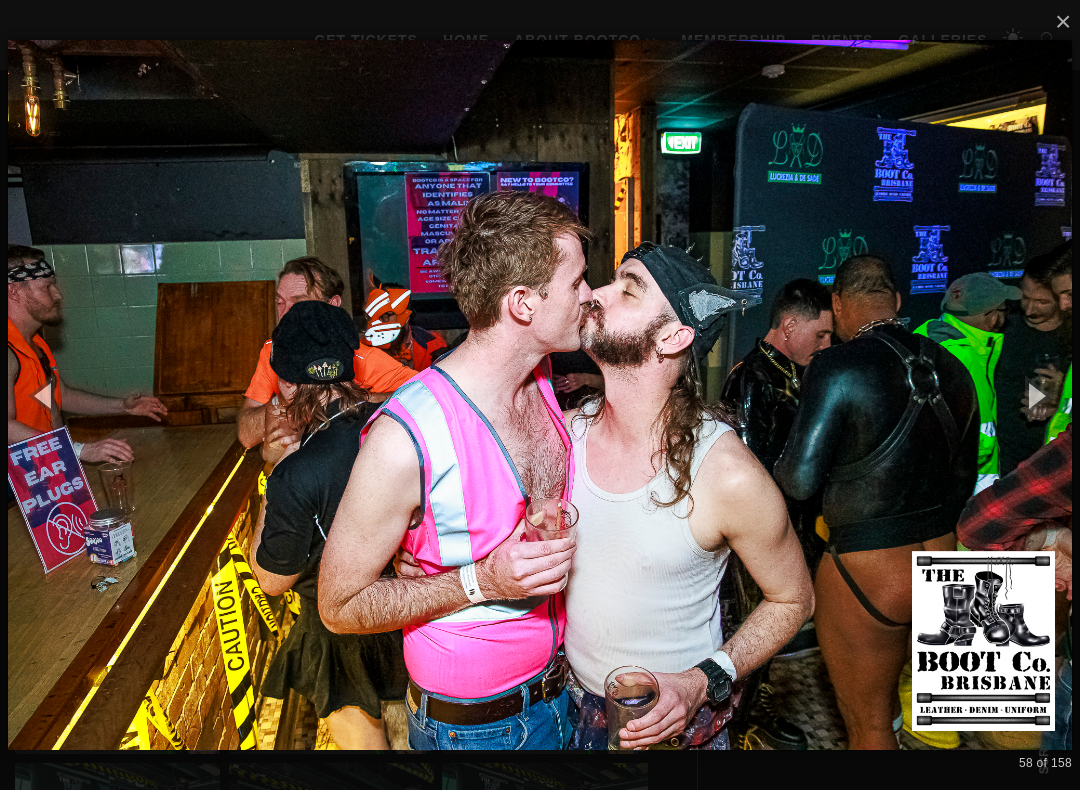 click at bounding box center (1035, 395) 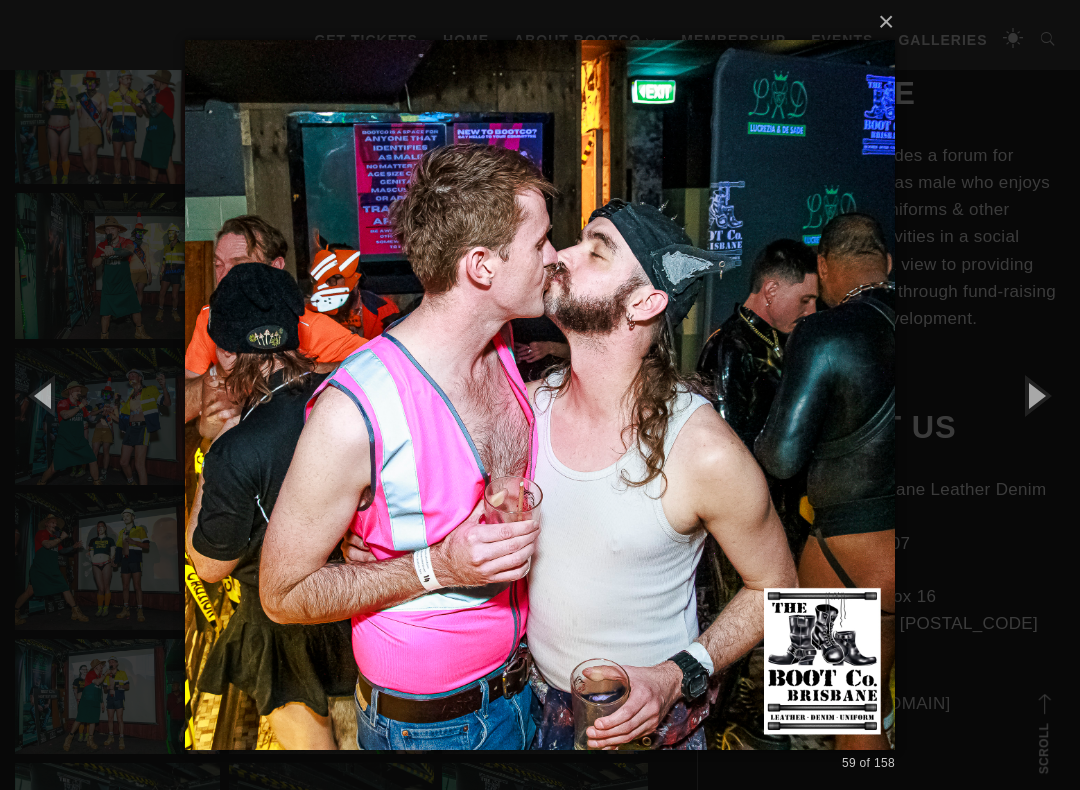 click at bounding box center (1035, 395) 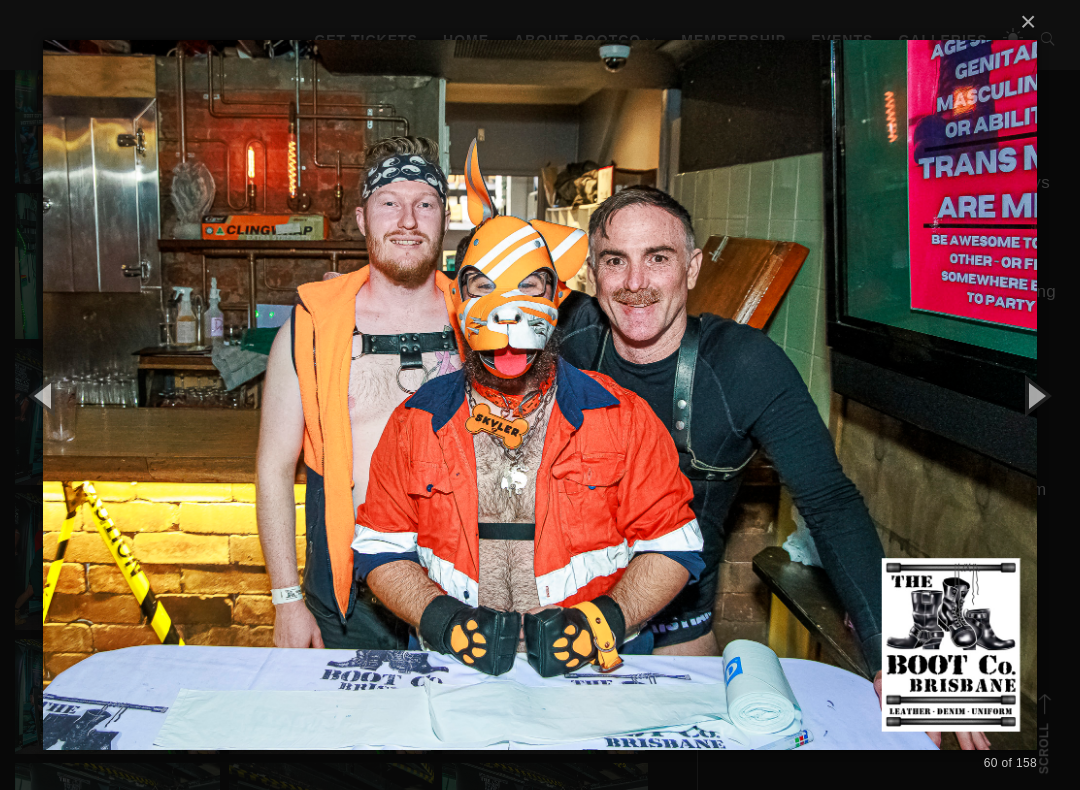 click at bounding box center [1035, 395] 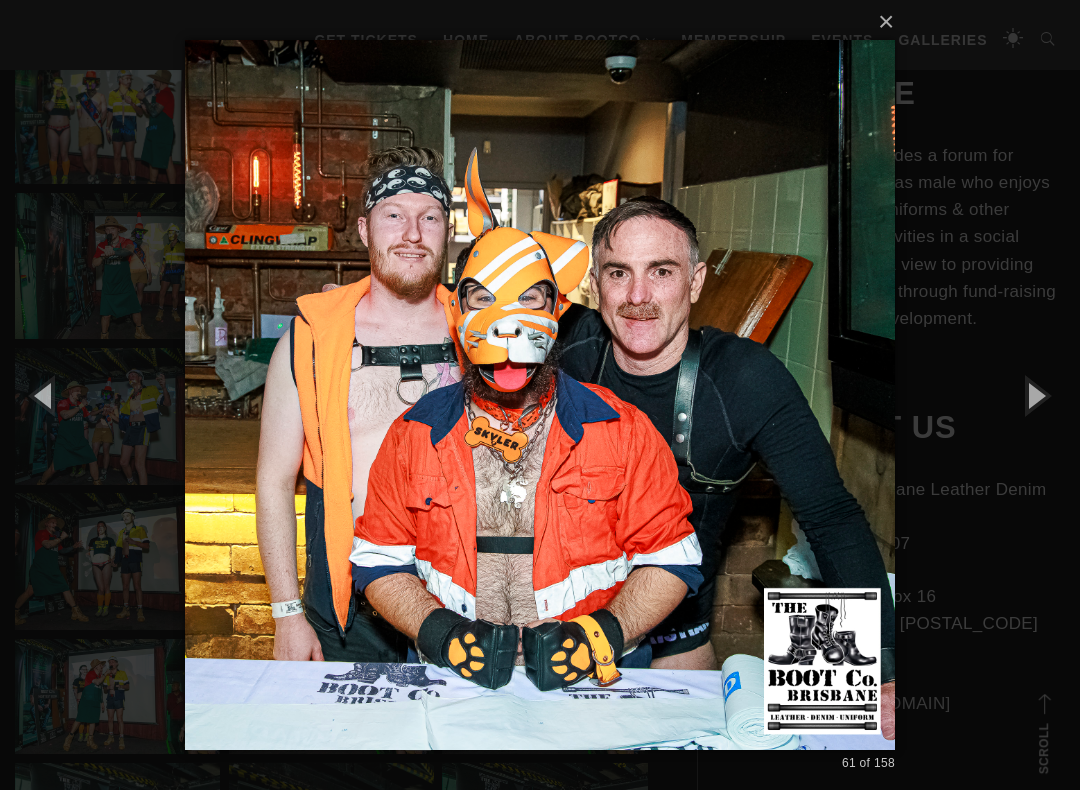 click at bounding box center [1035, 395] 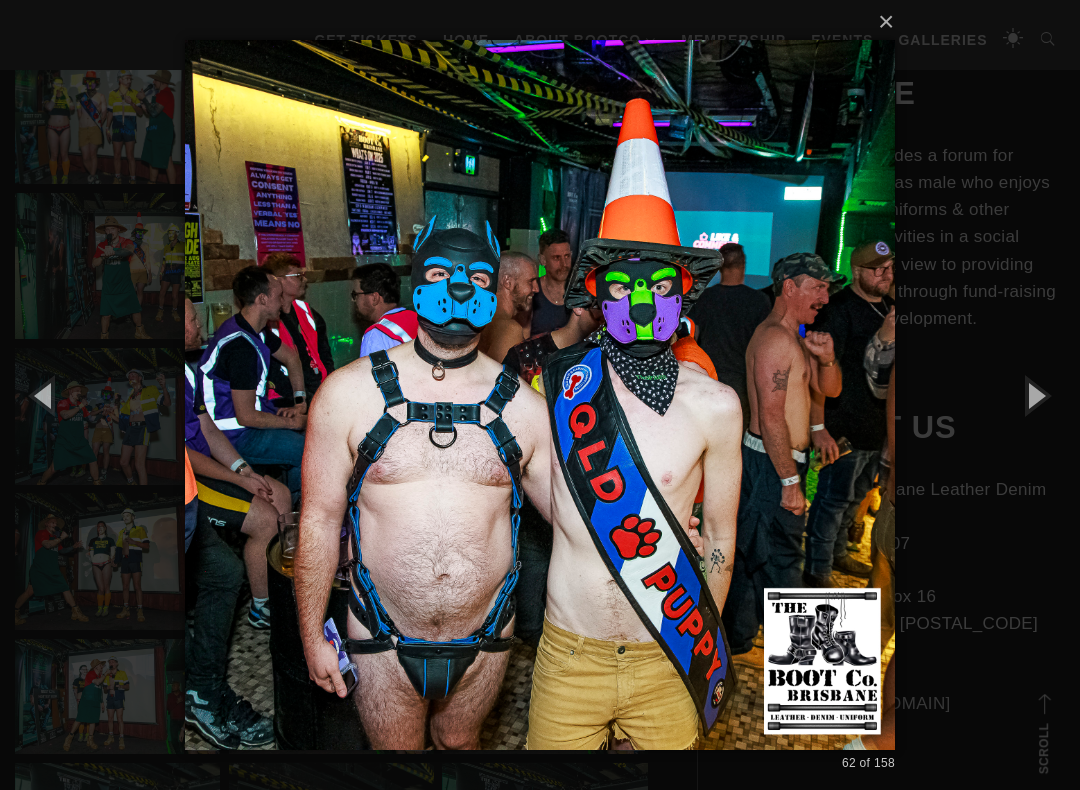 click at bounding box center (1035, 395) 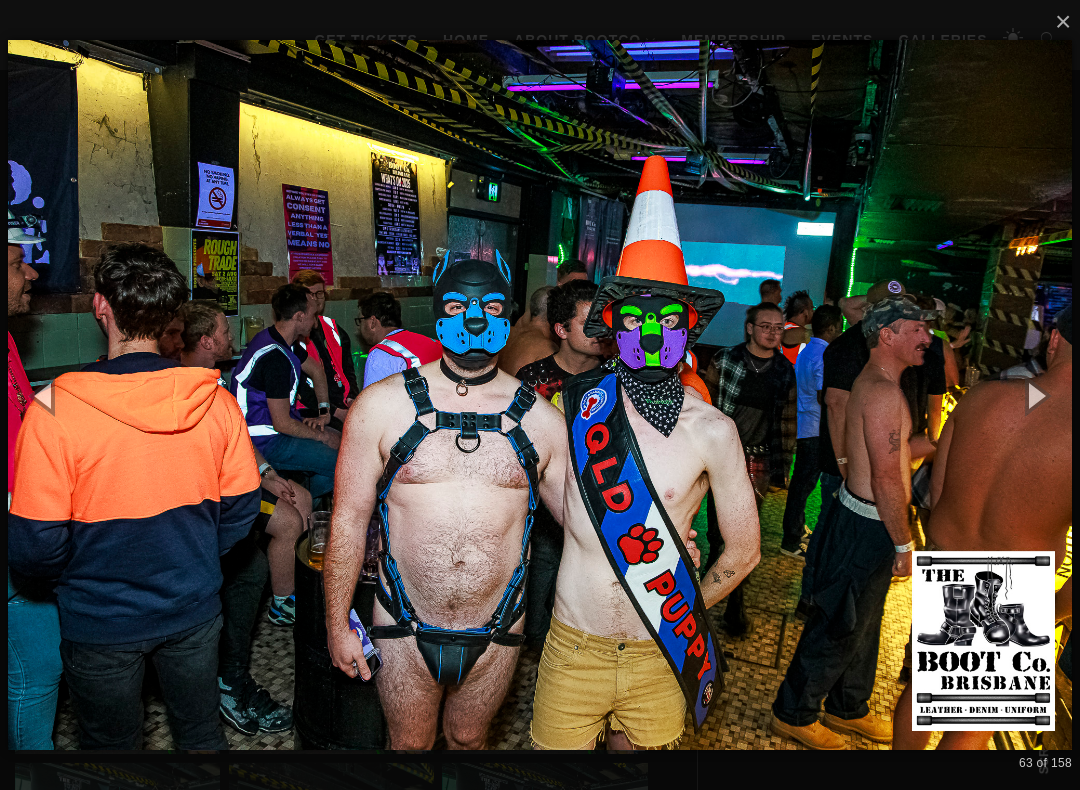 click at bounding box center [1035, 395] 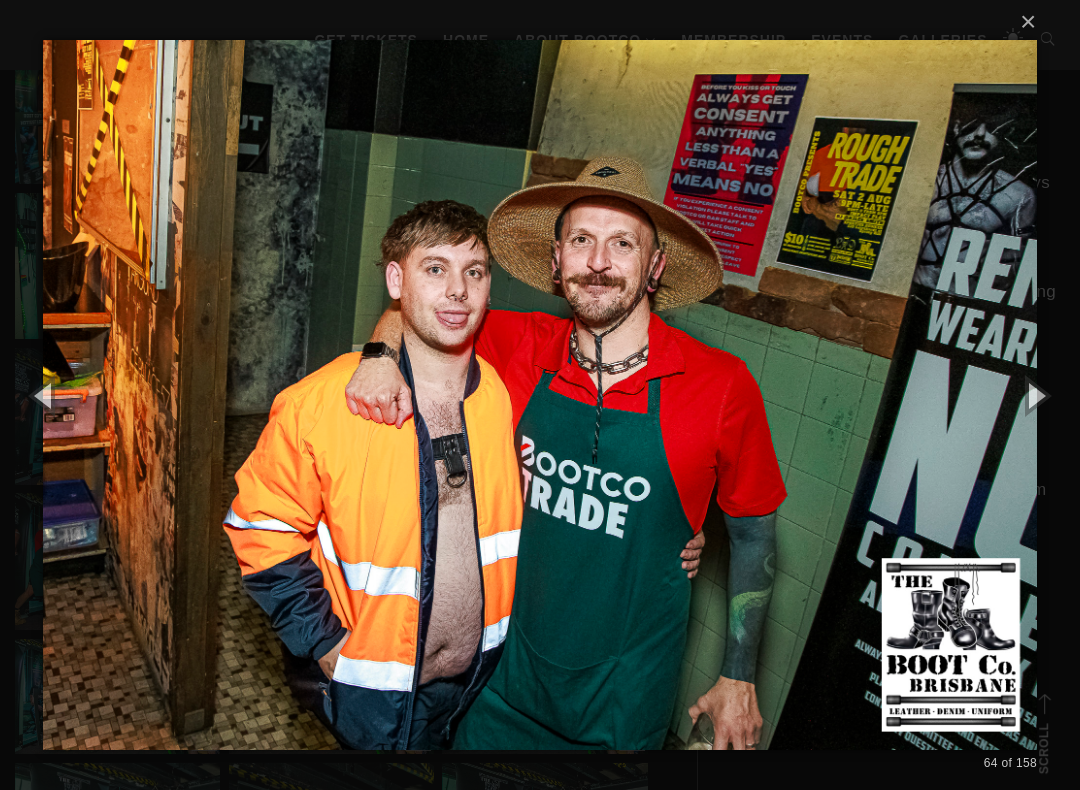 click at bounding box center (1035, 395) 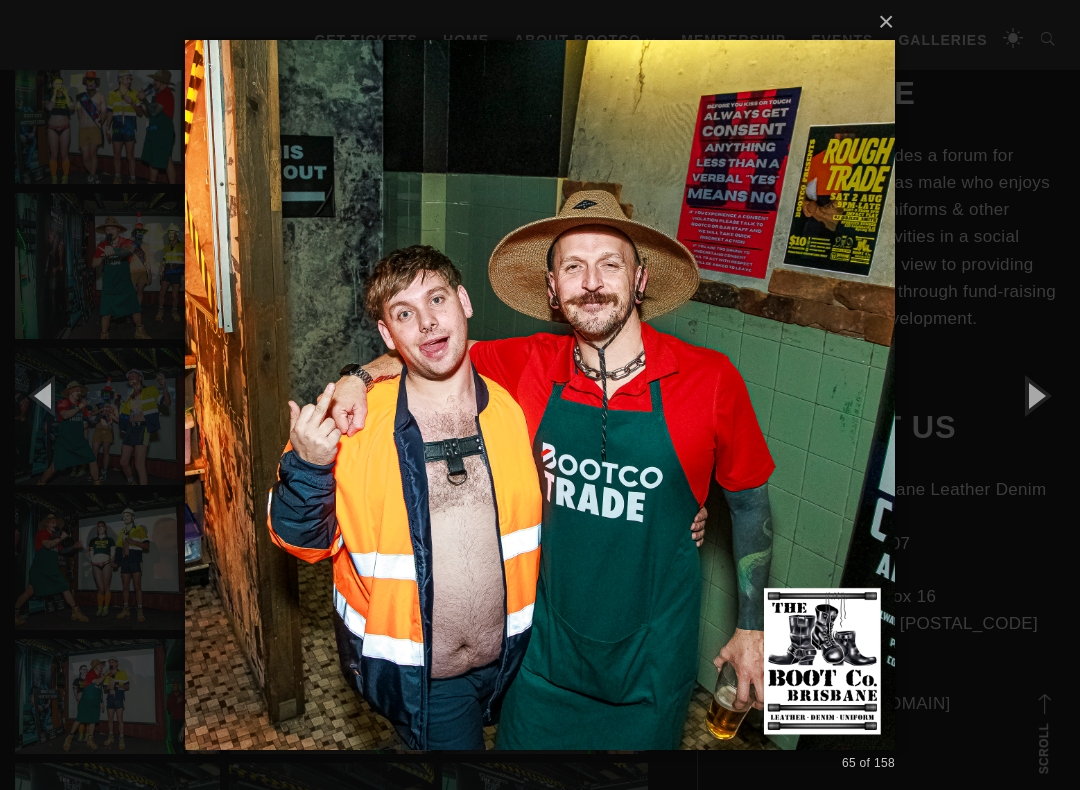 click at bounding box center (1035, 395) 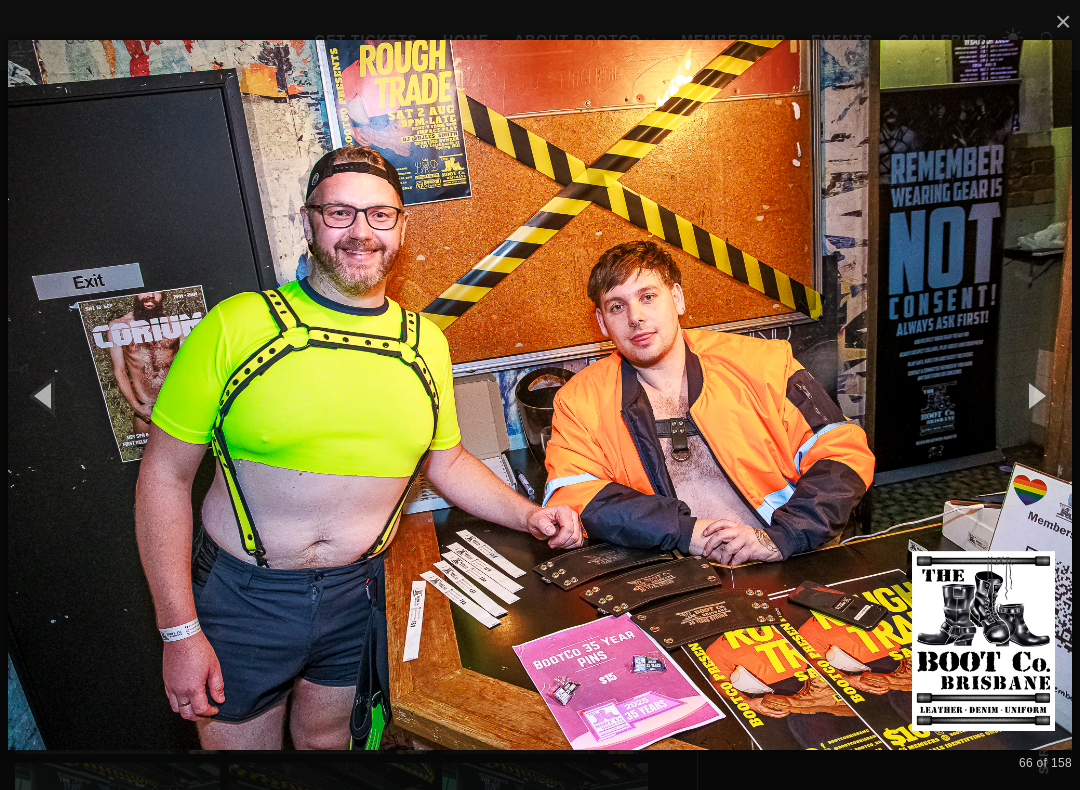 click at bounding box center (1035, 395) 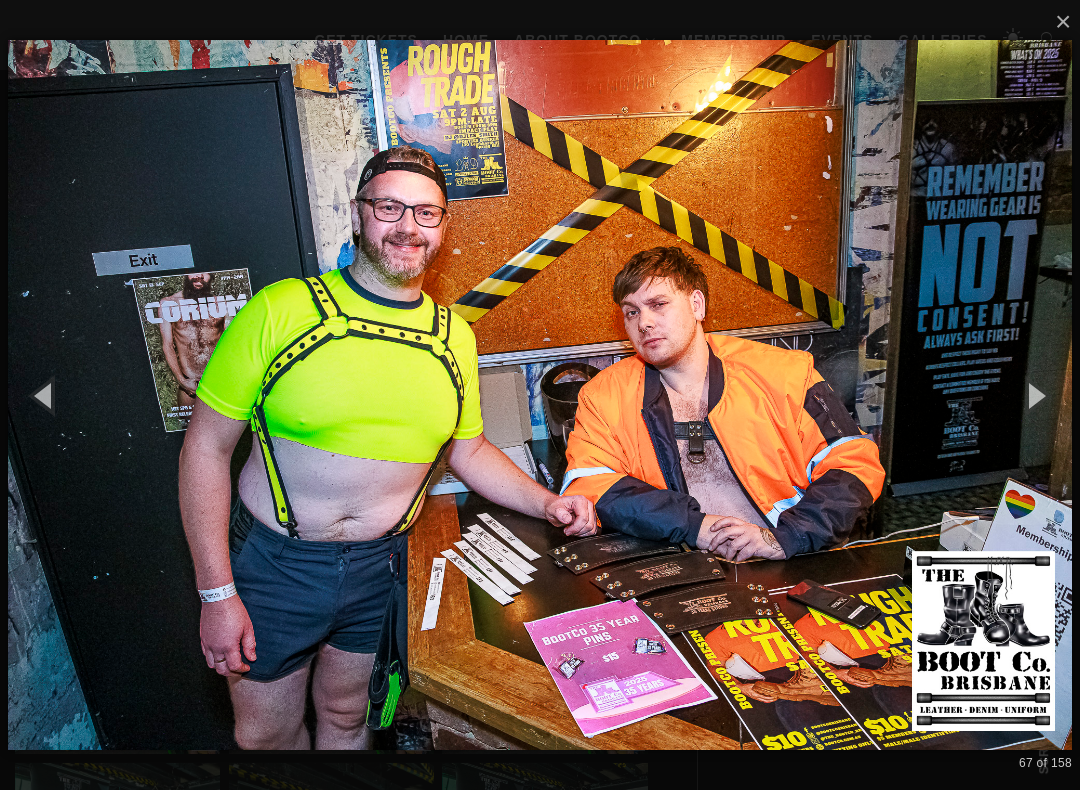 click at bounding box center [1035, 395] 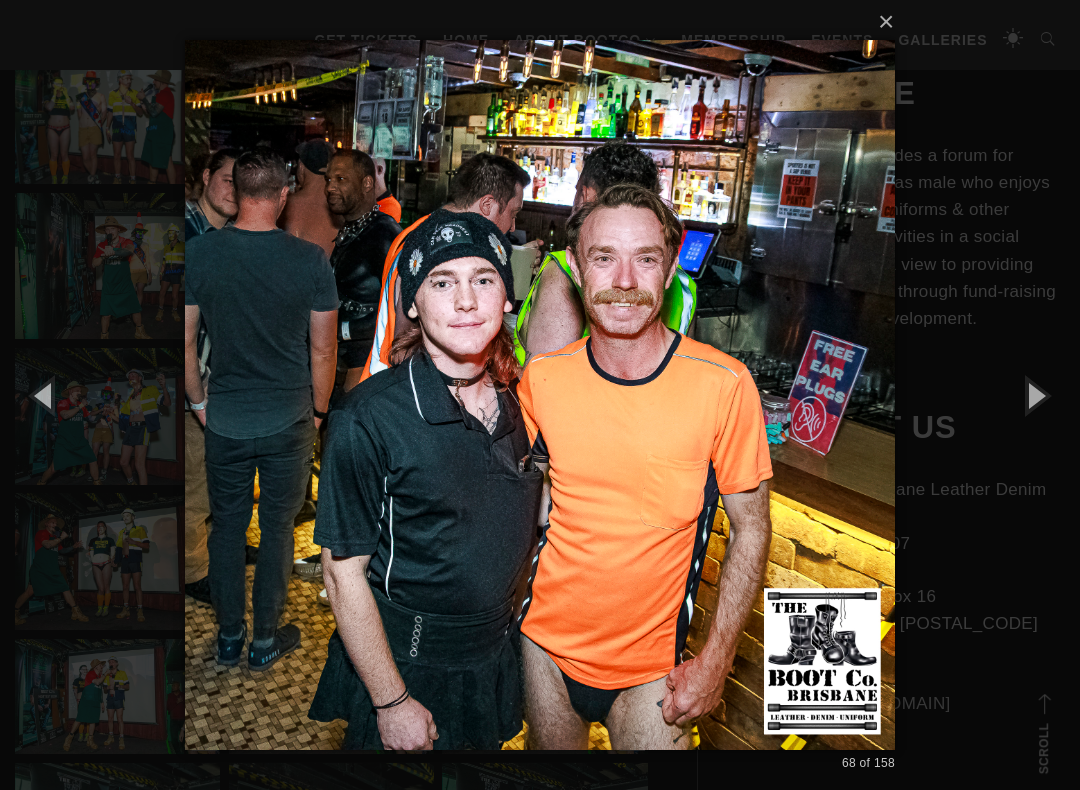 click at bounding box center [1035, 395] 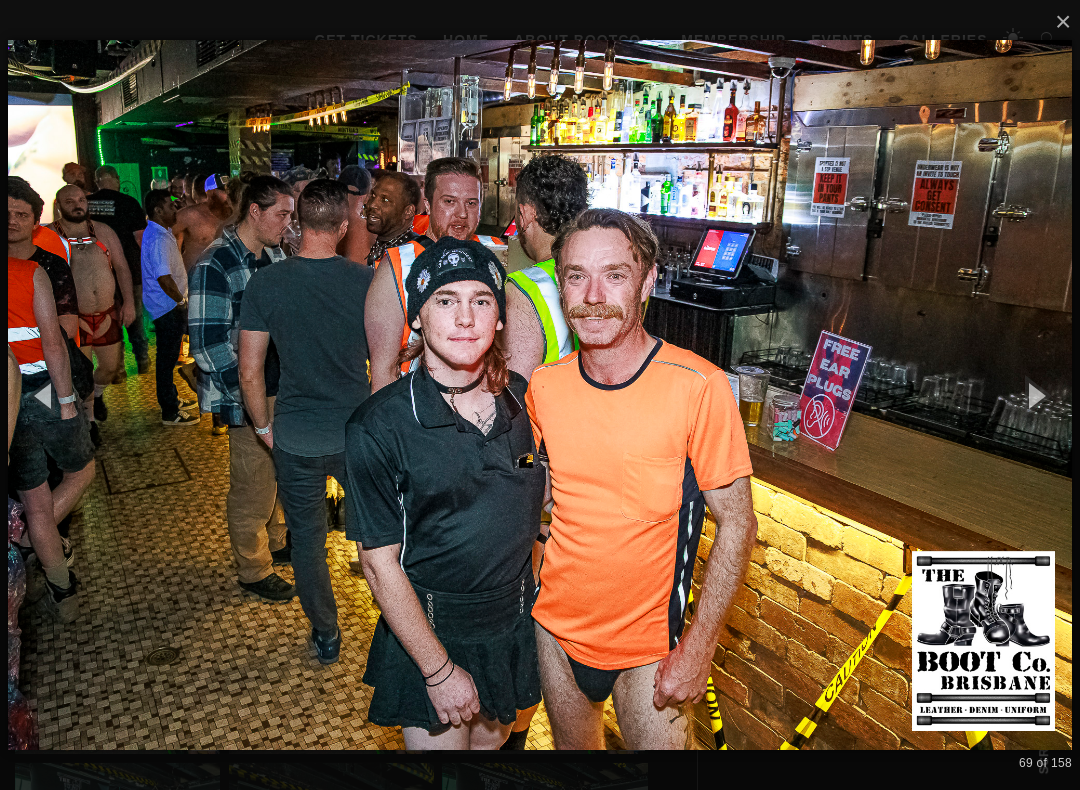 click at bounding box center (1035, 395) 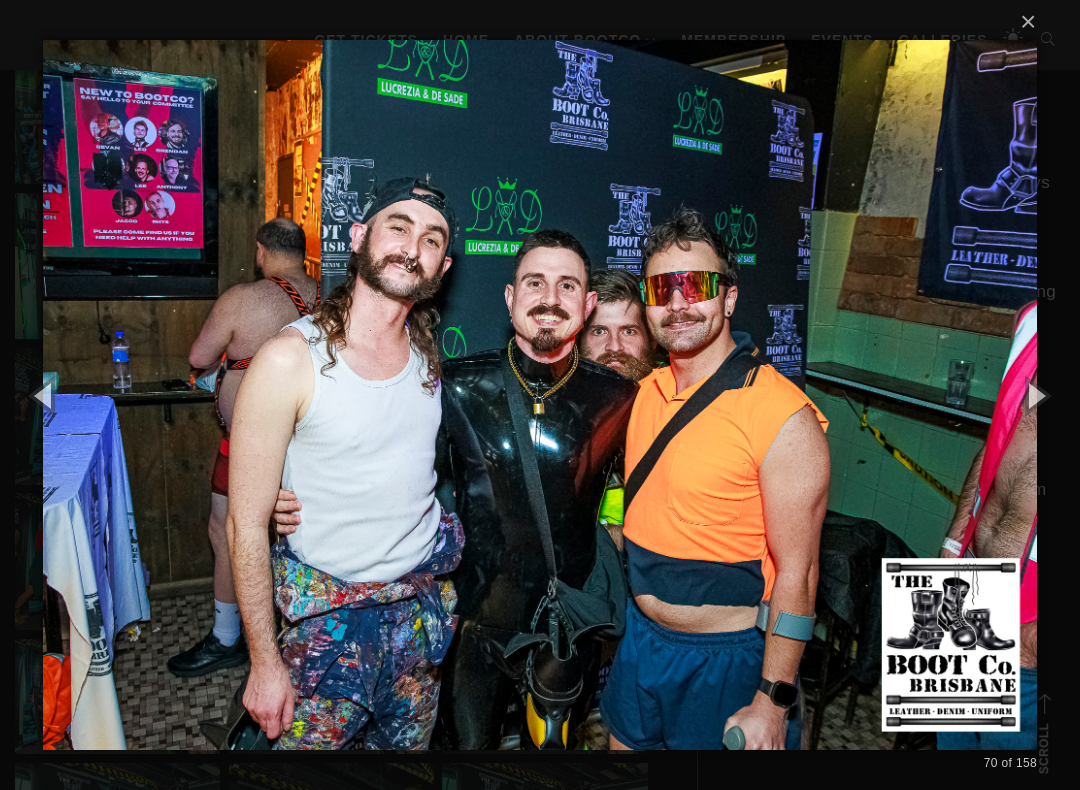 click at bounding box center [1035, 395] 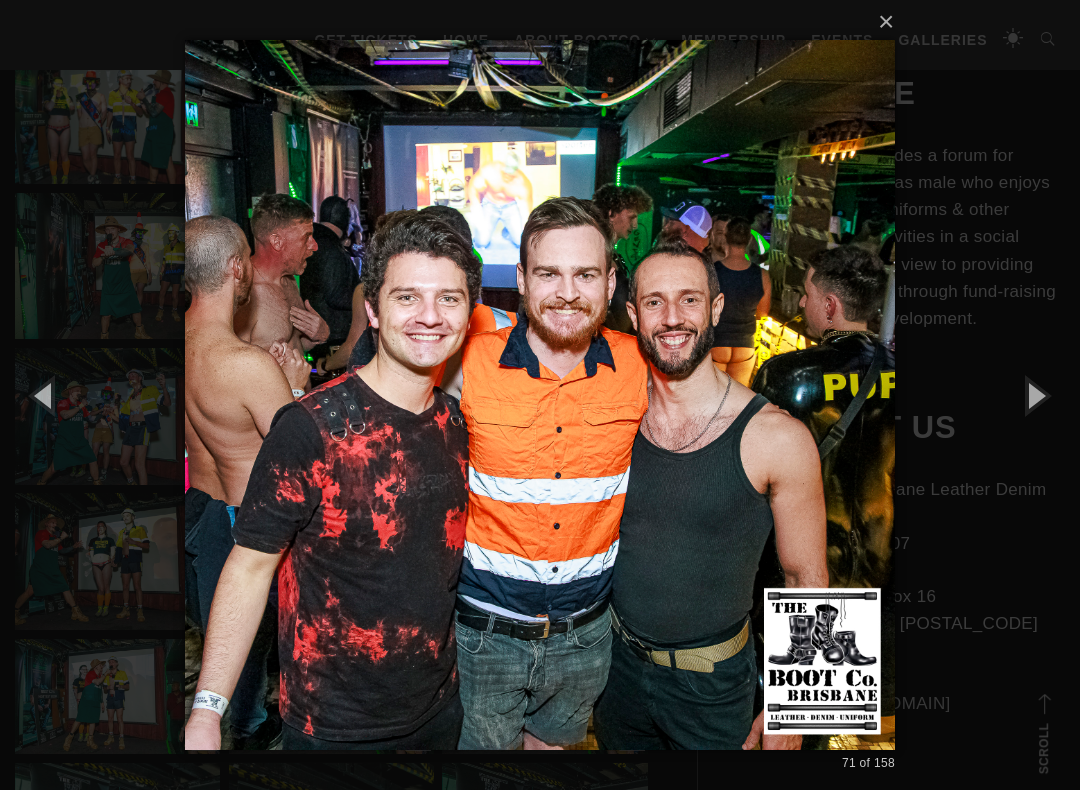 click at bounding box center (1035, 395) 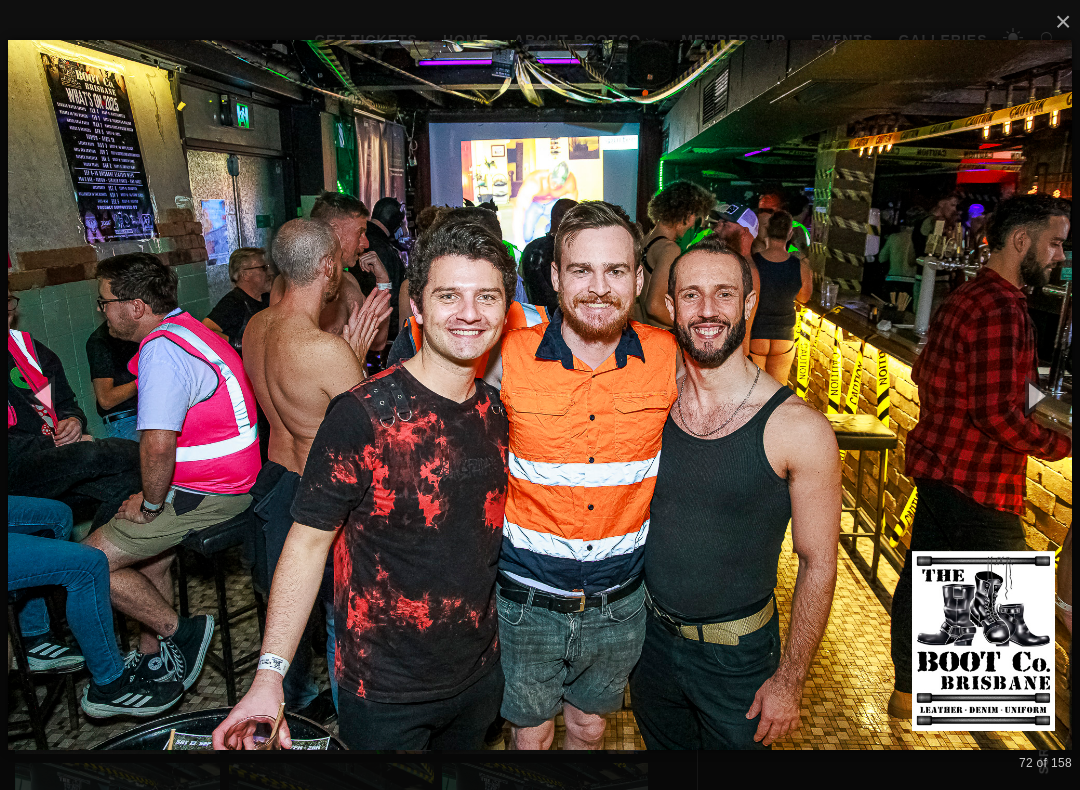 click at bounding box center (1035, 395) 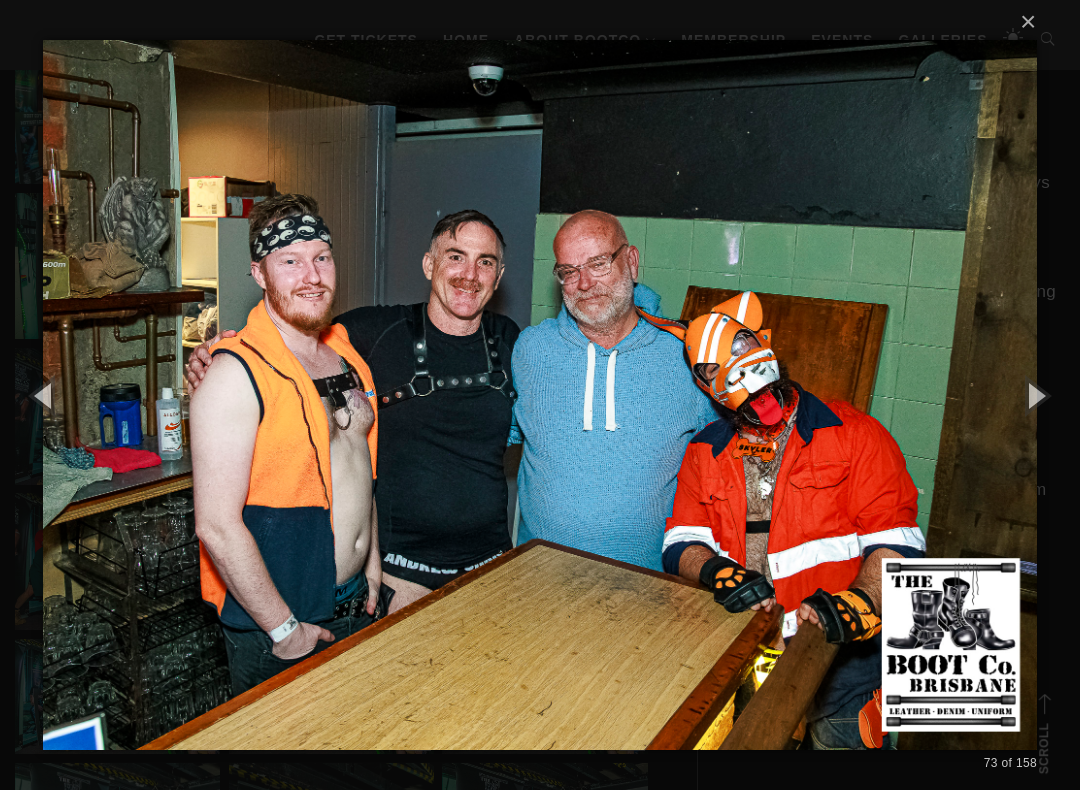 click at bounding box center [1035, 395] 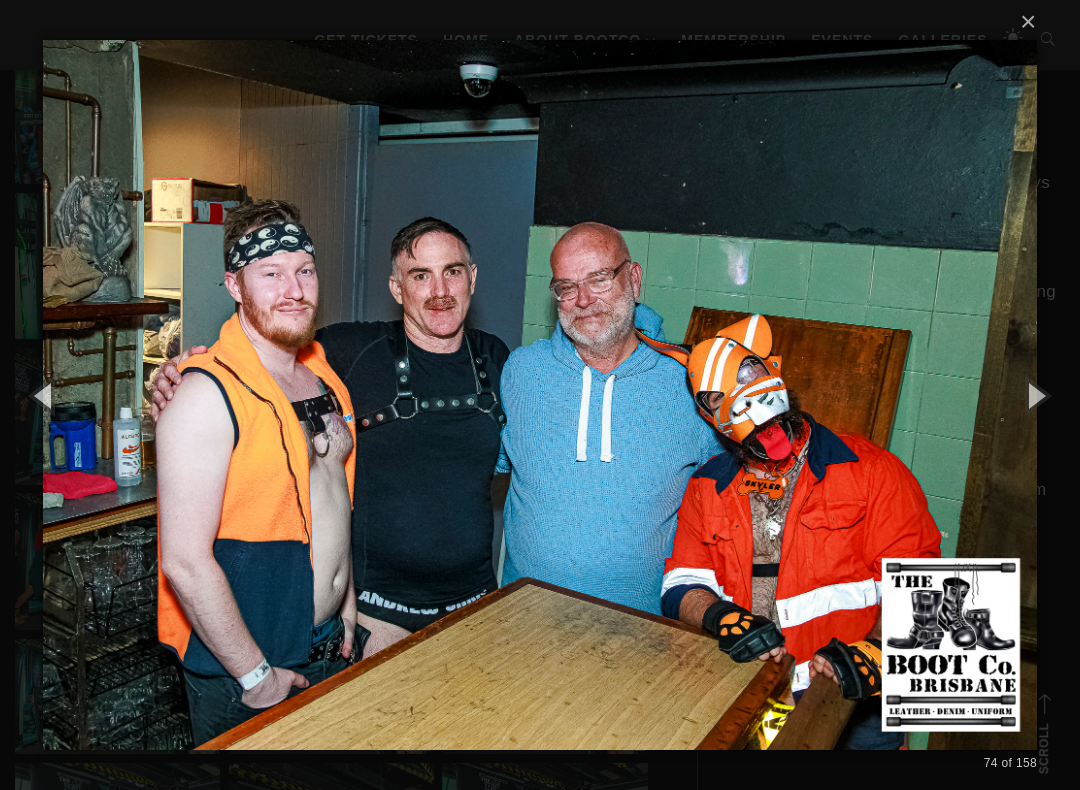 click at bounding box center (1035, 395) 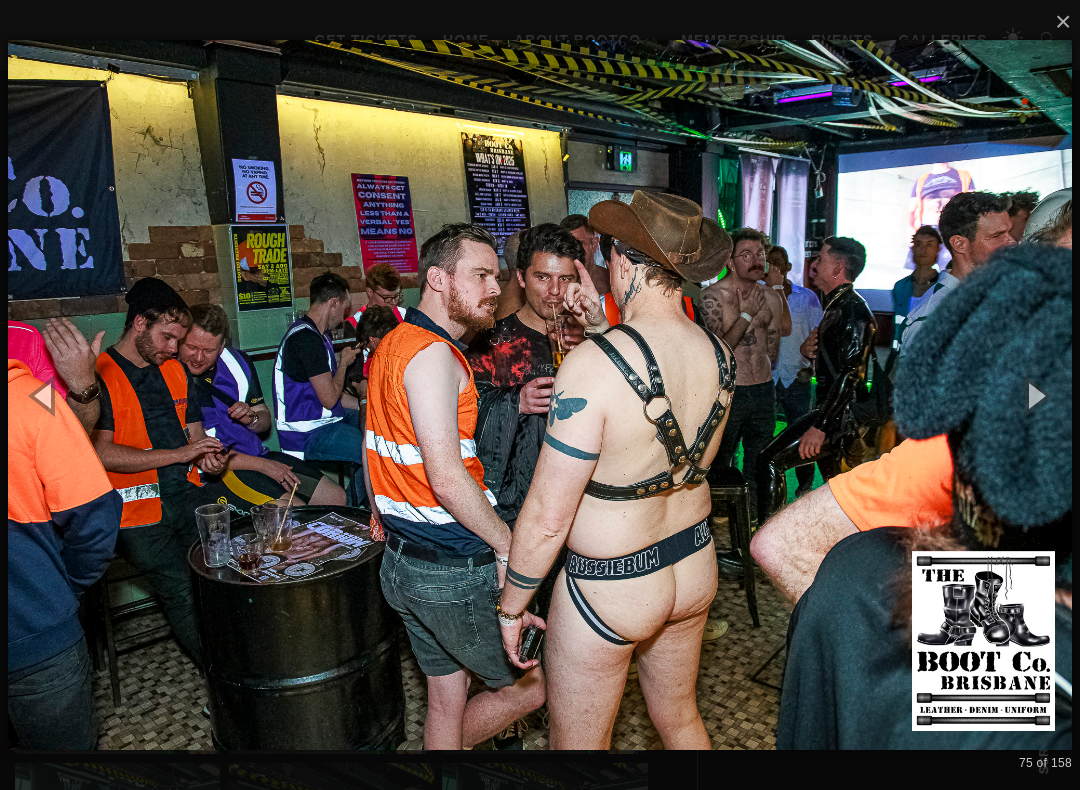 click at bounding box center (1035, 395) 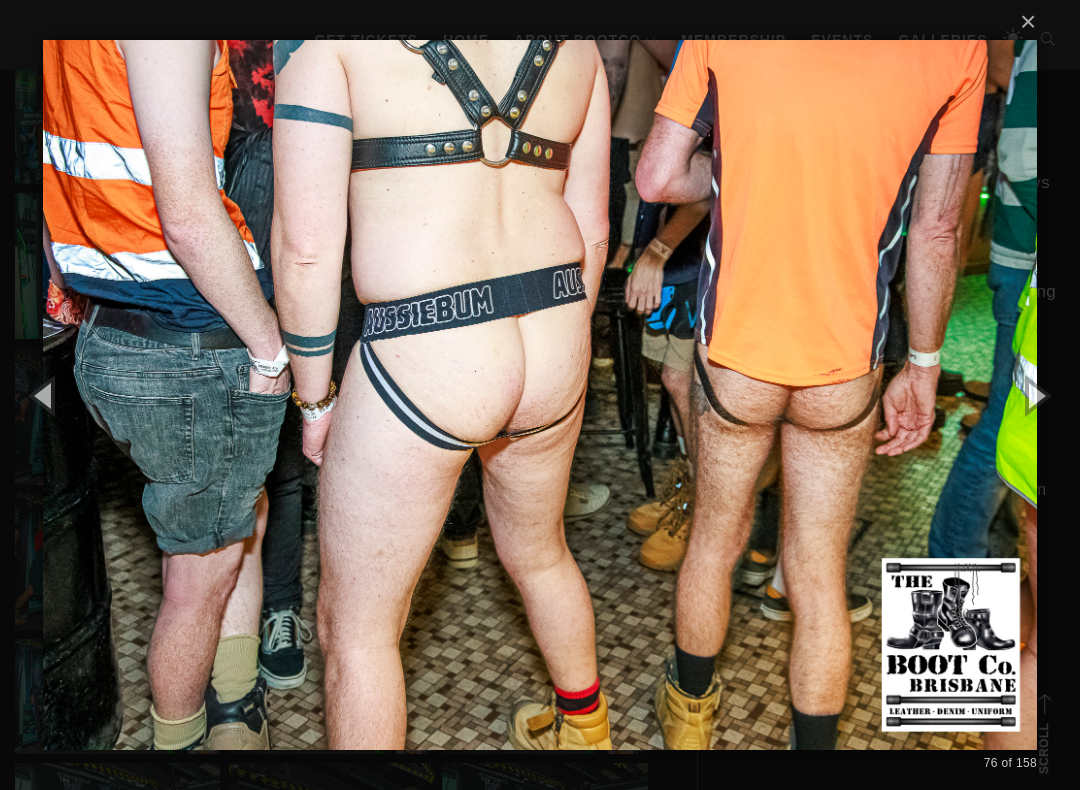 click at bounding box center (1035, 395) 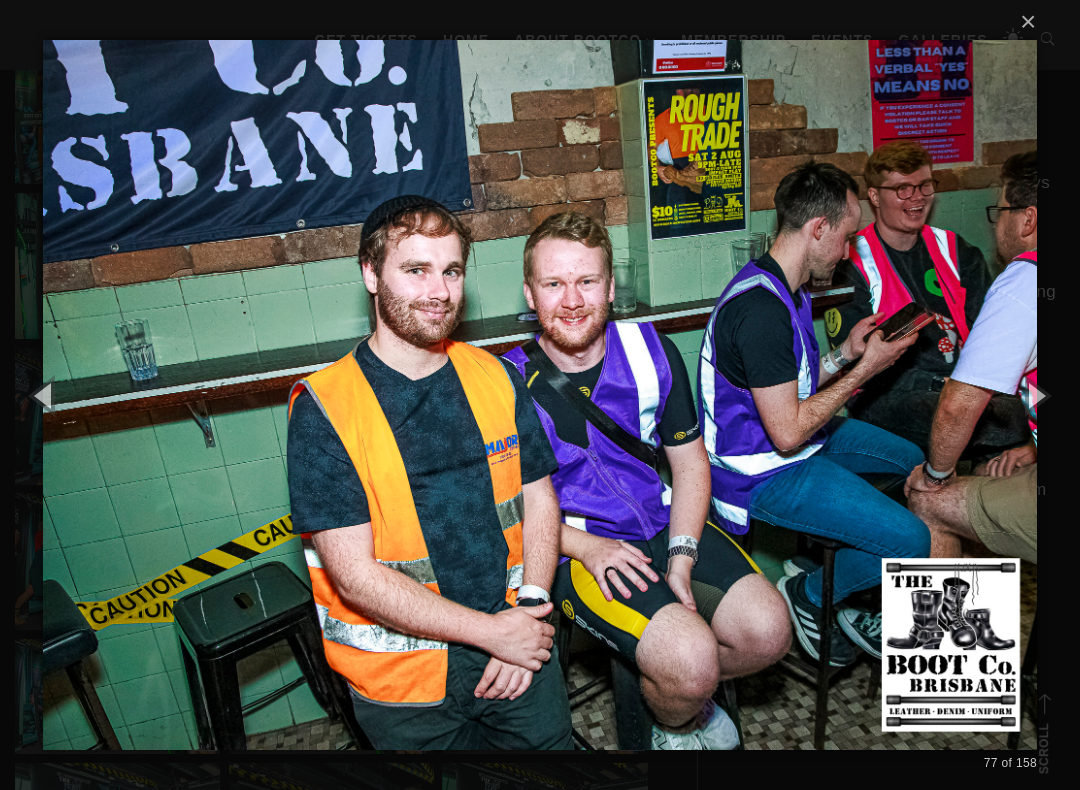 click at bounding box center [1035, 395] 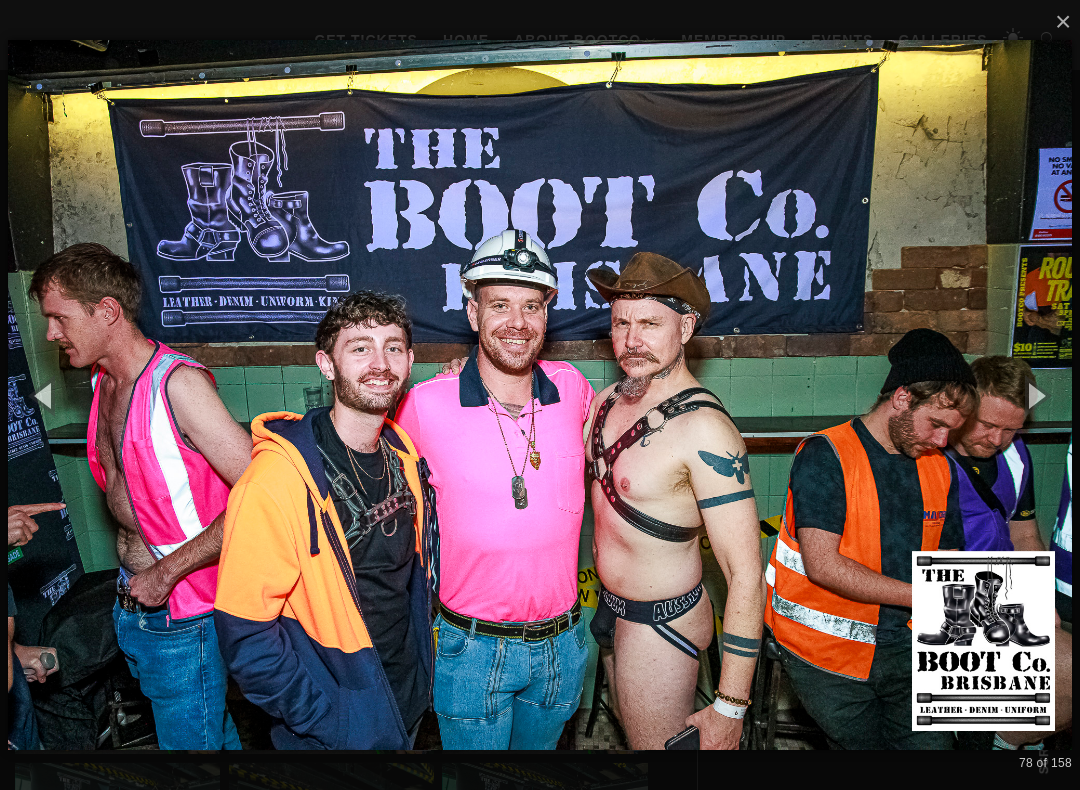 click at bounding box center (1035, 395) 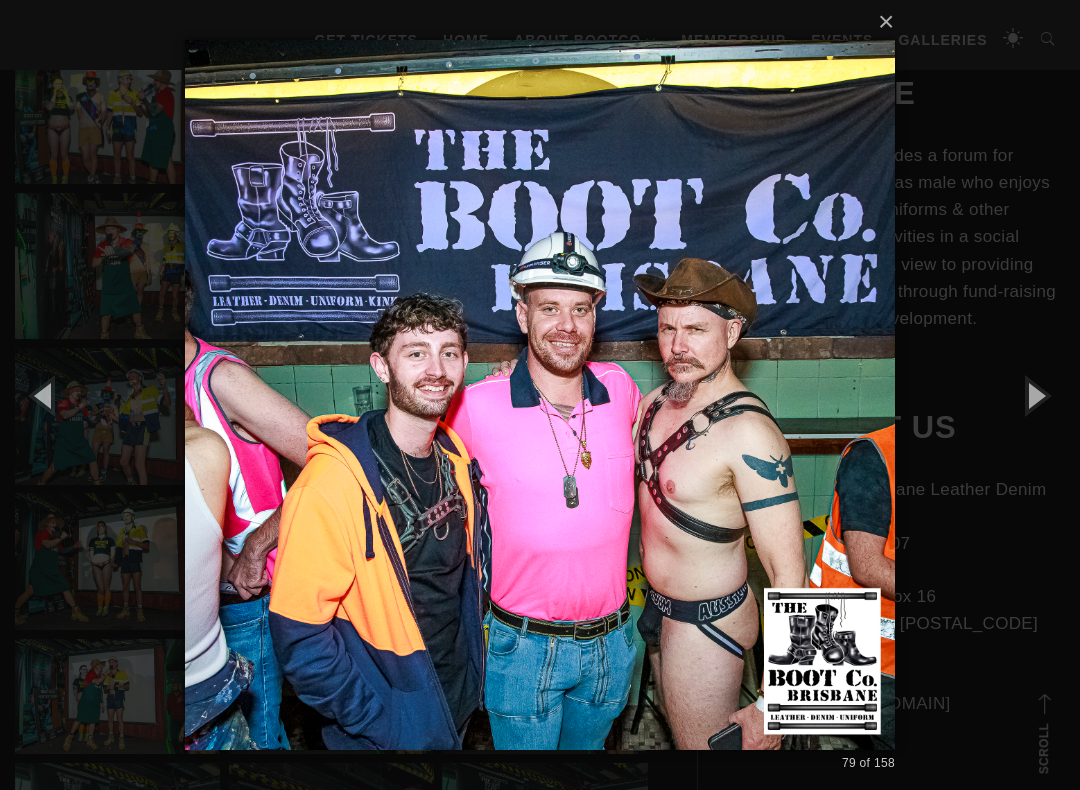 click at bounding box center [1035, 395] 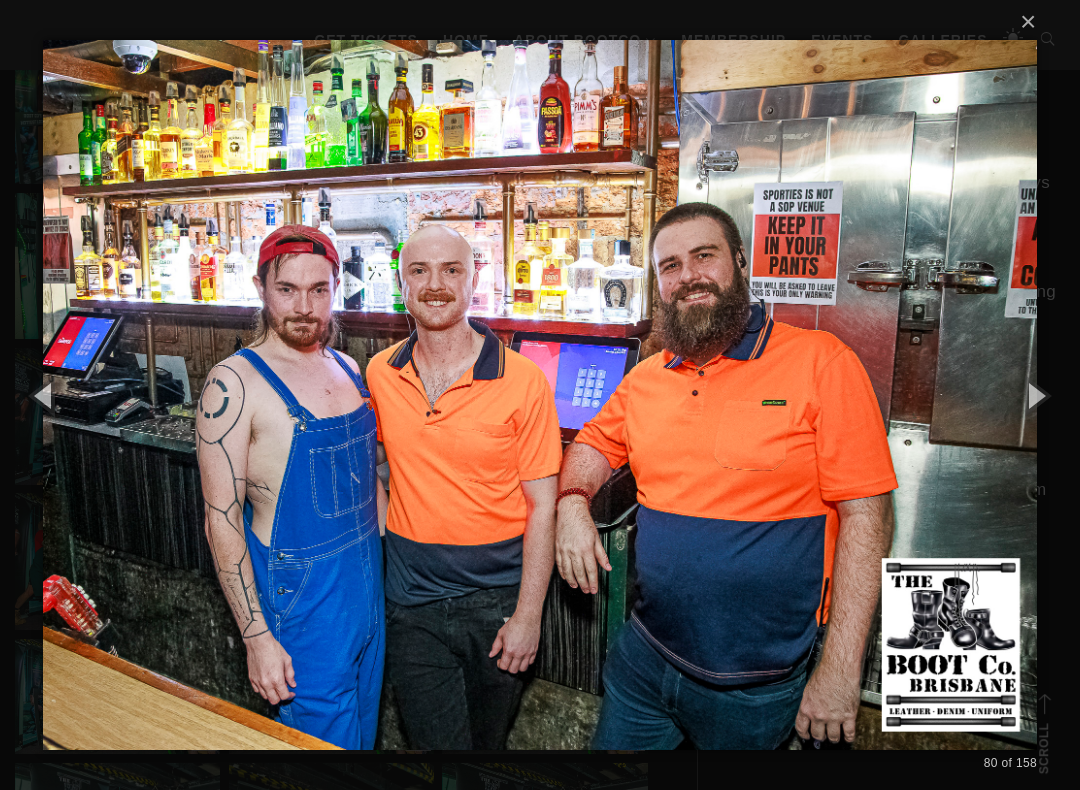 click at bounding box center [1035, 395] 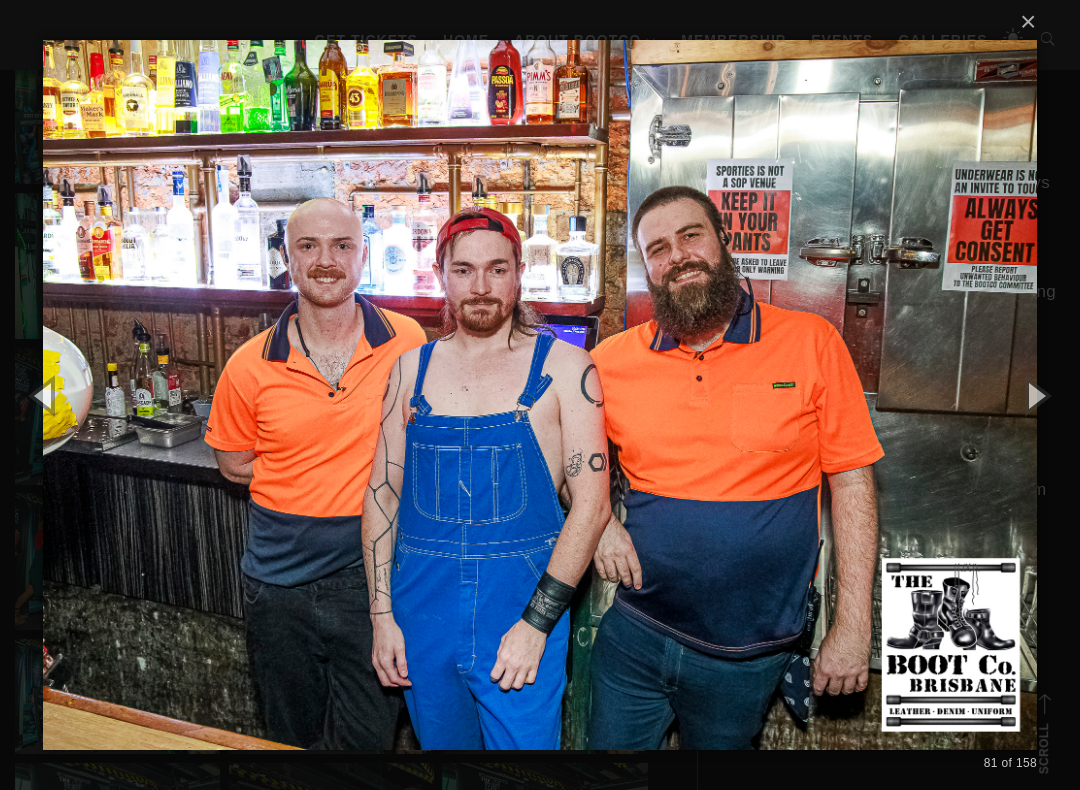 click at bounding box center (1035, 395) 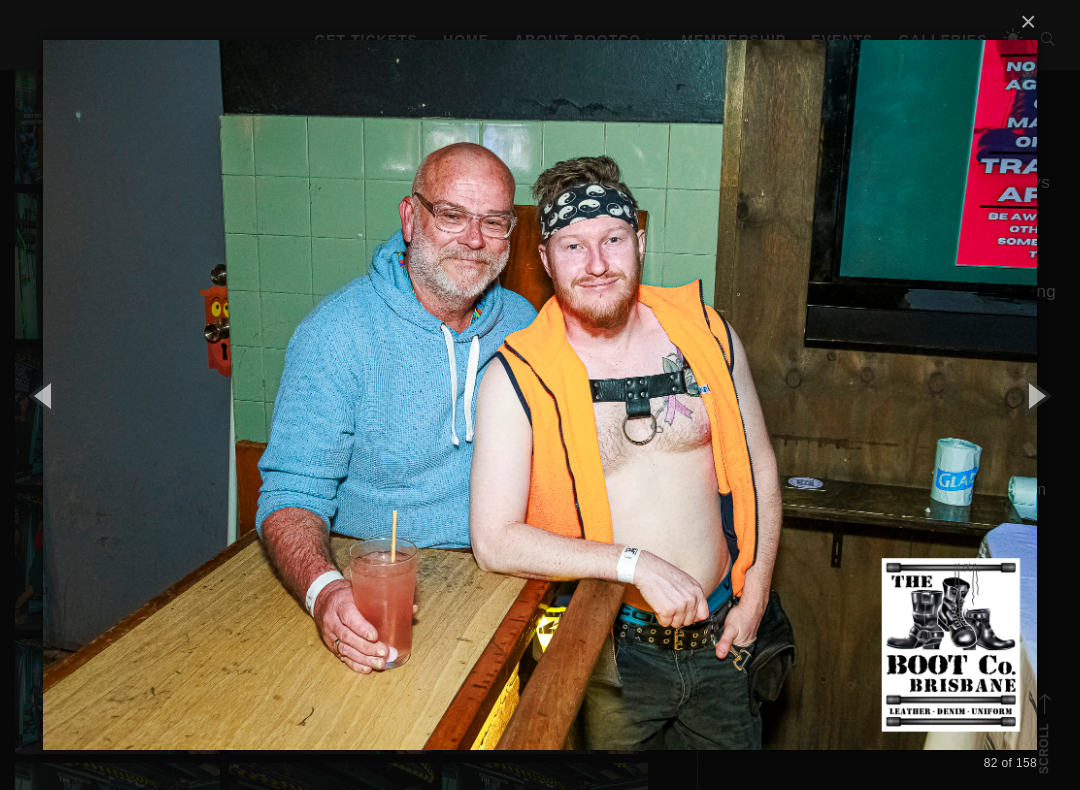 click at bounding box center [1035, 395] 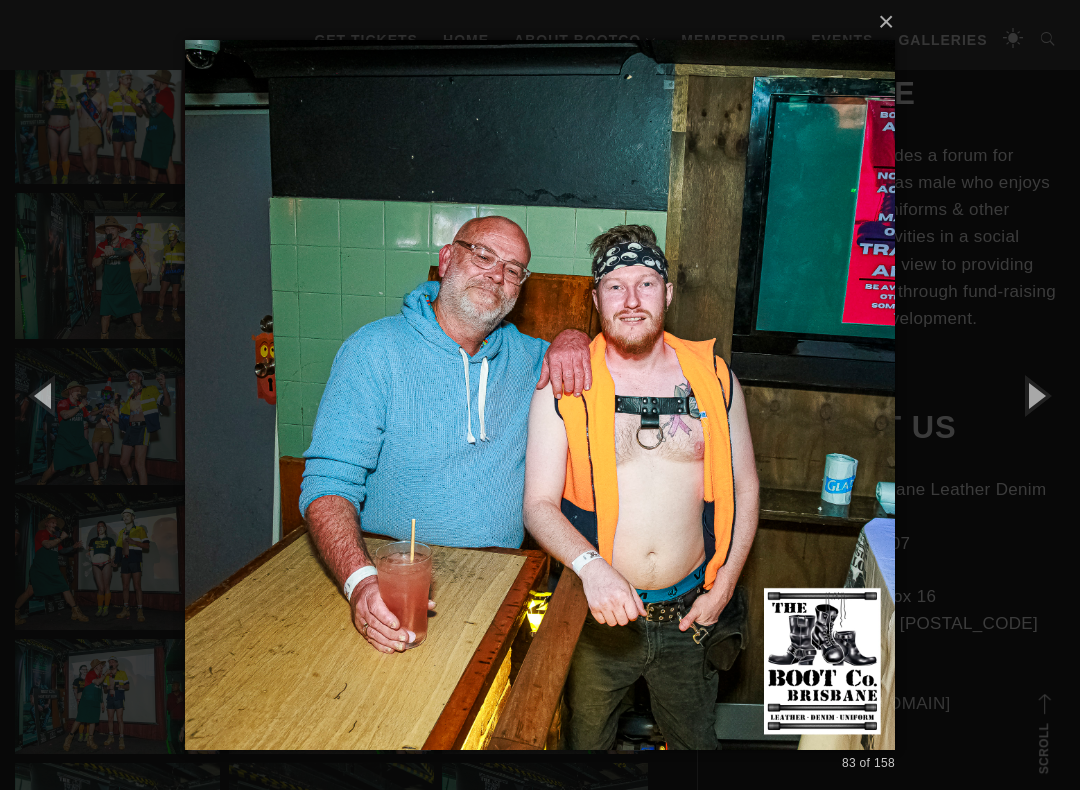 click at bounding box center (1035, 395) 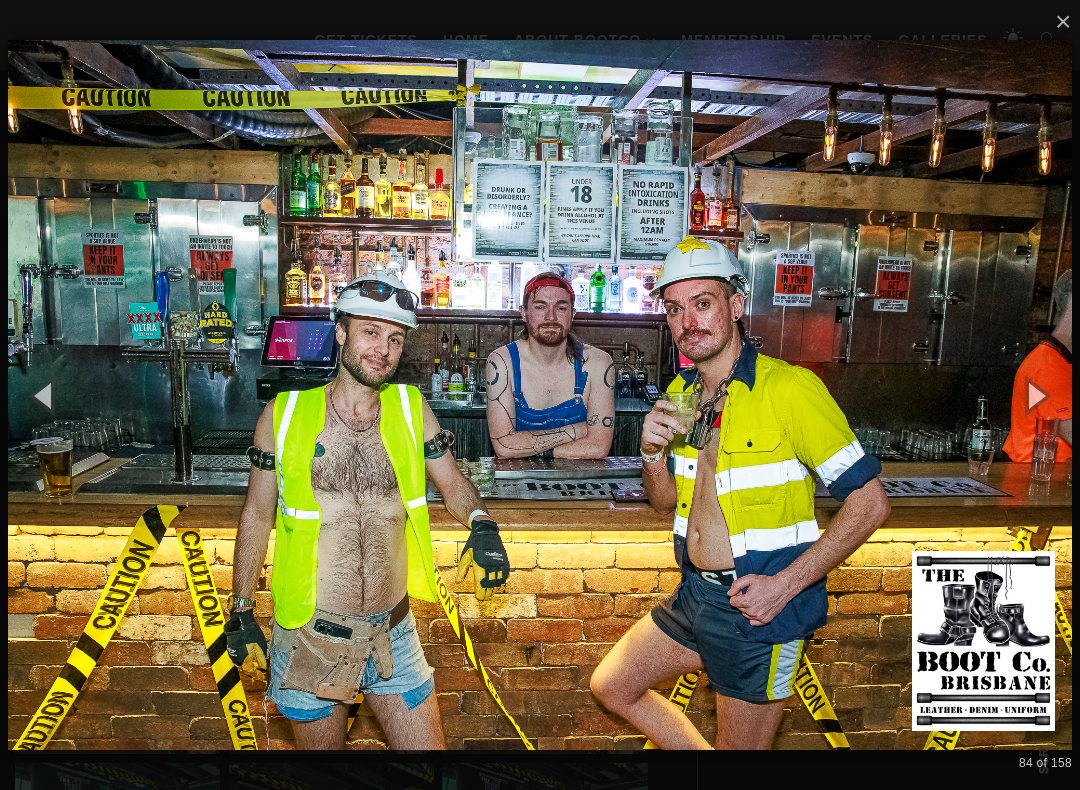 click at bounding box center [1035, 395] 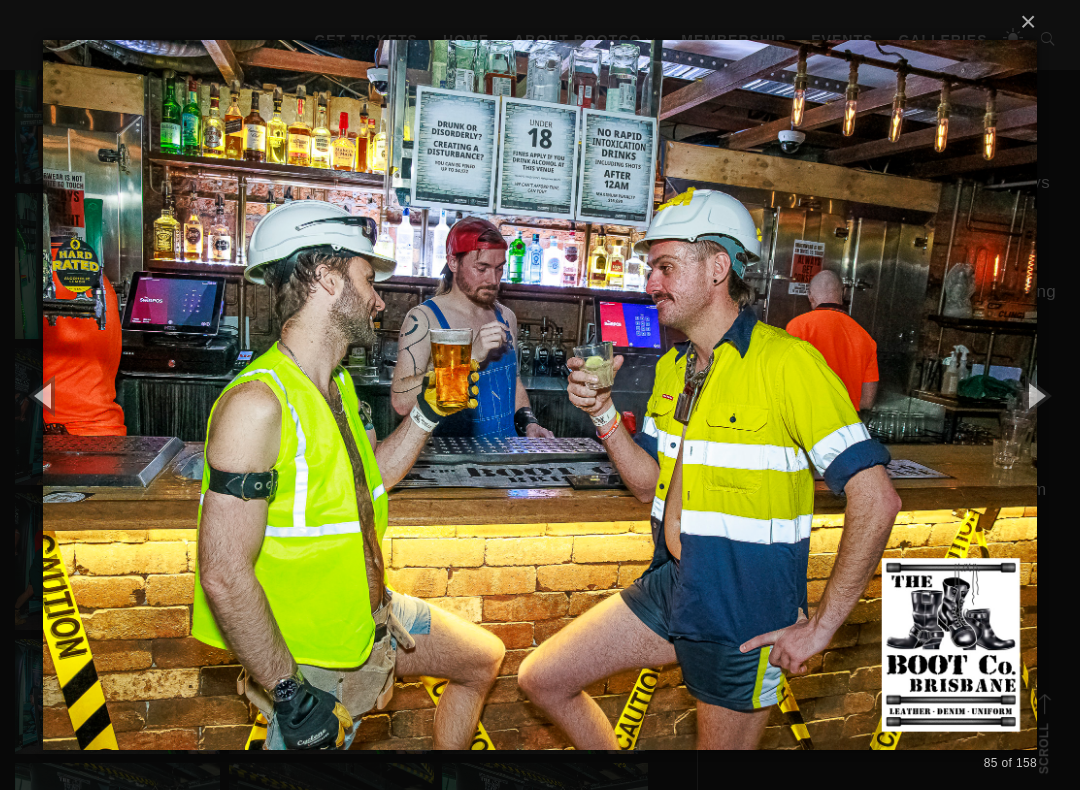 click at bounding box center [1035, 395] 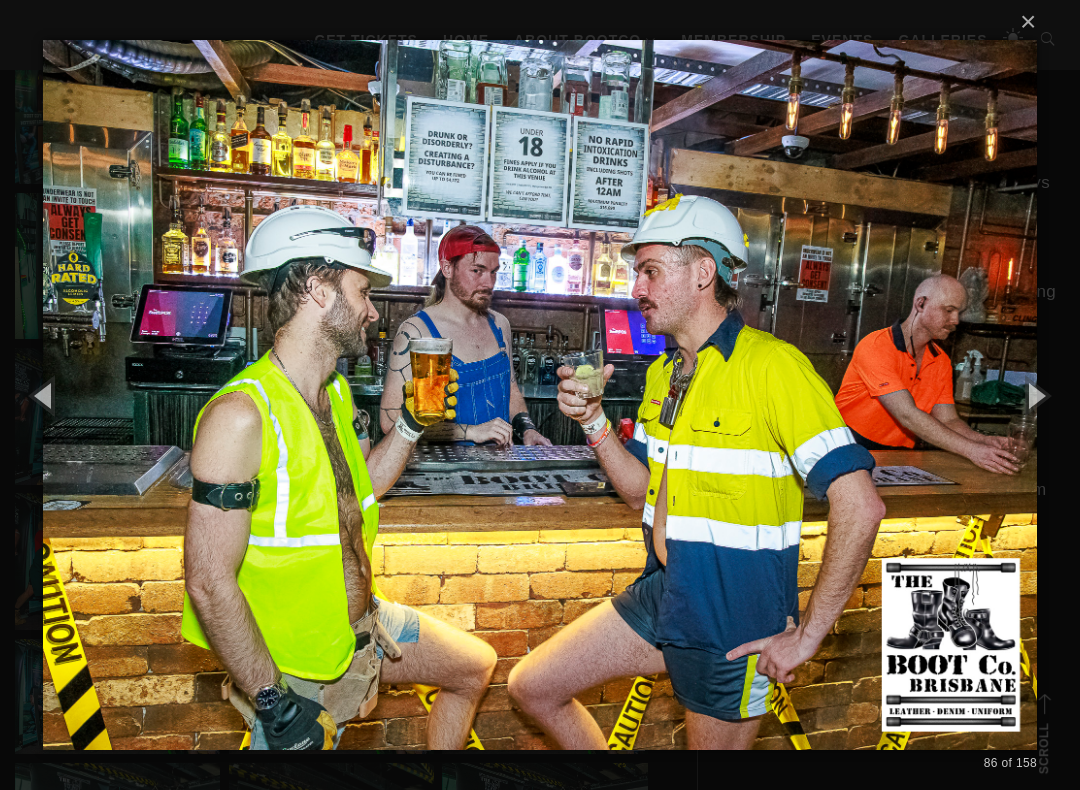 click at bounding box center (1035, 395) 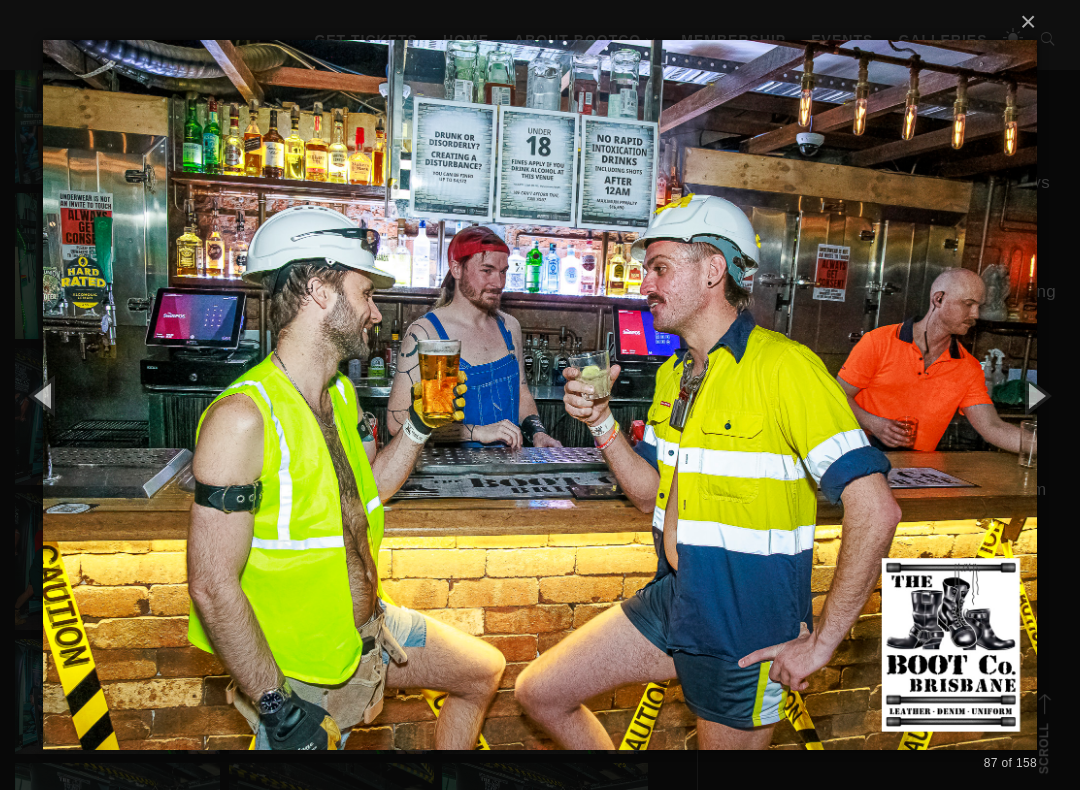click at bounding box center (1035, 395) 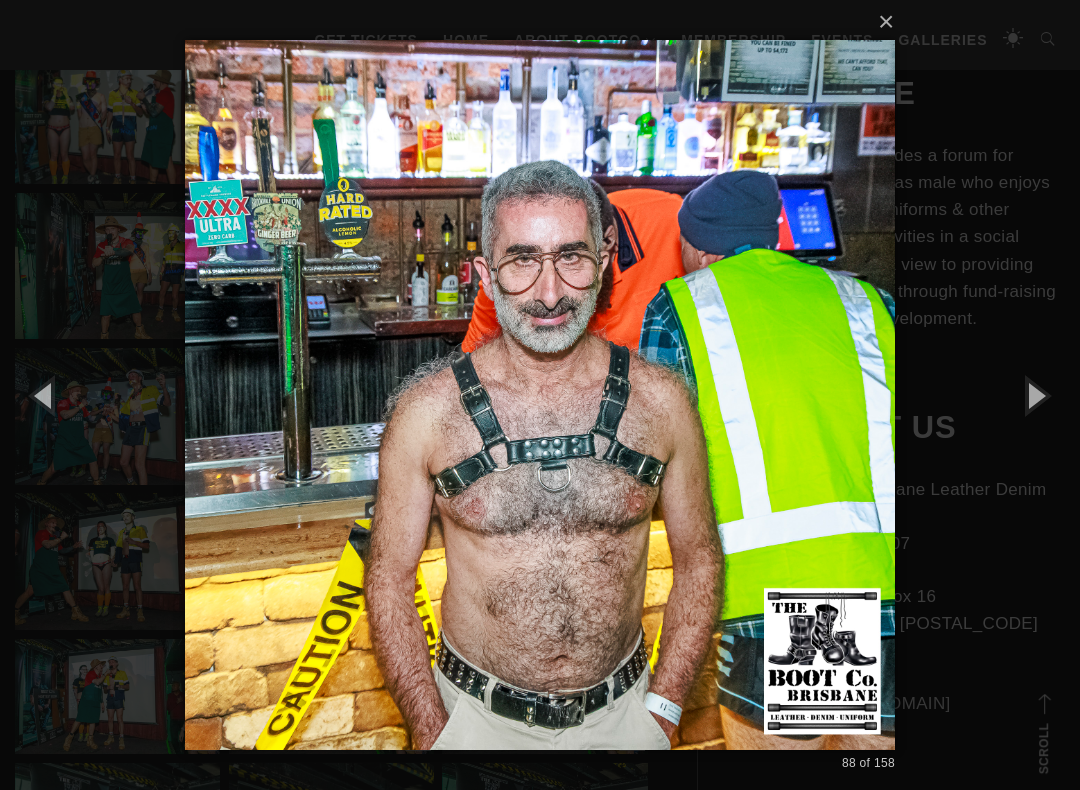 click at bounding box center [1035, 395] 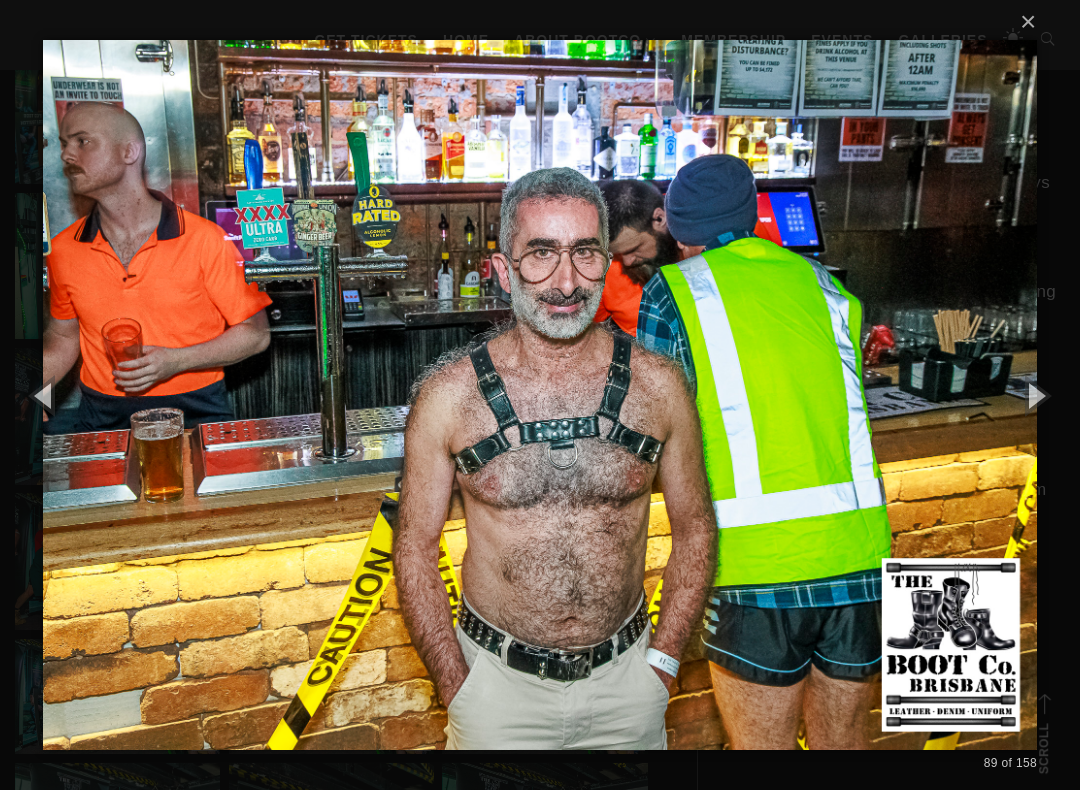 click at bounding box center (1035, 395) 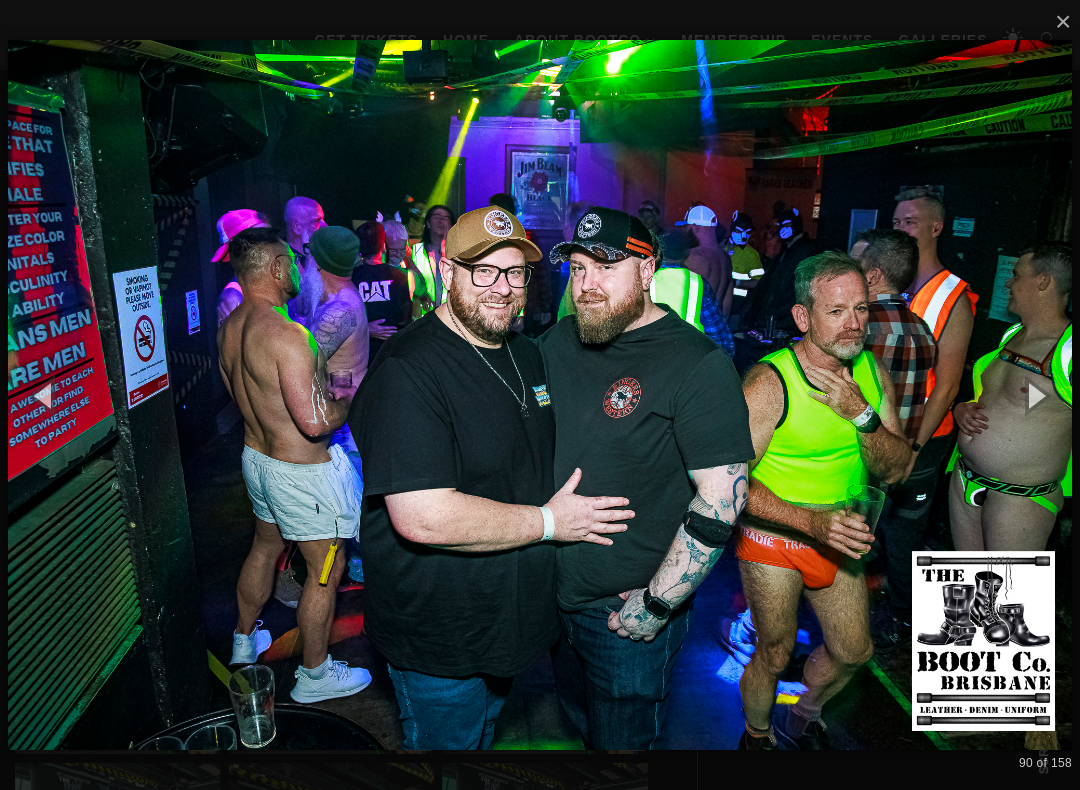 click at bounding box center (1035, 395) 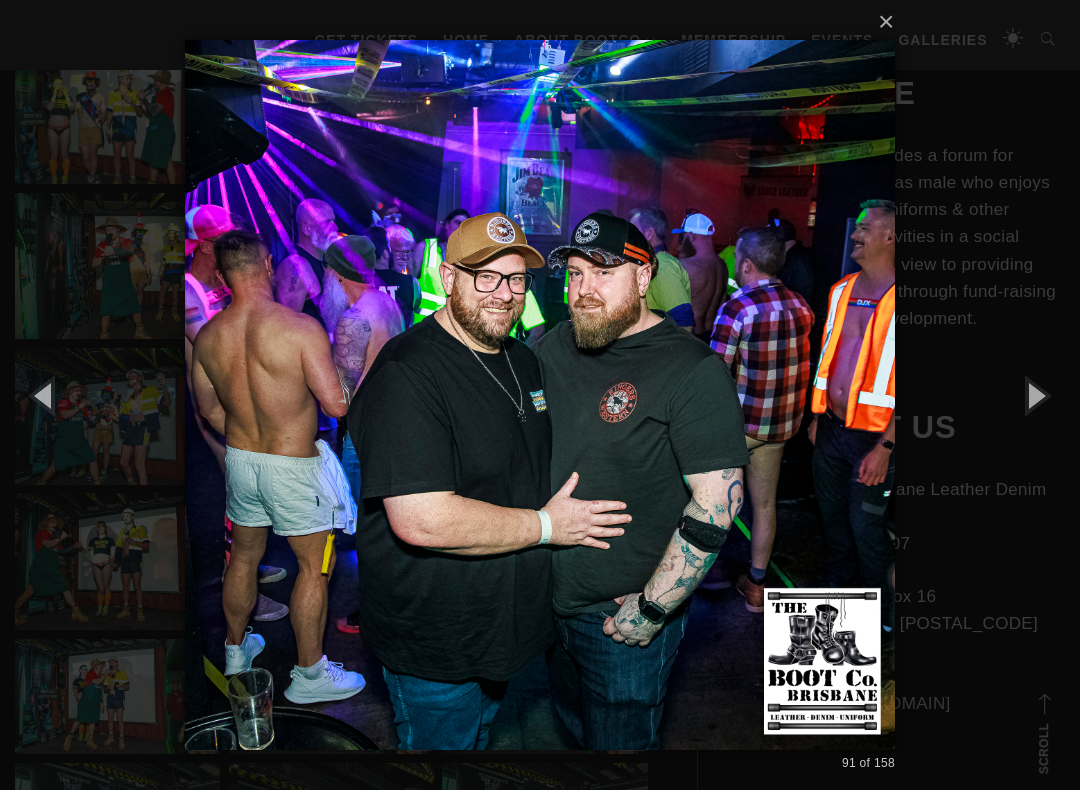 click at bounding box center [1035, 395] 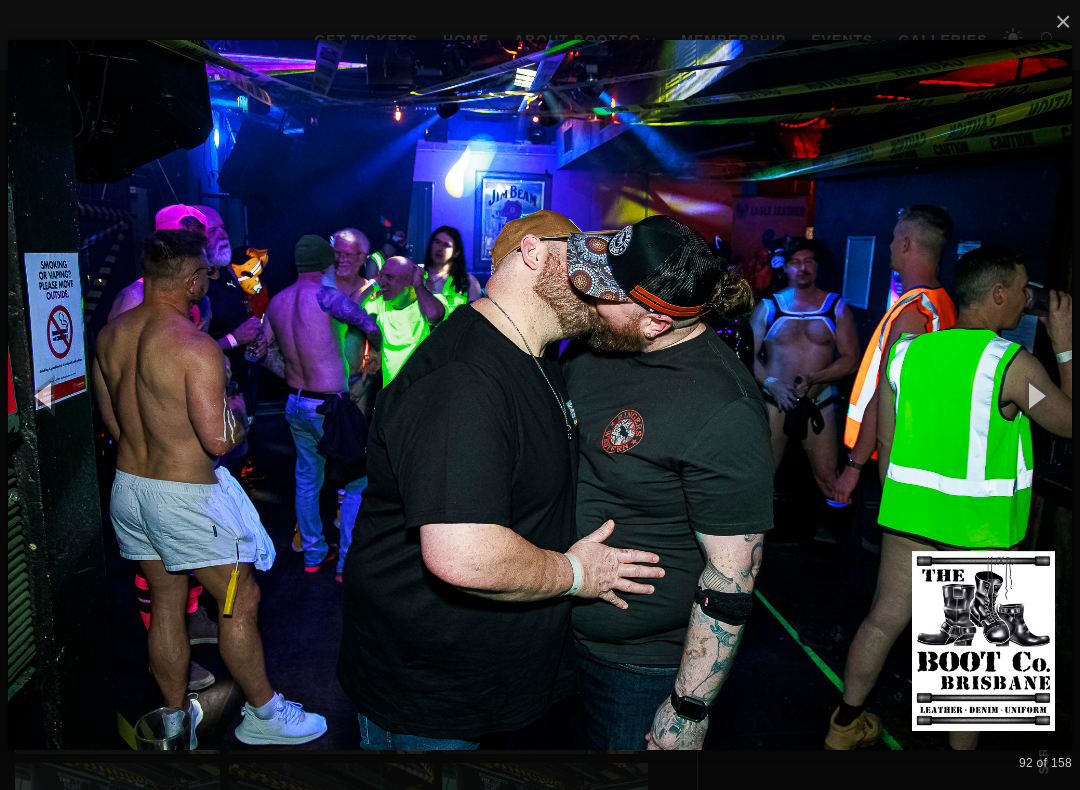 click at bounding box center (1035, 395) 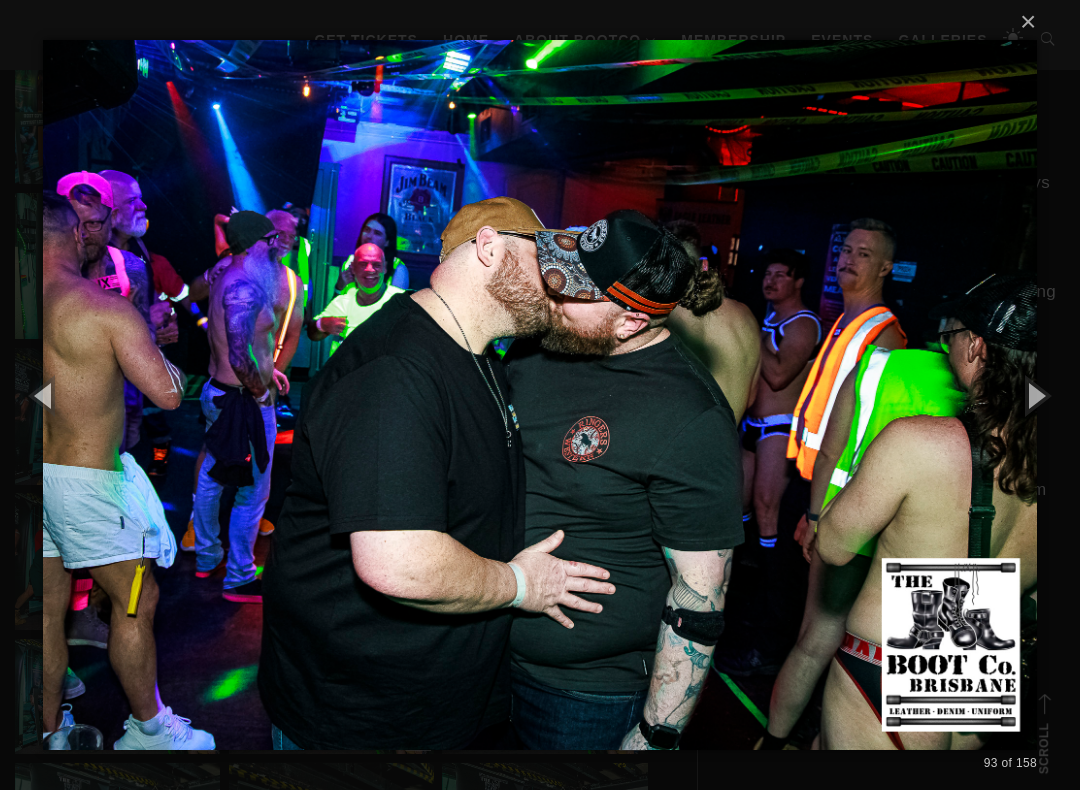 click at bounding box center [540, 395] 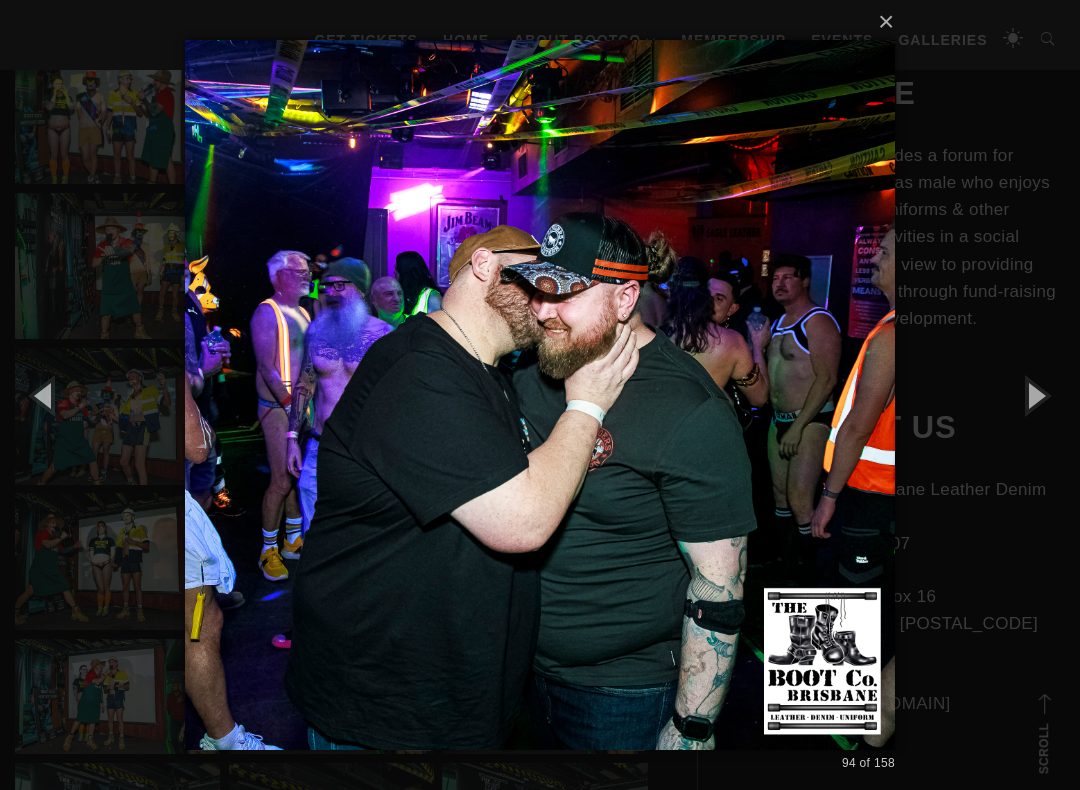 click at bounding box center [1035, 395] 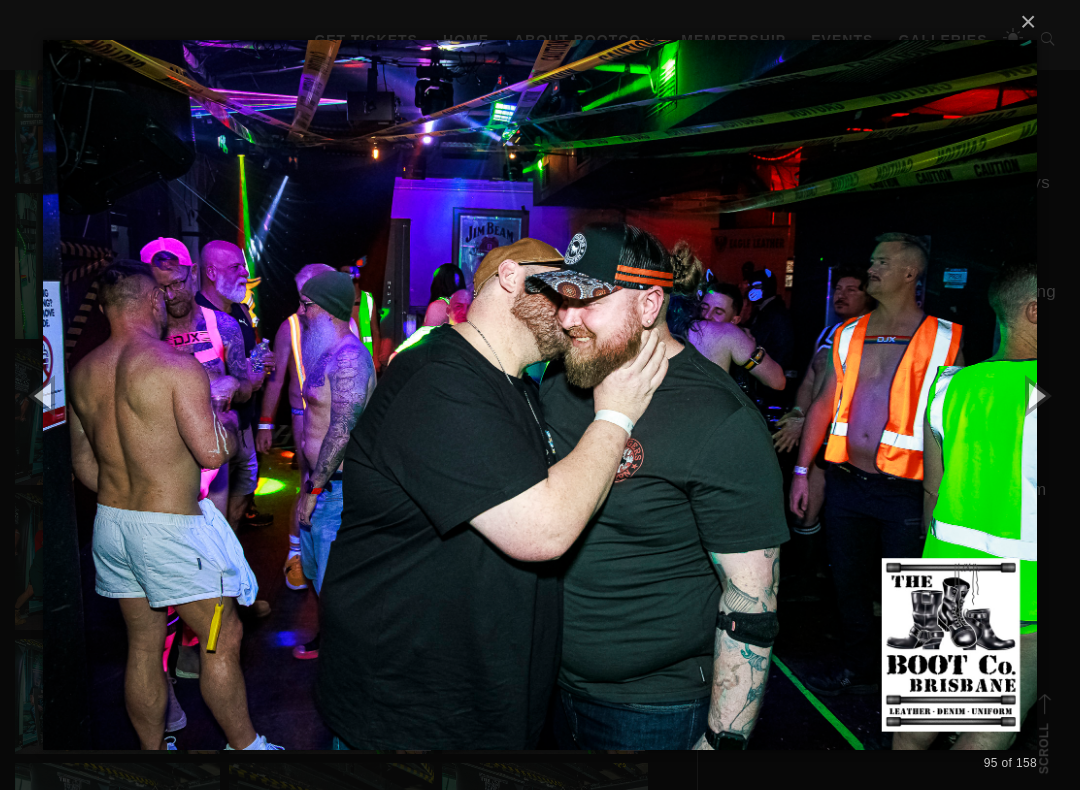 click at bounding box center [1035, 395] 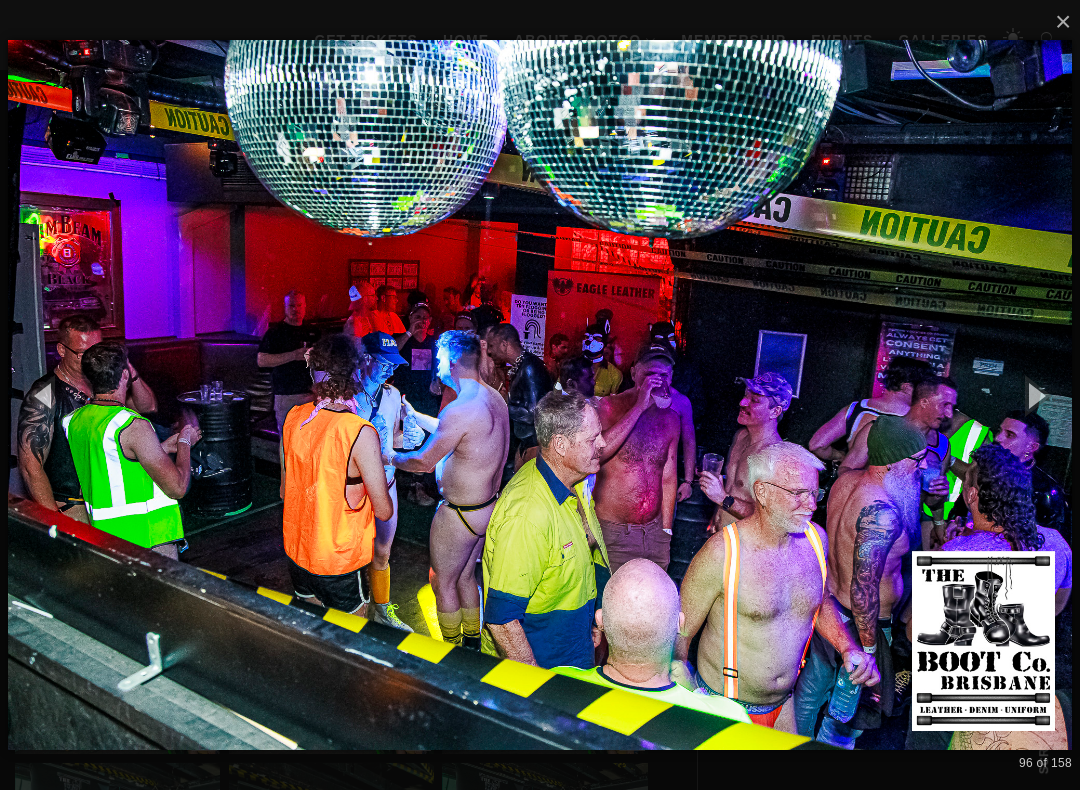 click at bounding box center (1035, 395) 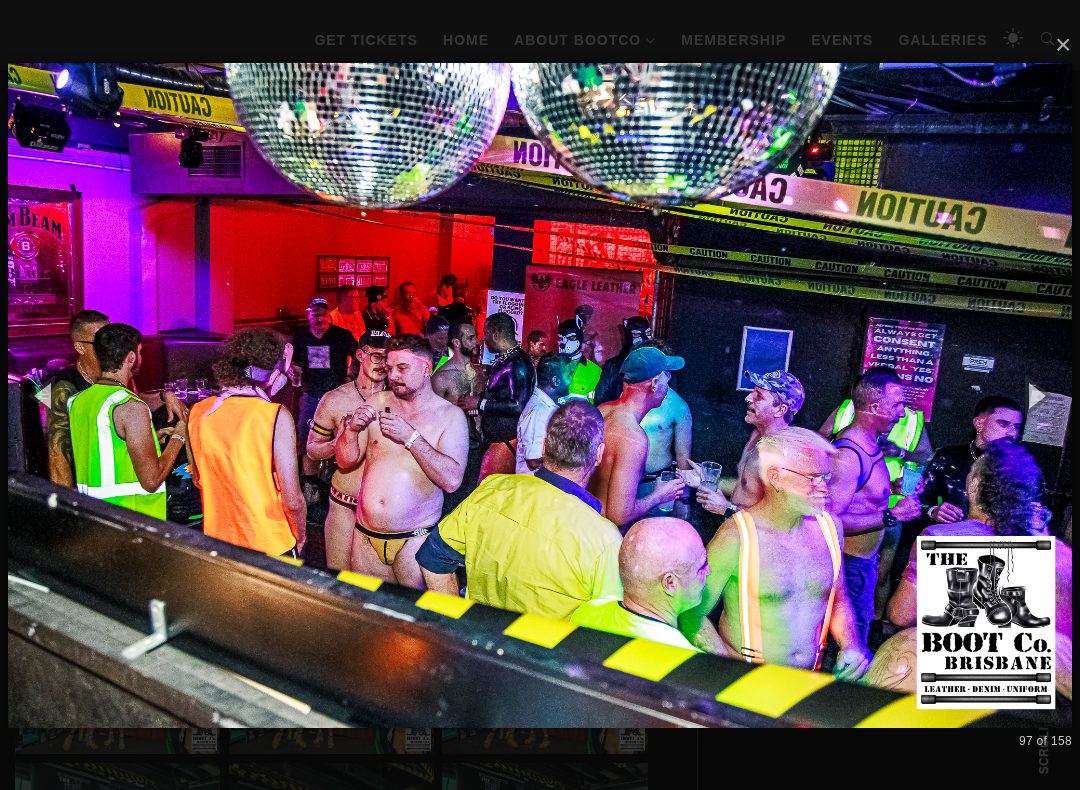 click at bounding box center [1035, 395] 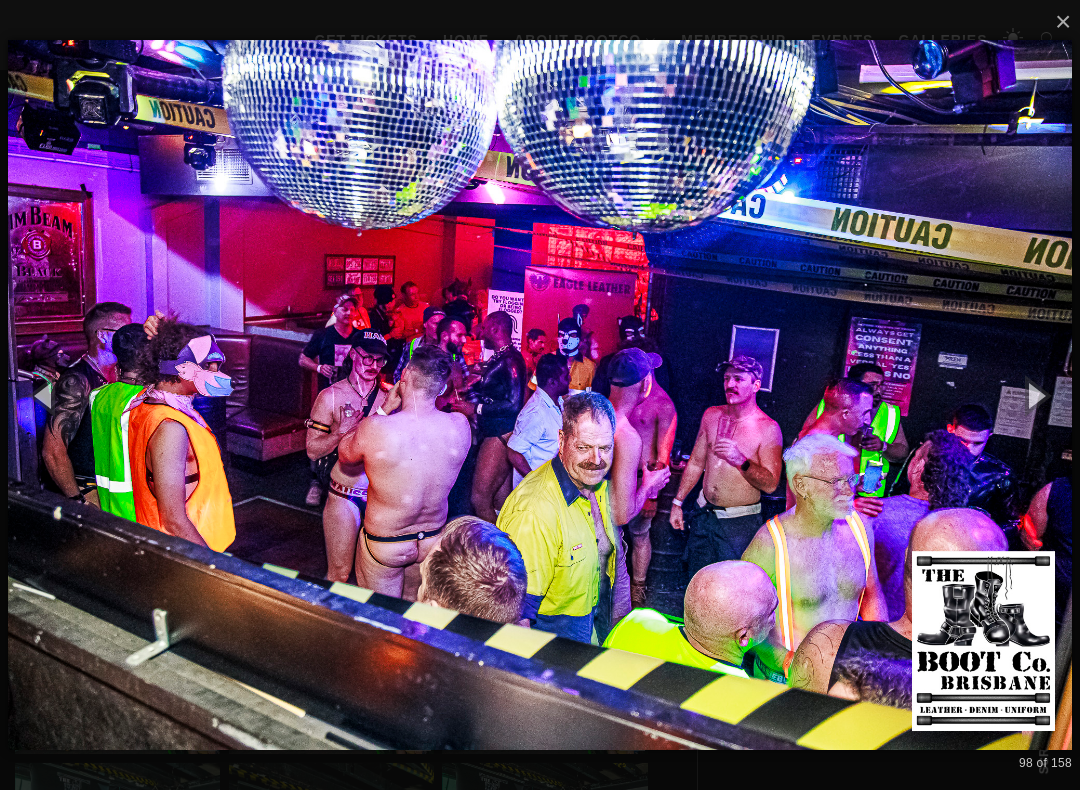 click at bounding box center (1035, 395) 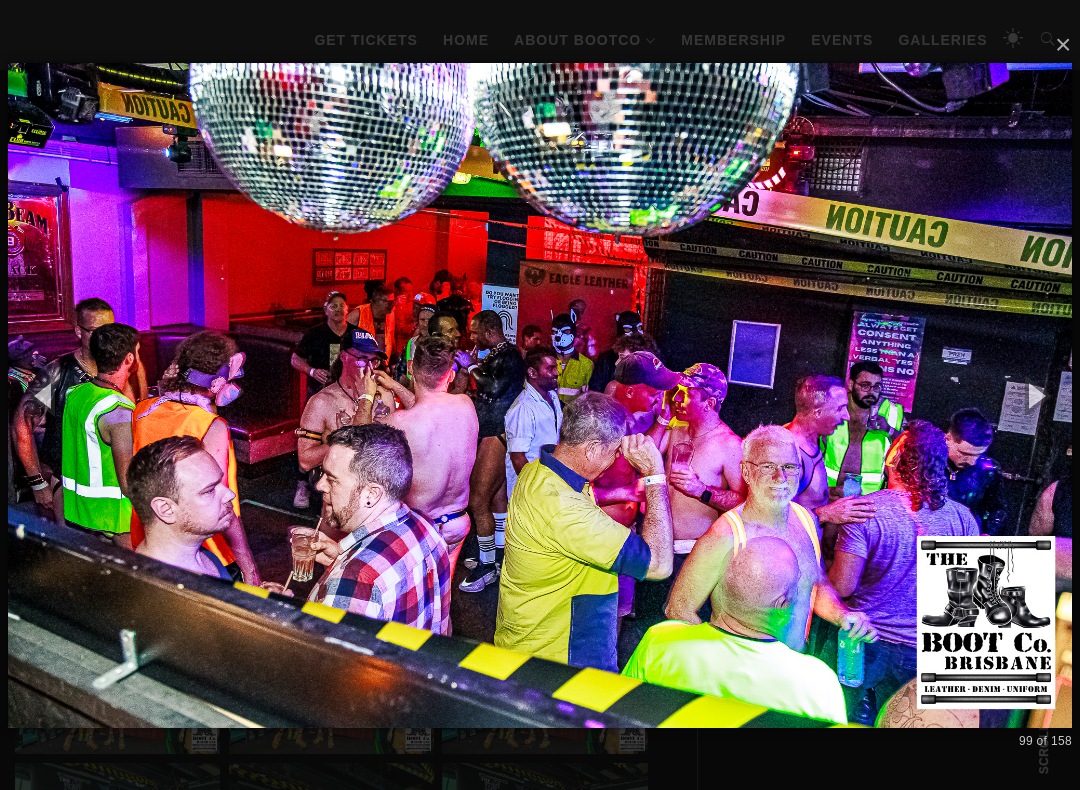 click at bounding box center (1035, 395) 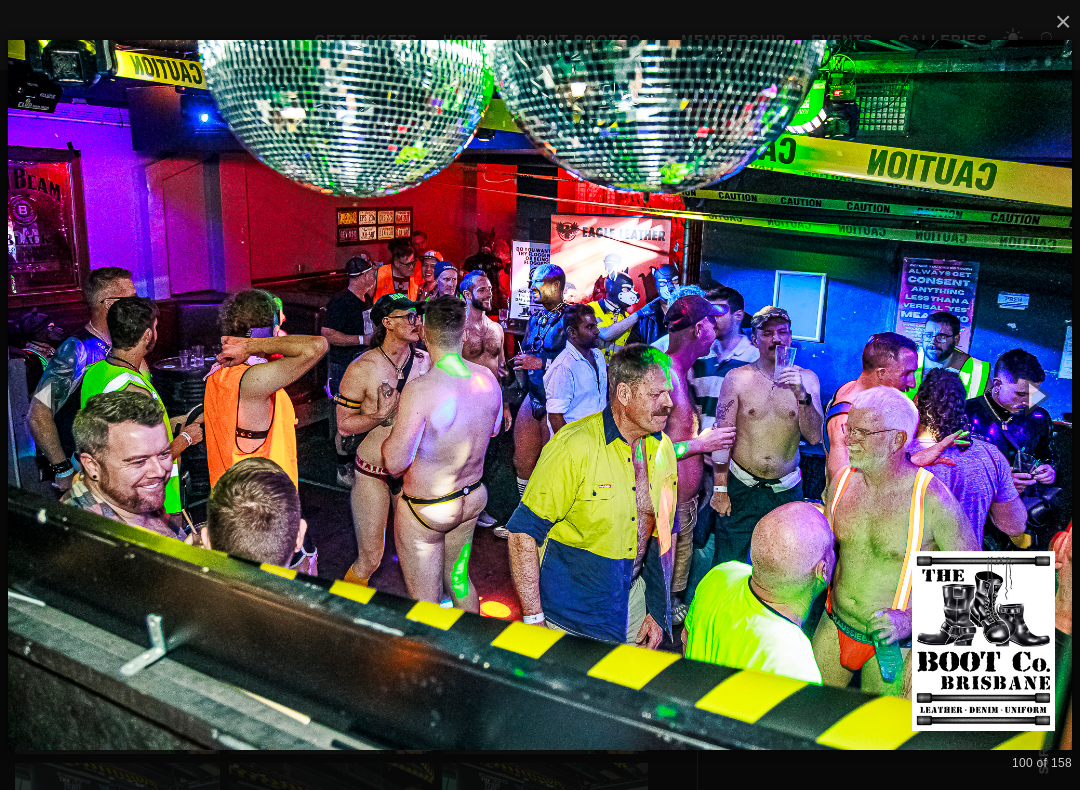 click at bounding box center (1035, 395) 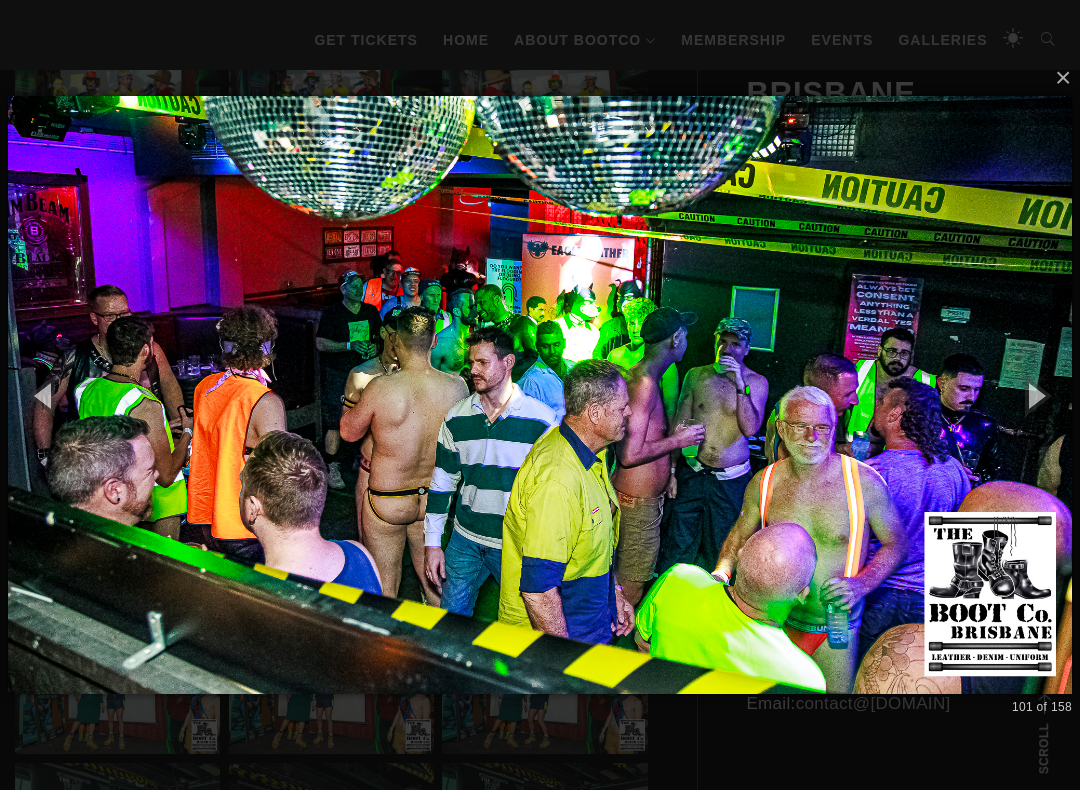 click at bounding box center [1035, 395] 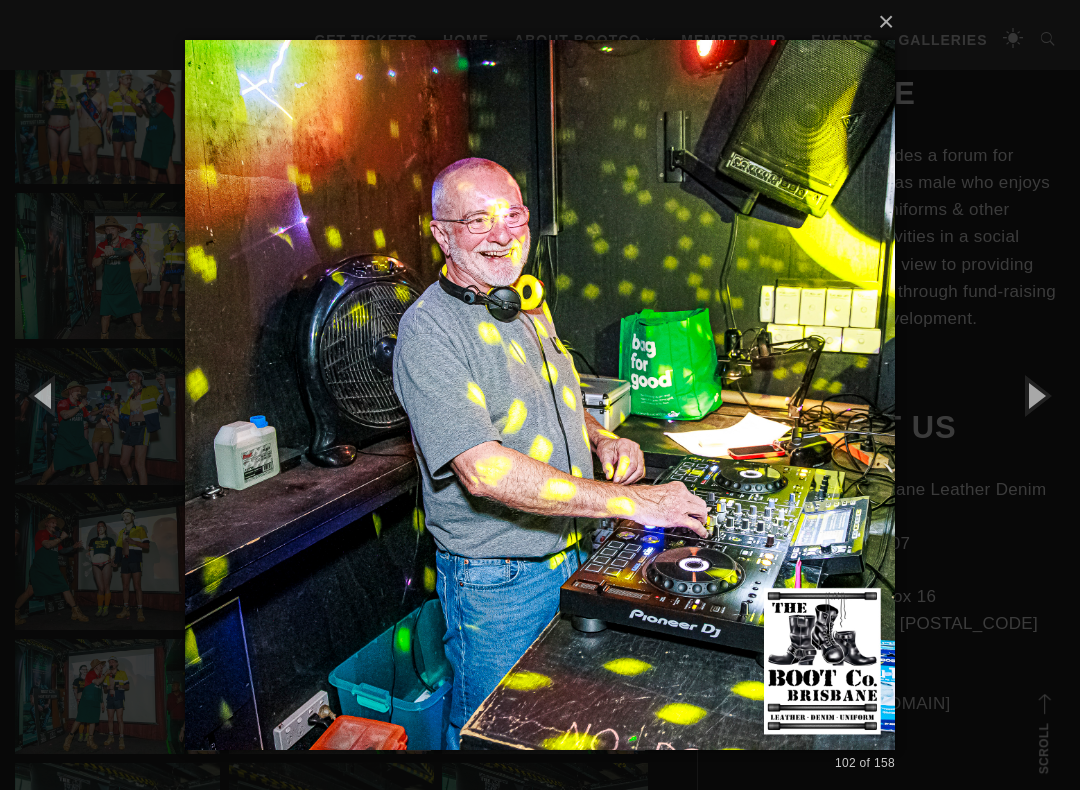 click at bounding box center [1035, 395] 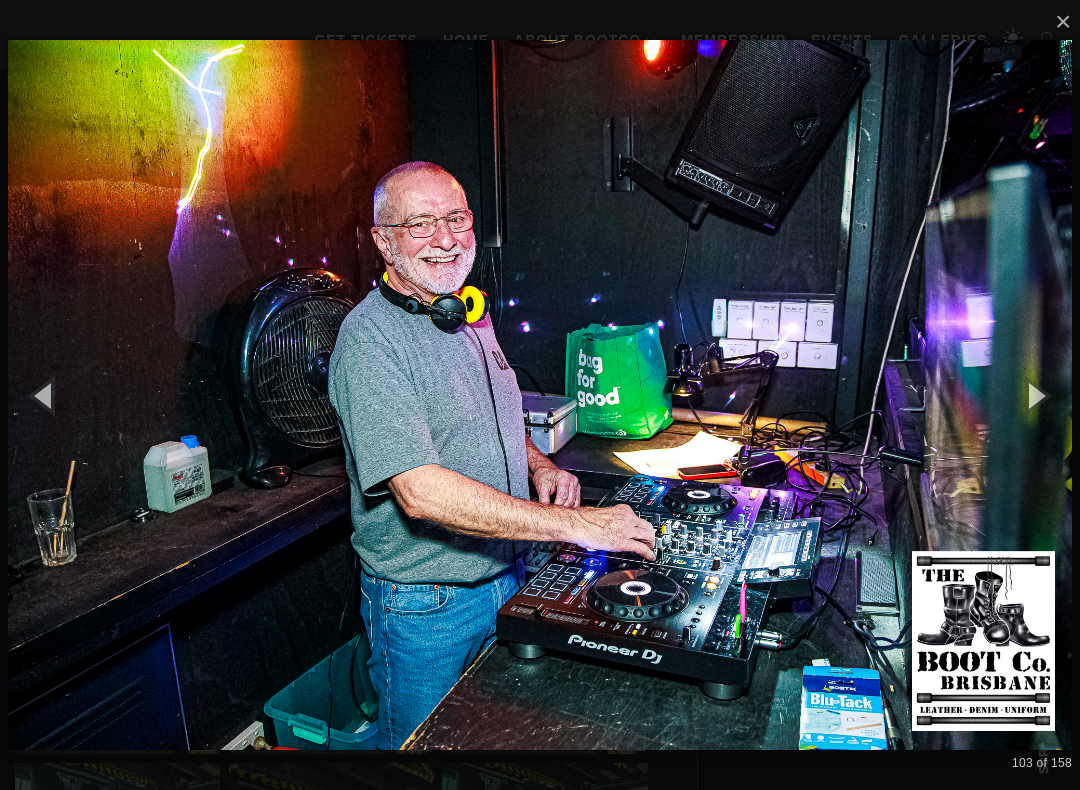 click at bounding box center (1035, 395) 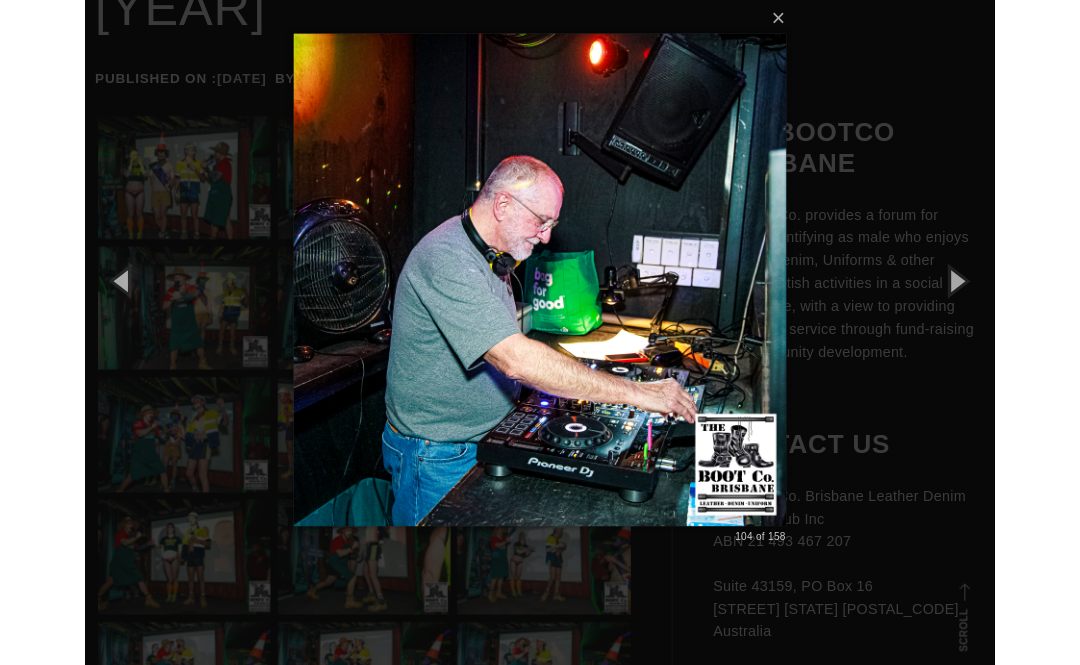 scroll, scrollTop: 0, scrollLeft: 0, axis: both 